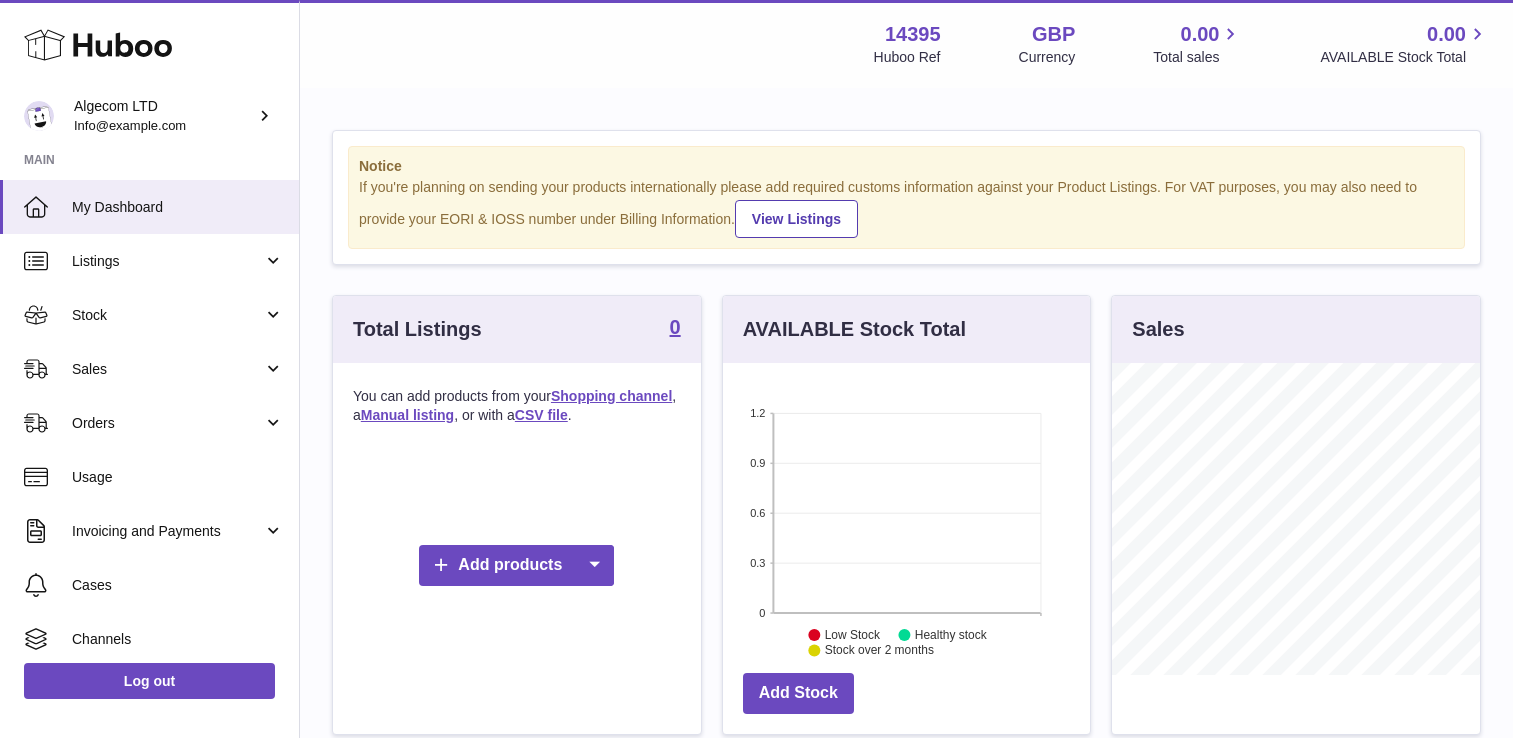scroll, scrollTop: 0, scrollLeft: 0, axis: both 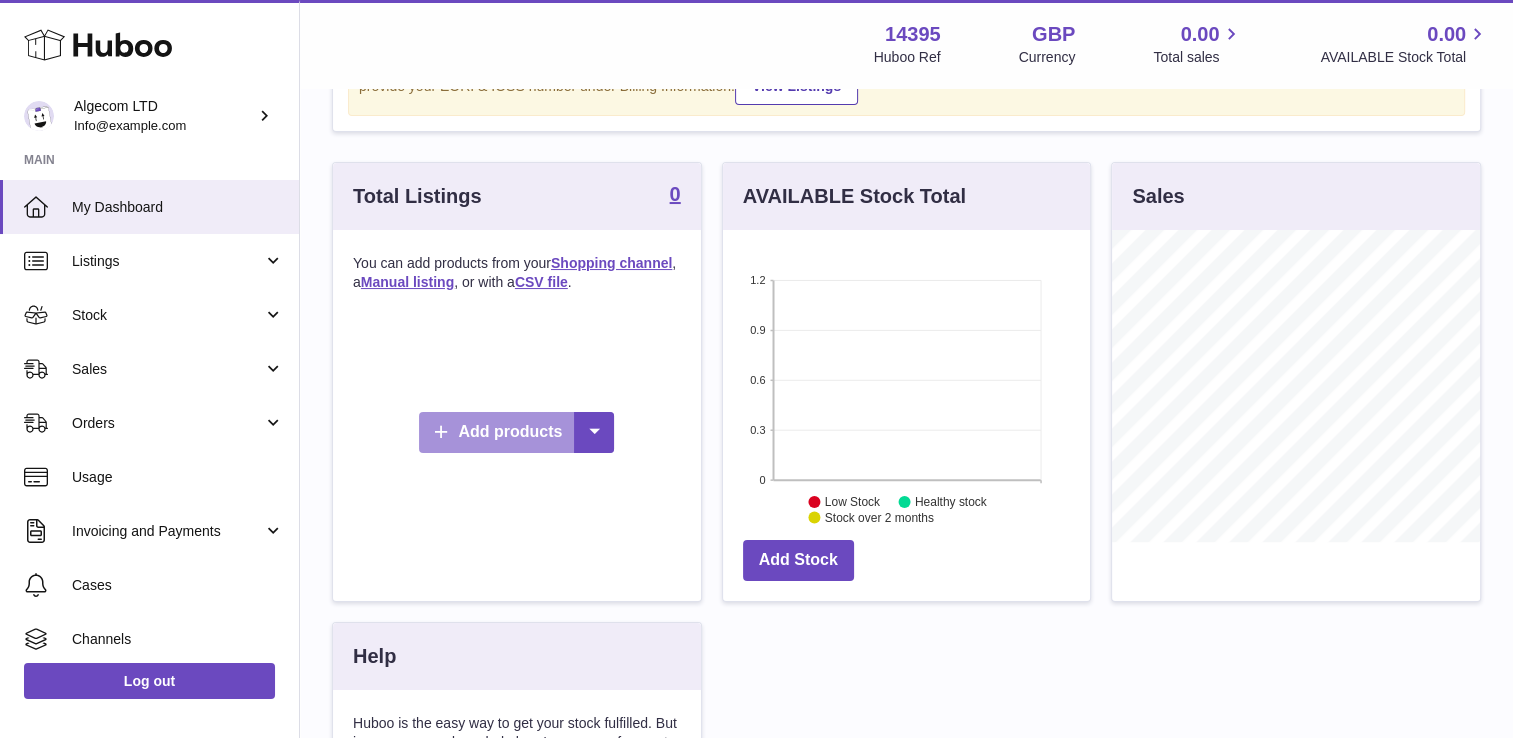 click on "Add products" at bounding box center [516, 432] 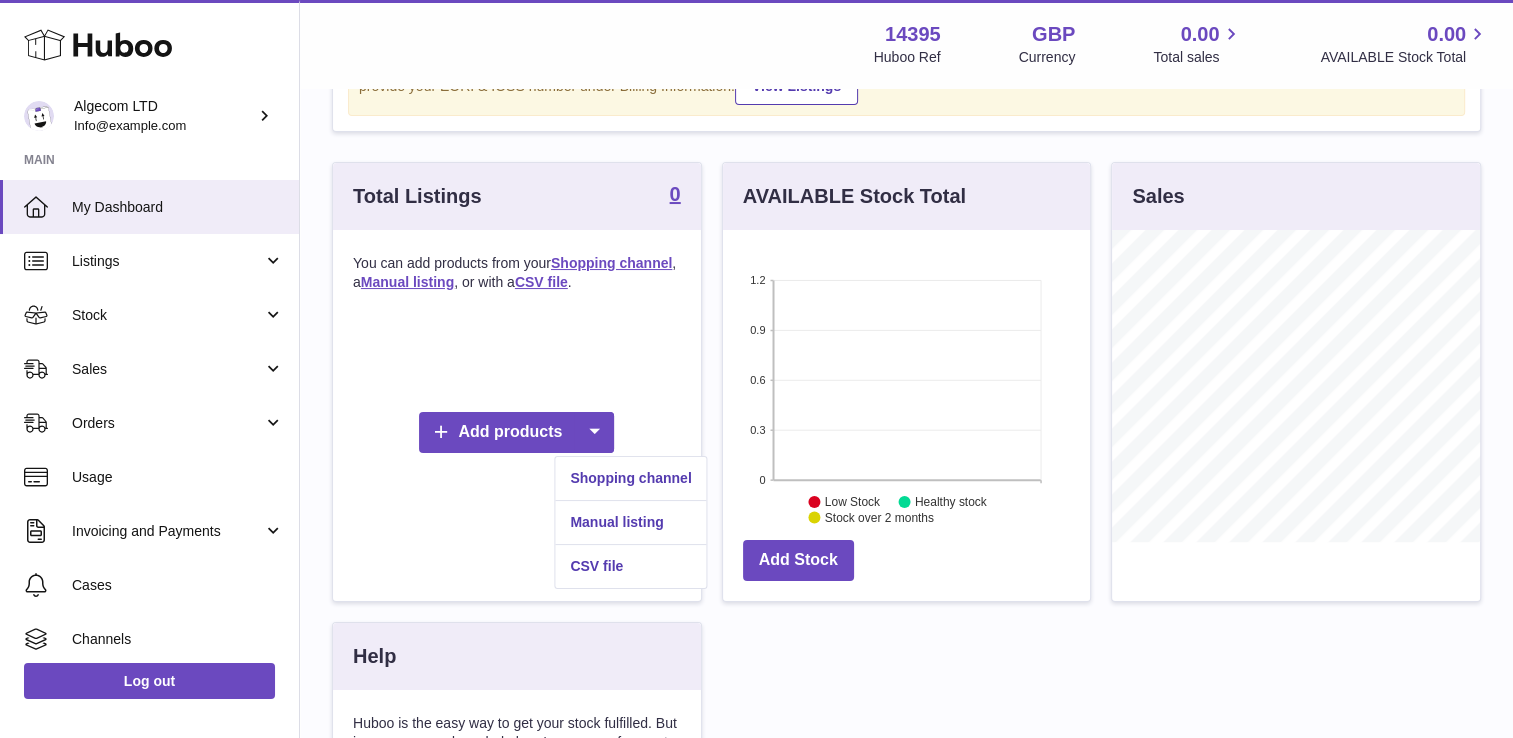 click on "Add products" at bounding box center (517, 432) 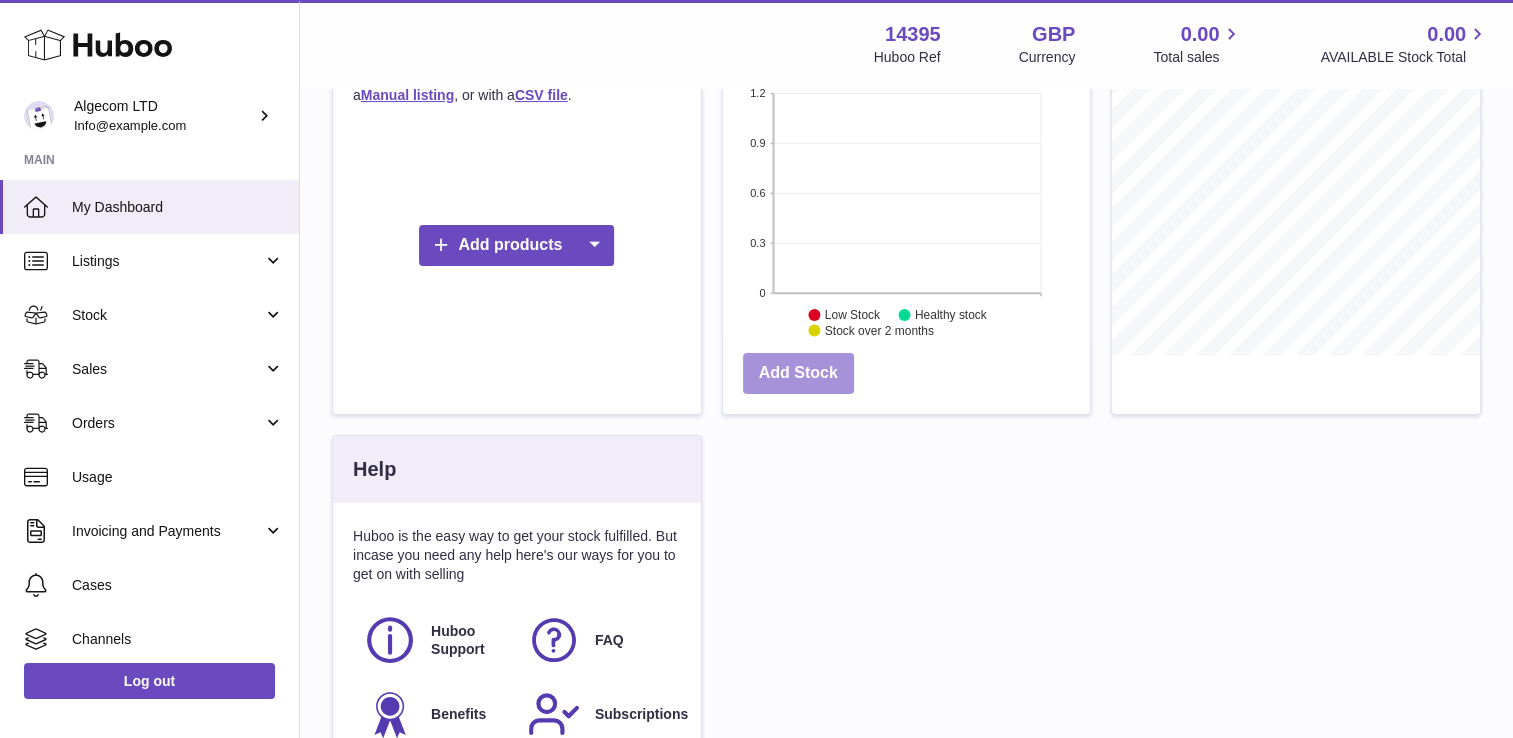 scroll, scrollTop: 333, scrollLeft: 0, axis: vertical 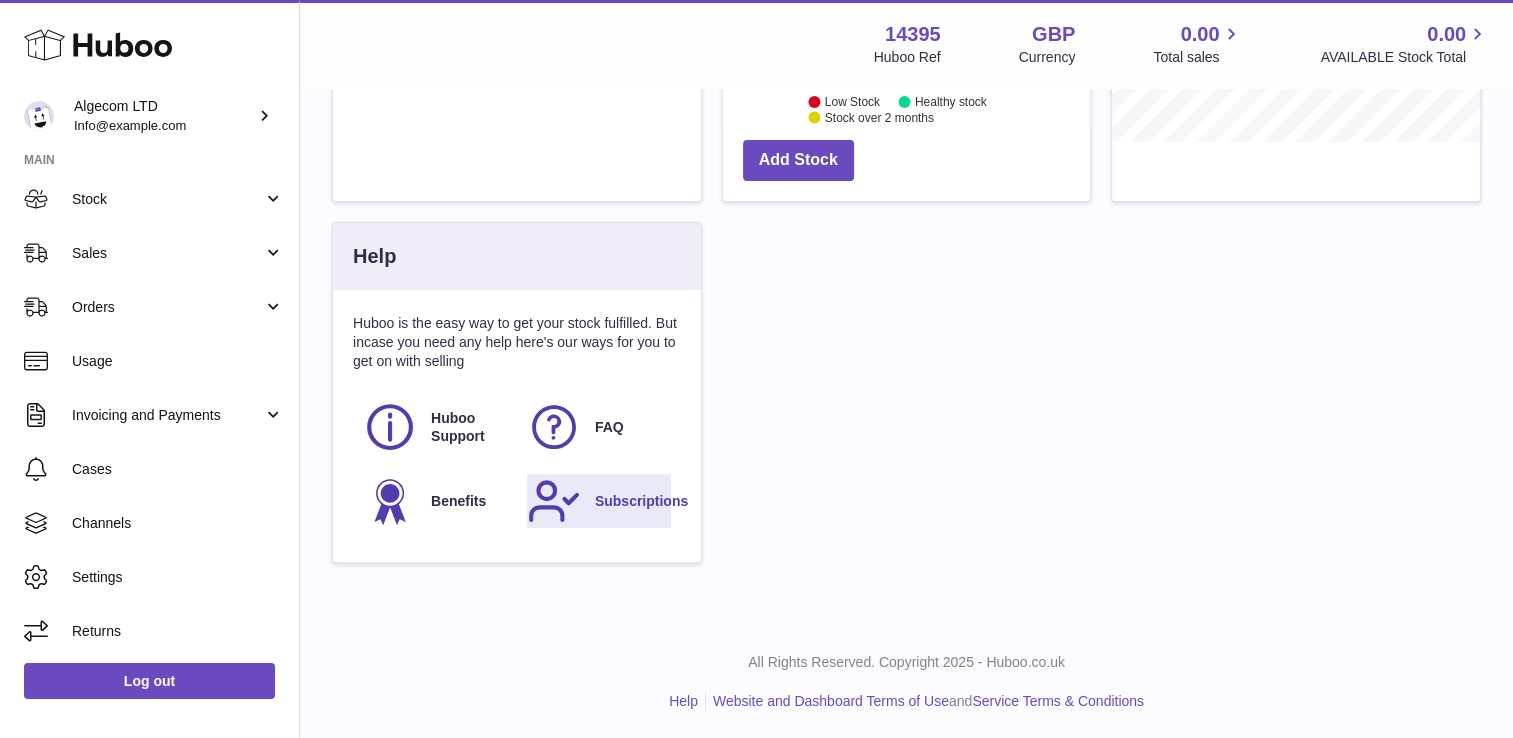 click on "Subscriptions" at bounding box center [641, 501] 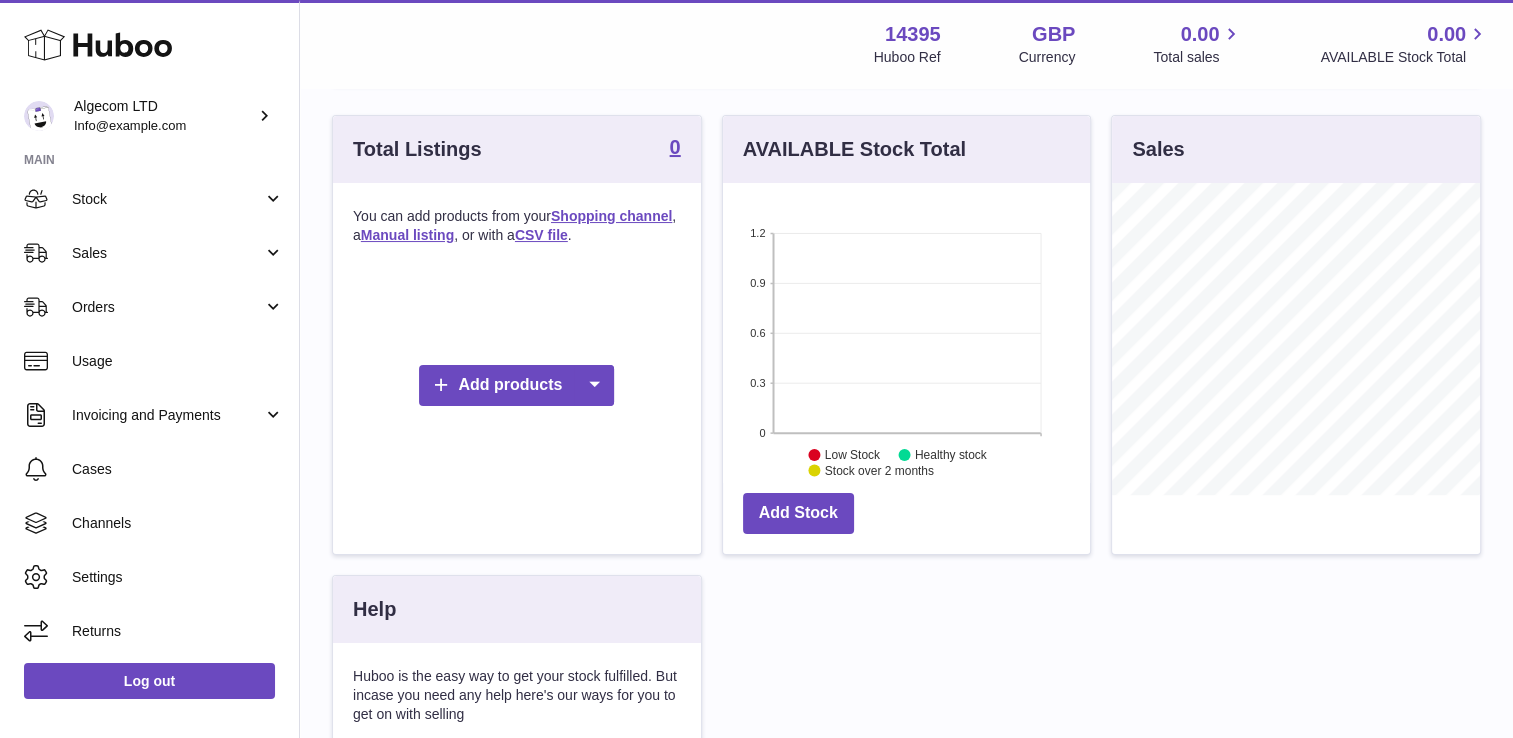 scroll, scrollTop: 133, scrollLeft: 0, axis: vertical 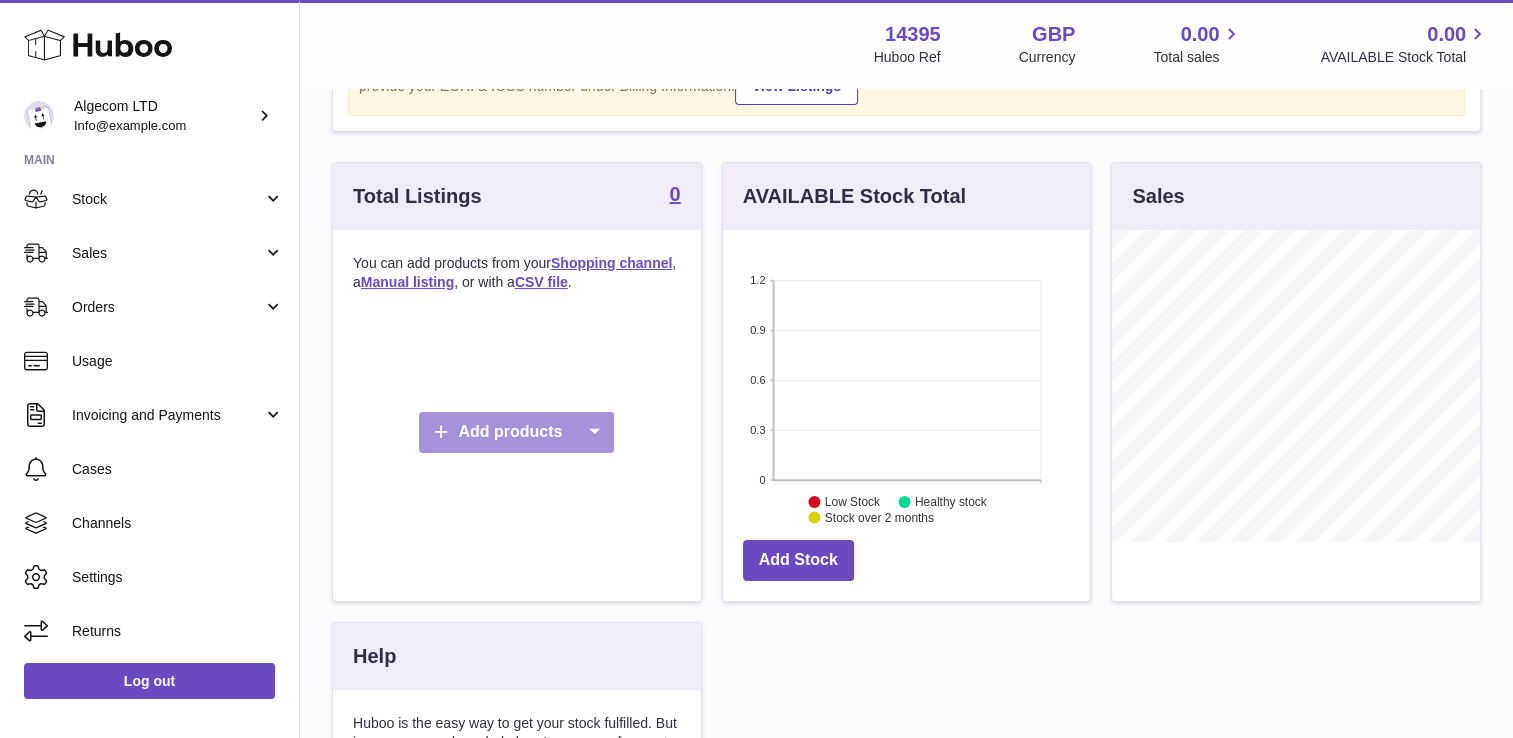 click at bounding box center (594, 432) 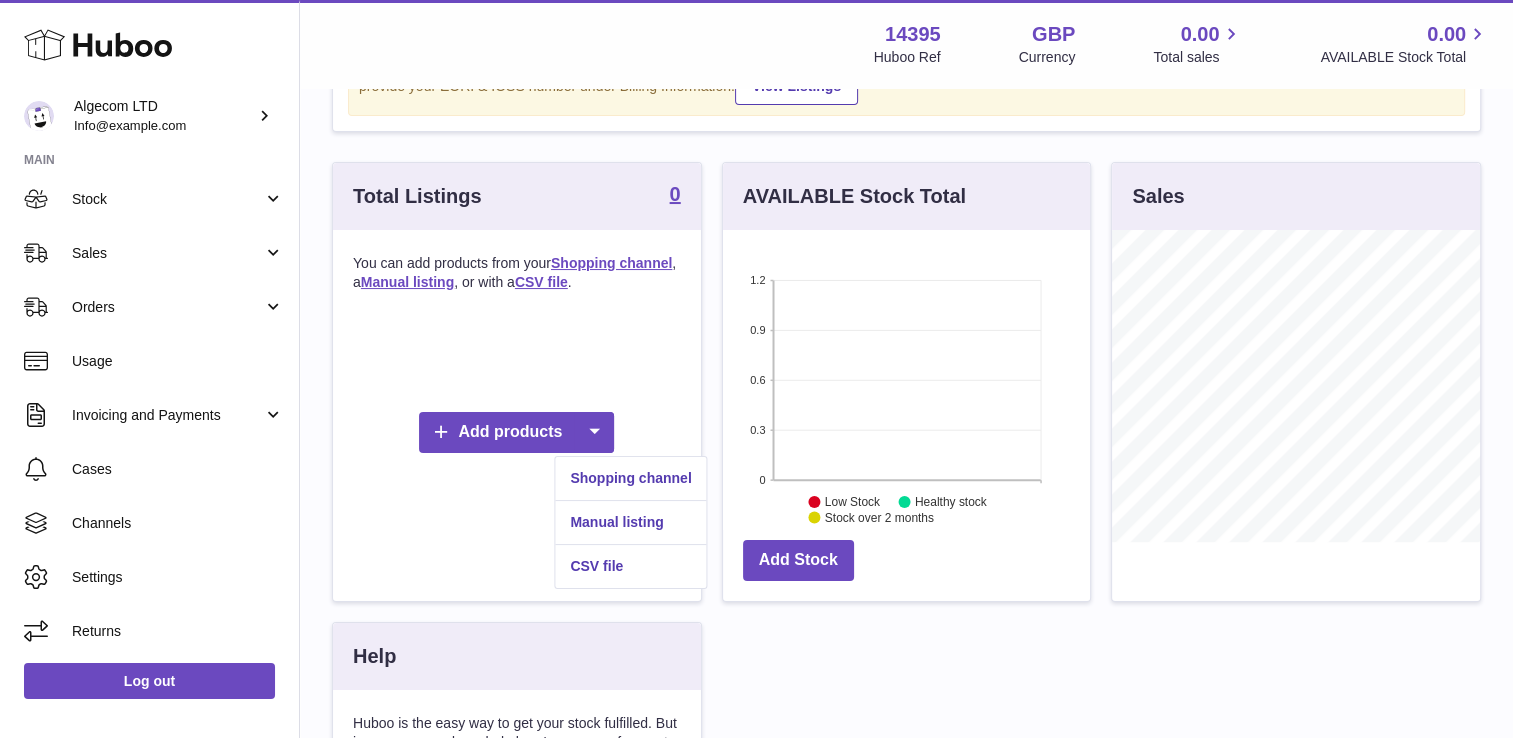 click on "Total Listings   0   You can add products from your
Shopping channel ,
a
Manual listing ,
or with a
CSV file .
Add products       AVAILABLE Stock Total     1.2 0.9 0.6 0.3 0 Low Stock Healthy stock Stock over 2 months   Add Stock   Sales         Help   Huboo is the easy way to get your stock fulfilled. But incase you need any help here's our ways for you to get on with selling     Huboo Support     FAQ     Benefits     Subscriptions" at bounding box center (906, 572) 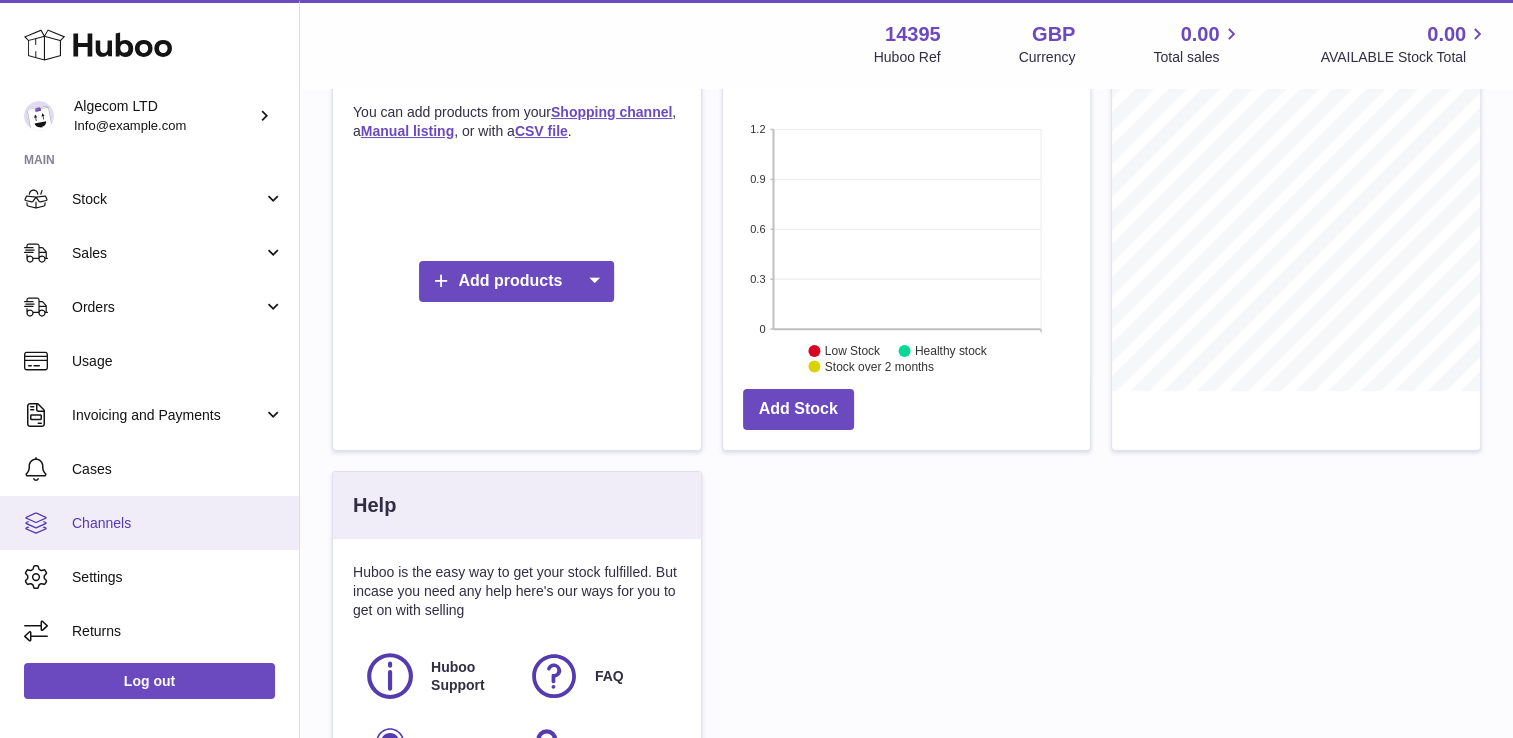 scroll, scrollTop: 400, scrollLeft: 0, axis: vertical 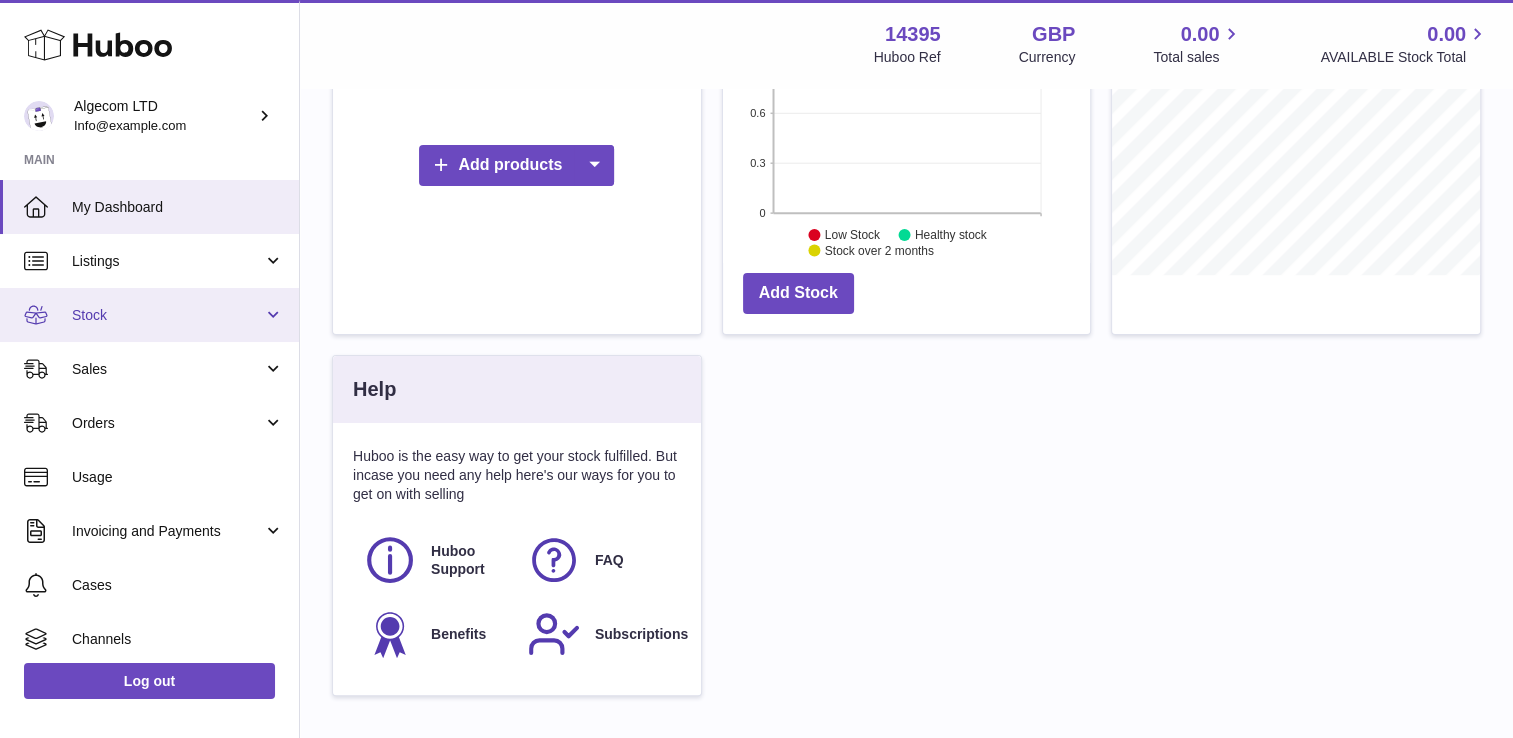 click on "Stock" at bounding box center [167, 315] 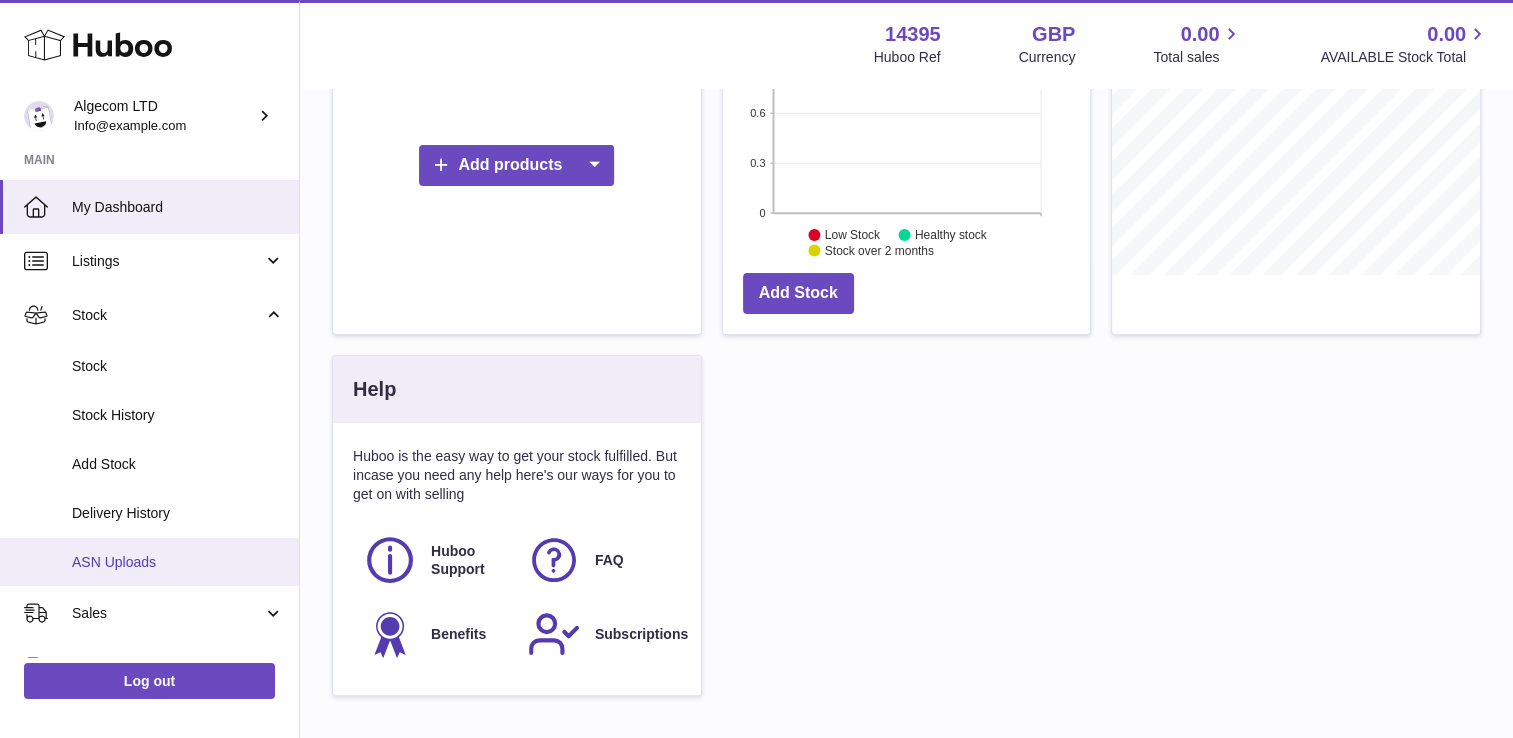 click on "ASN Uploads" at bounding box center [178, 562] 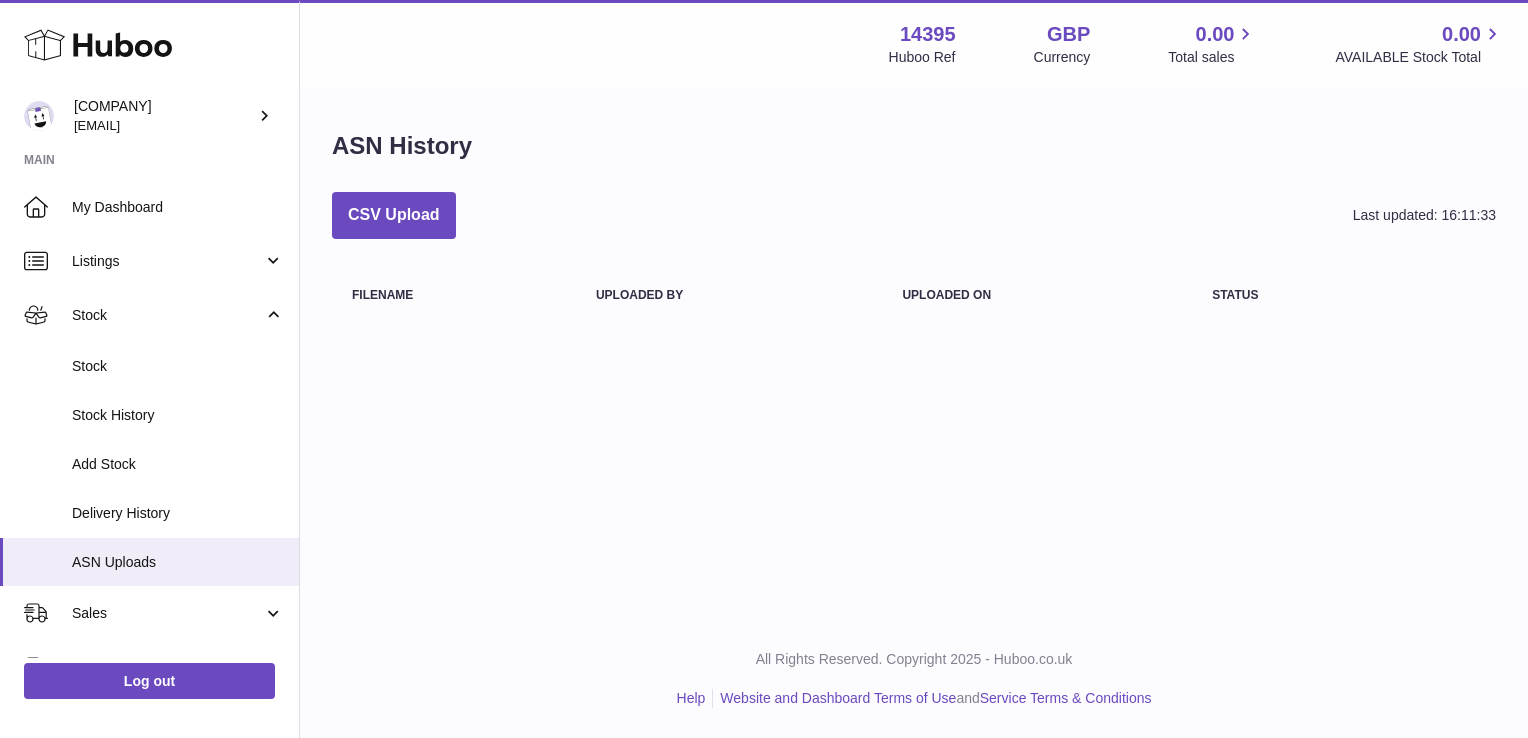 scroll, scrollTop: 0, scrollLeft: 0, axis: both 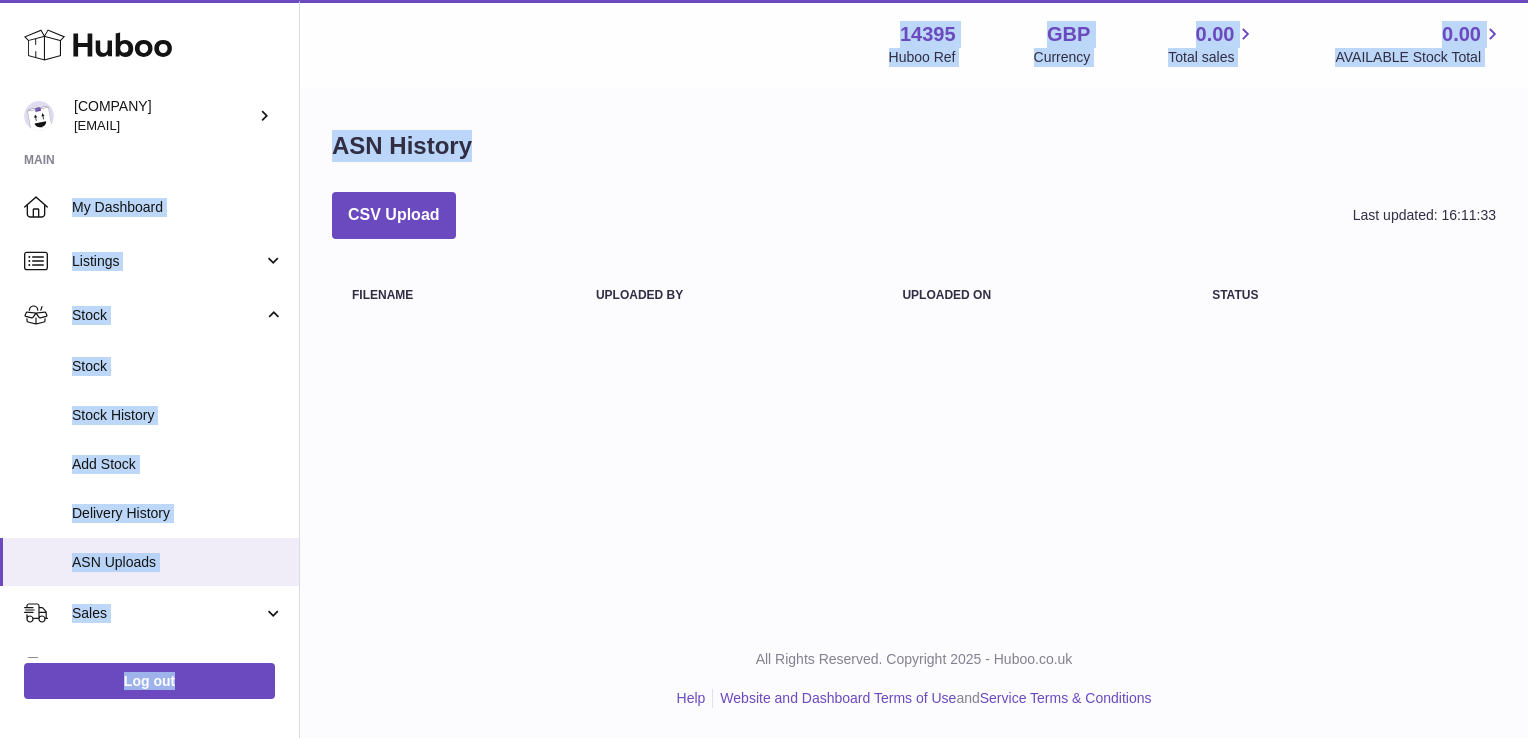 drag, startPoint x: 480, startPoint y: 145, endPoint x: 199, endPoint y: 151, distance: 281.06406 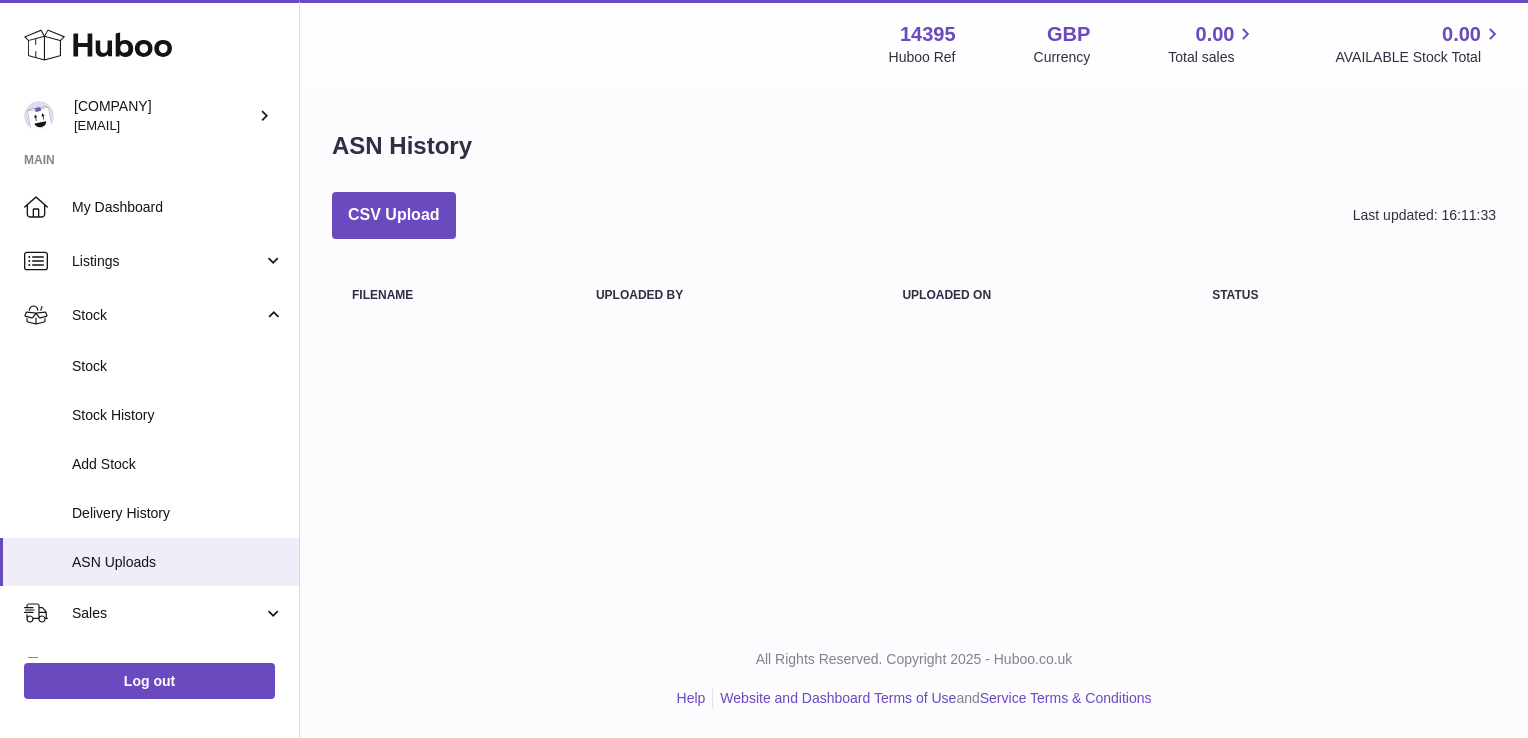 click on "CSV Upload
Last updated: 16:11:33" at bounding box center [914, 215] 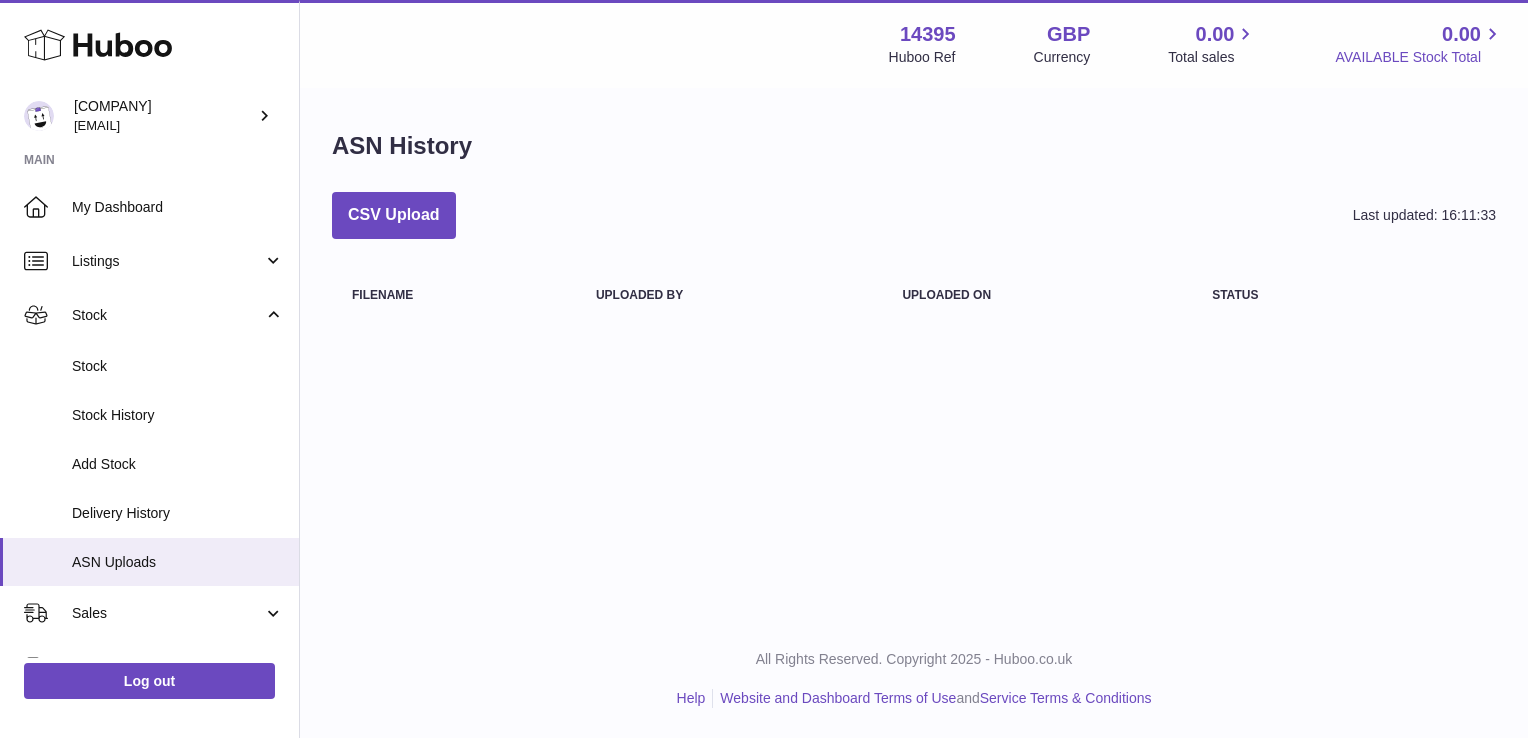 click on "AVAILABLE Stock Total" at bounding box center [1419, 57] 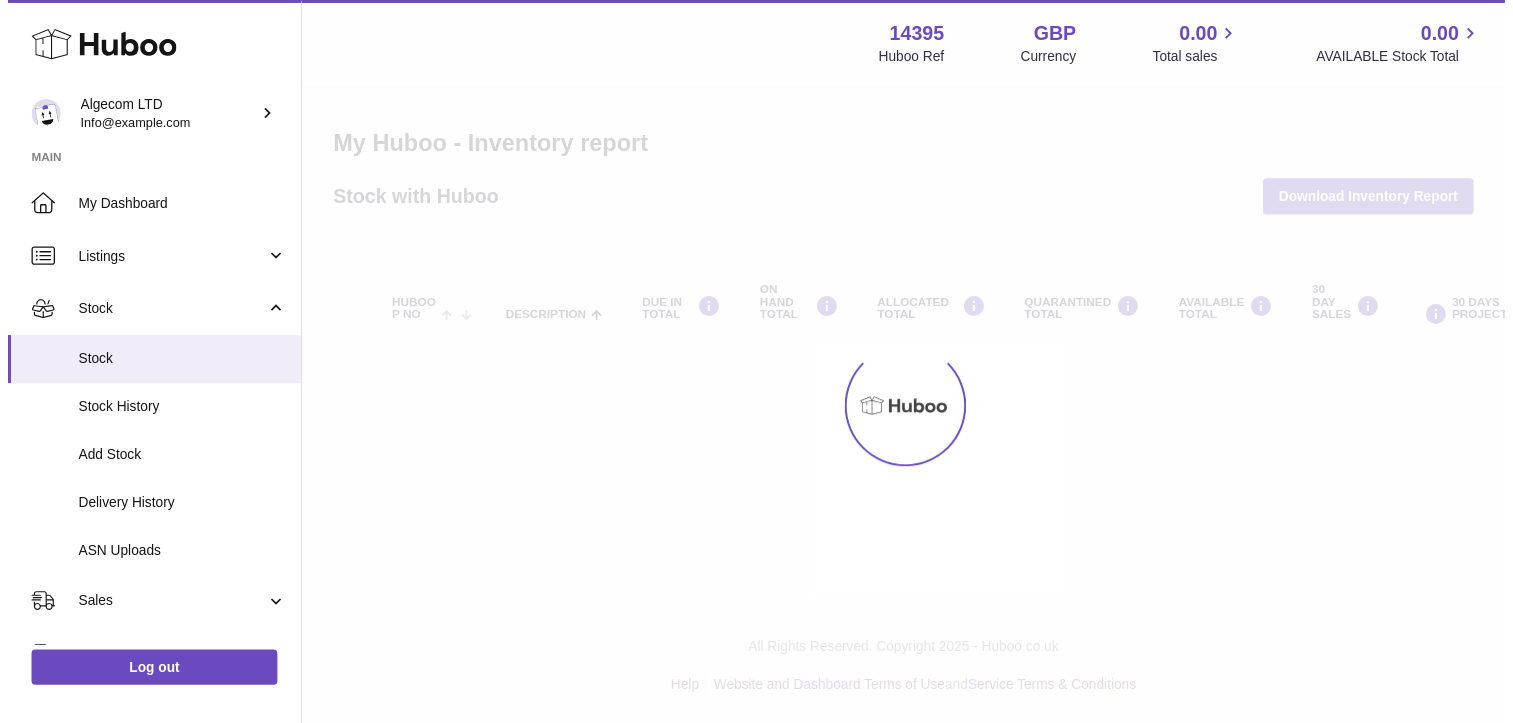 scroll, scrollTop: 0, scrollLeft: 0, axis: both 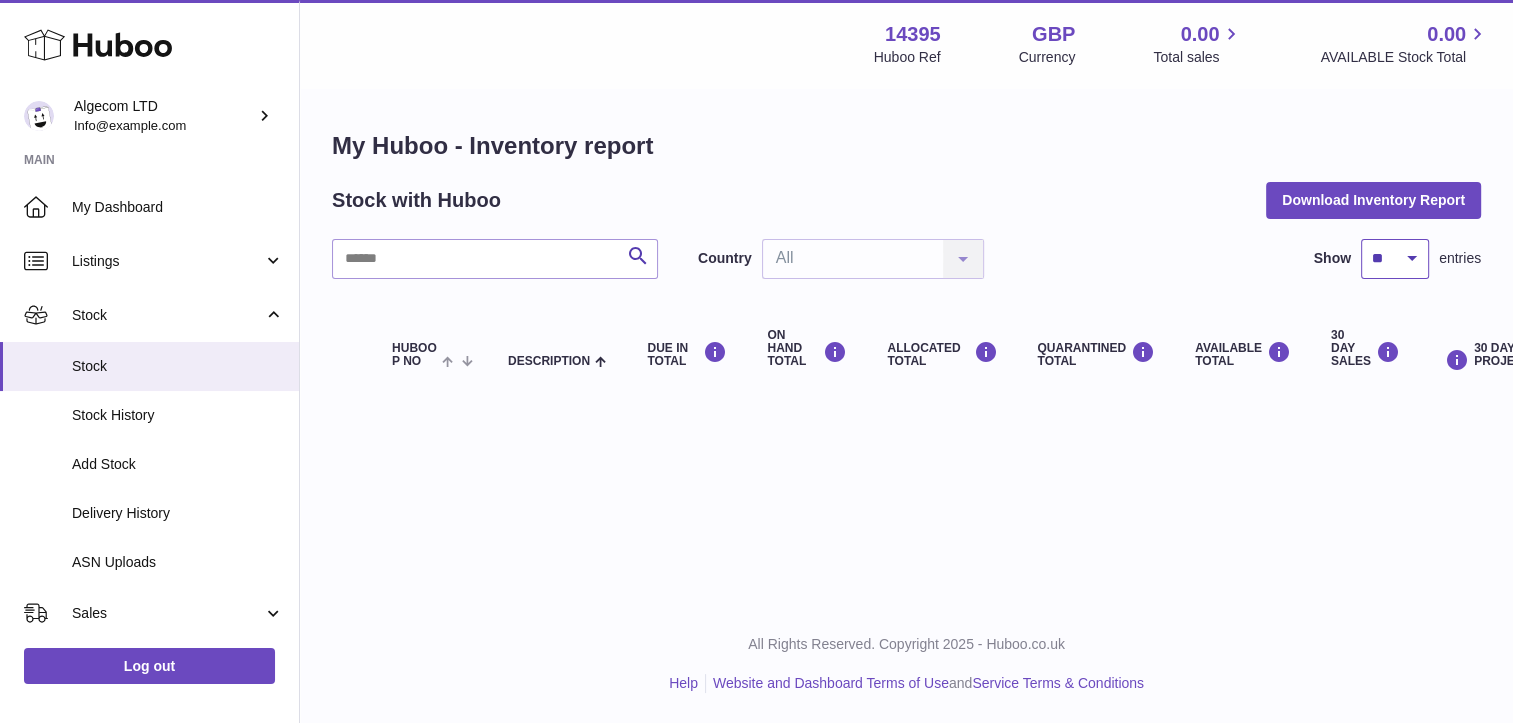click on "** ** ** ***" at bounding box center (1395, 259) 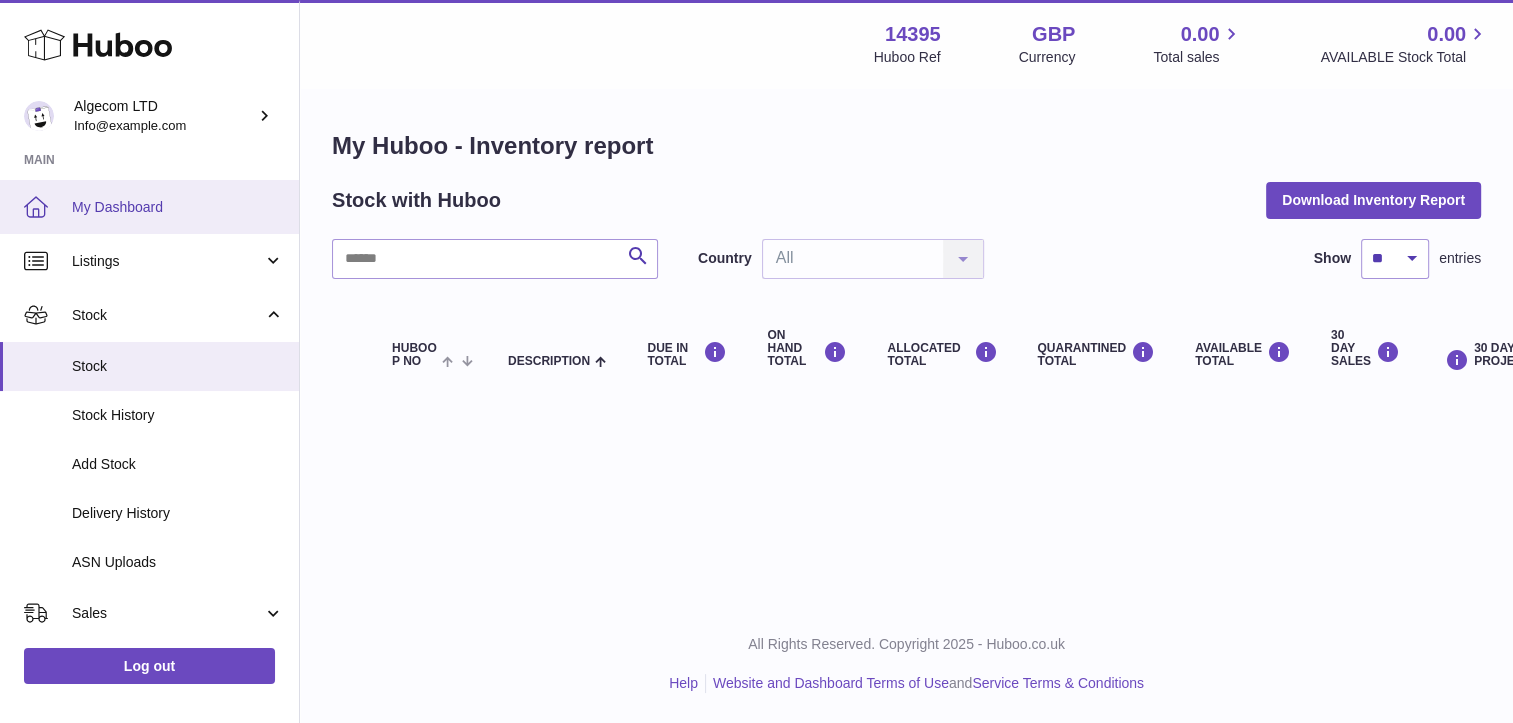 click on "My Dashboard" at bounding box center [149, 207] 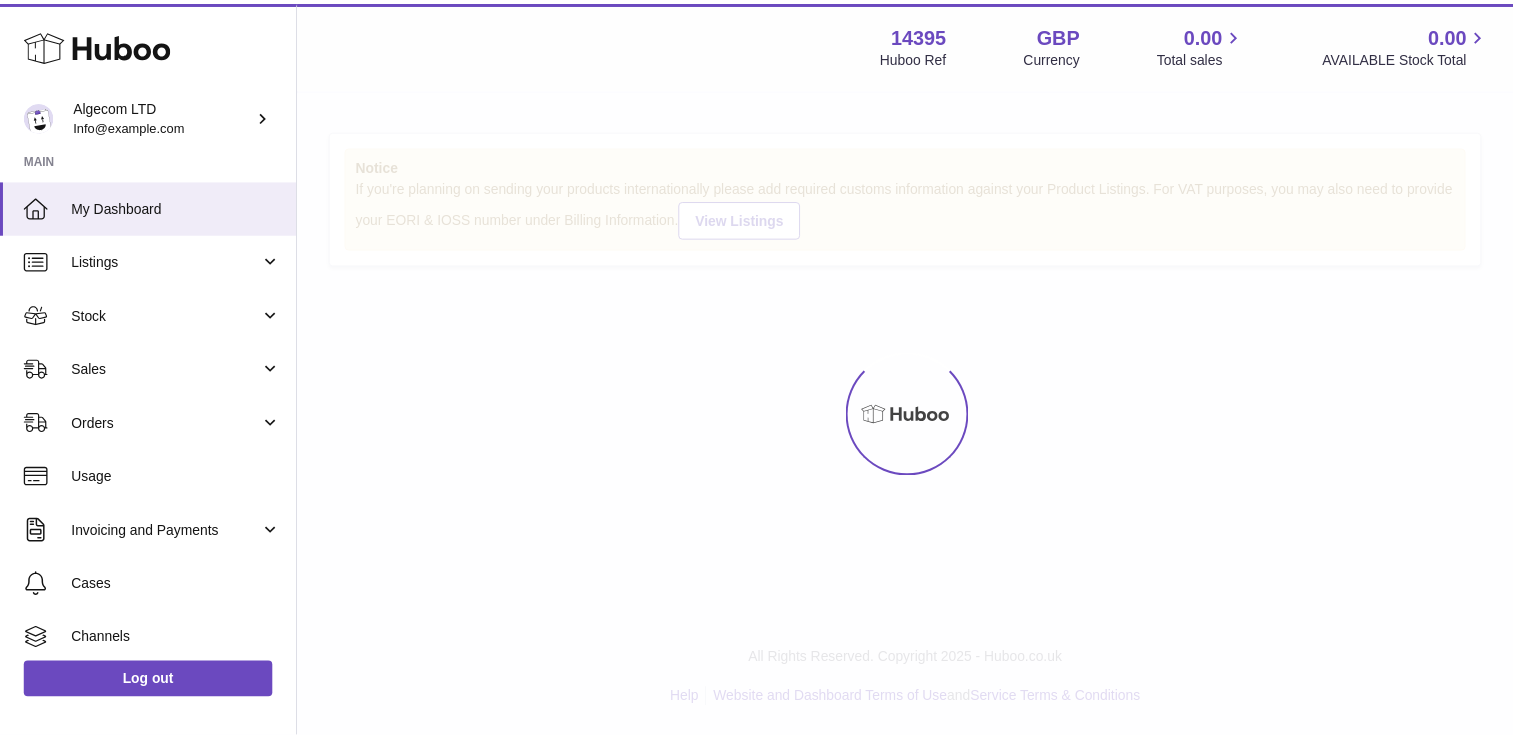 scroll, scrollTop: 0, scrollLeft: 0, axis: both 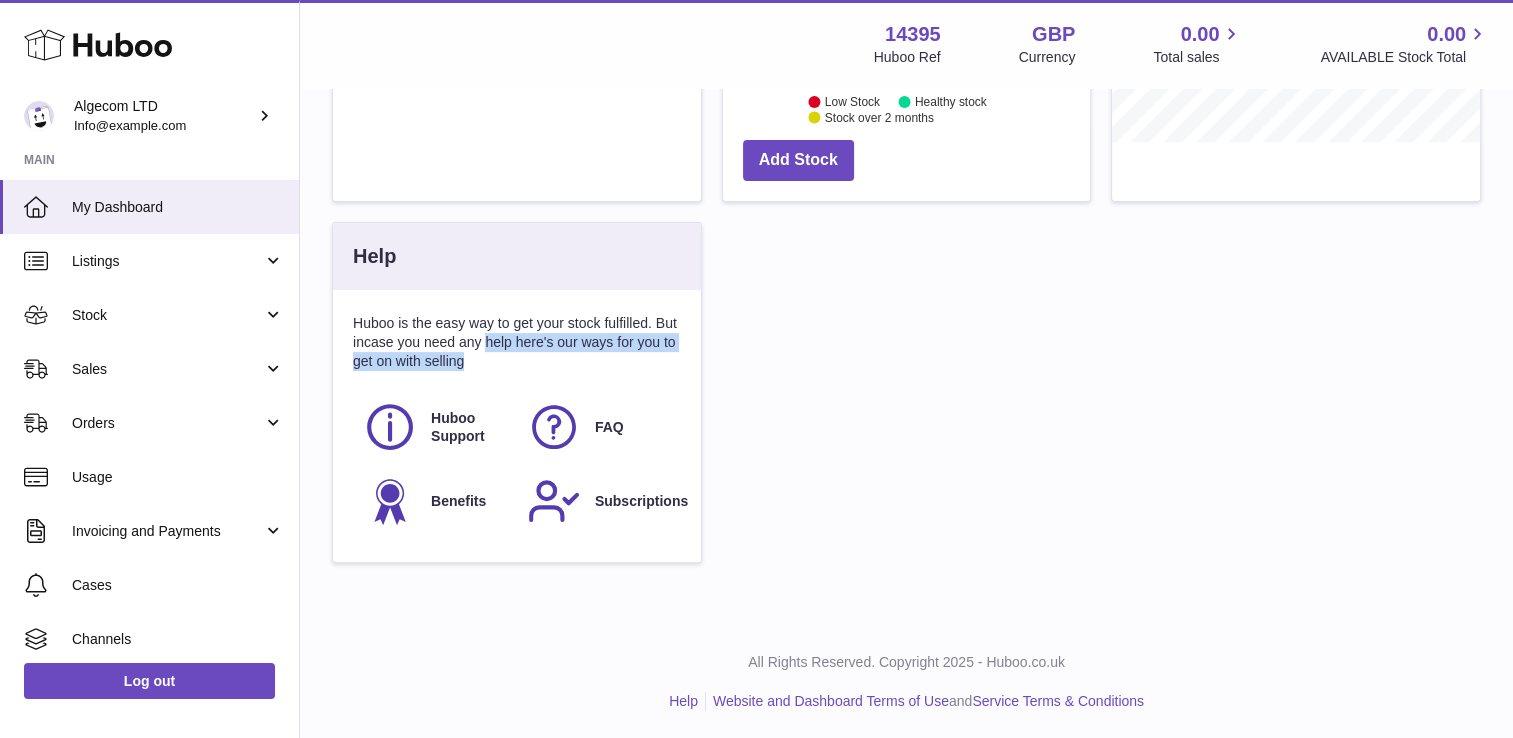 drag, startPoint x: 546, startPoint y: 350, endPoint x: 465, endPoint y: 334, distance: 82.565125 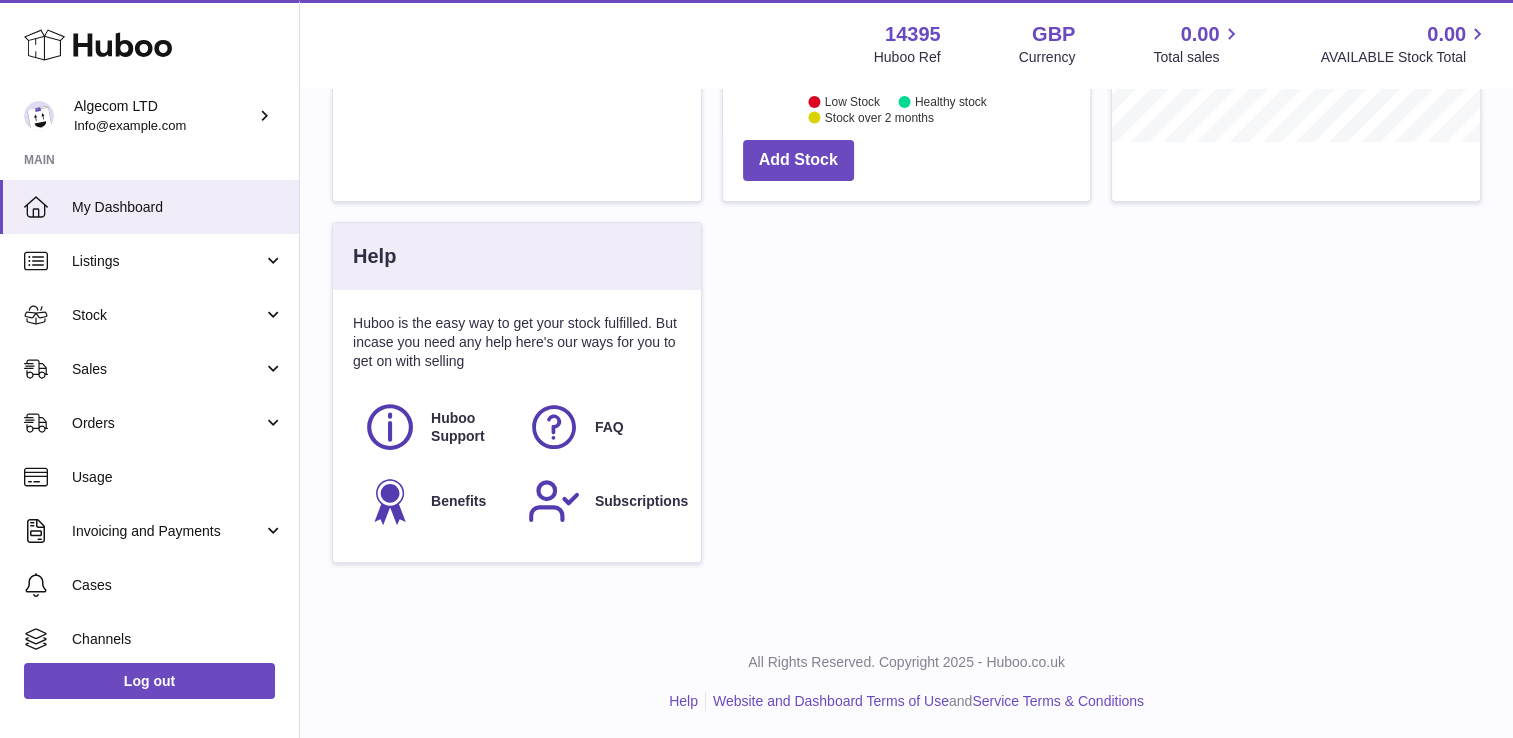 drag, startPoint x: 465, startPoint y: 334, endPoint x: 480, endPoint y: 318, distance: 21.931713 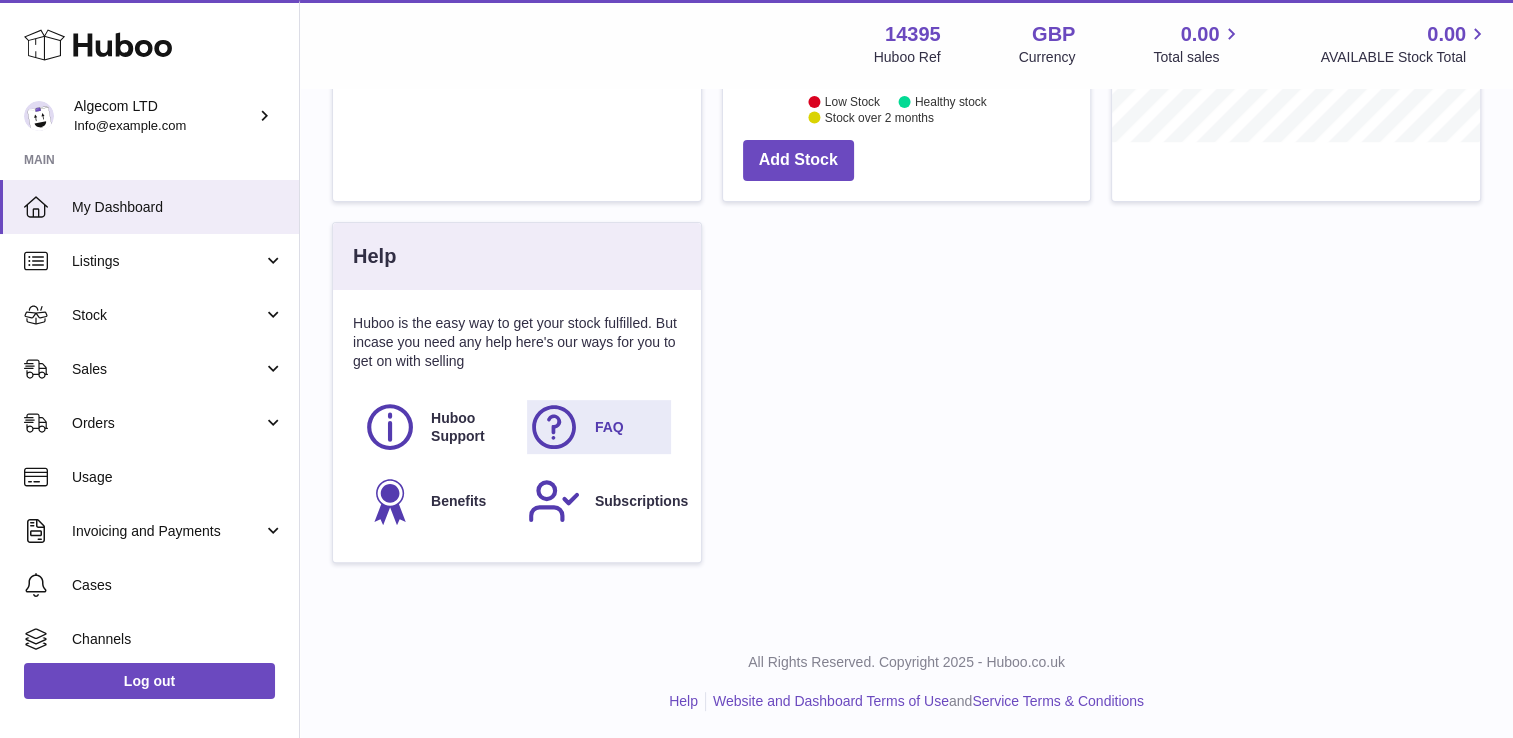 click on "FAQ" at bounding box center (599, 427) 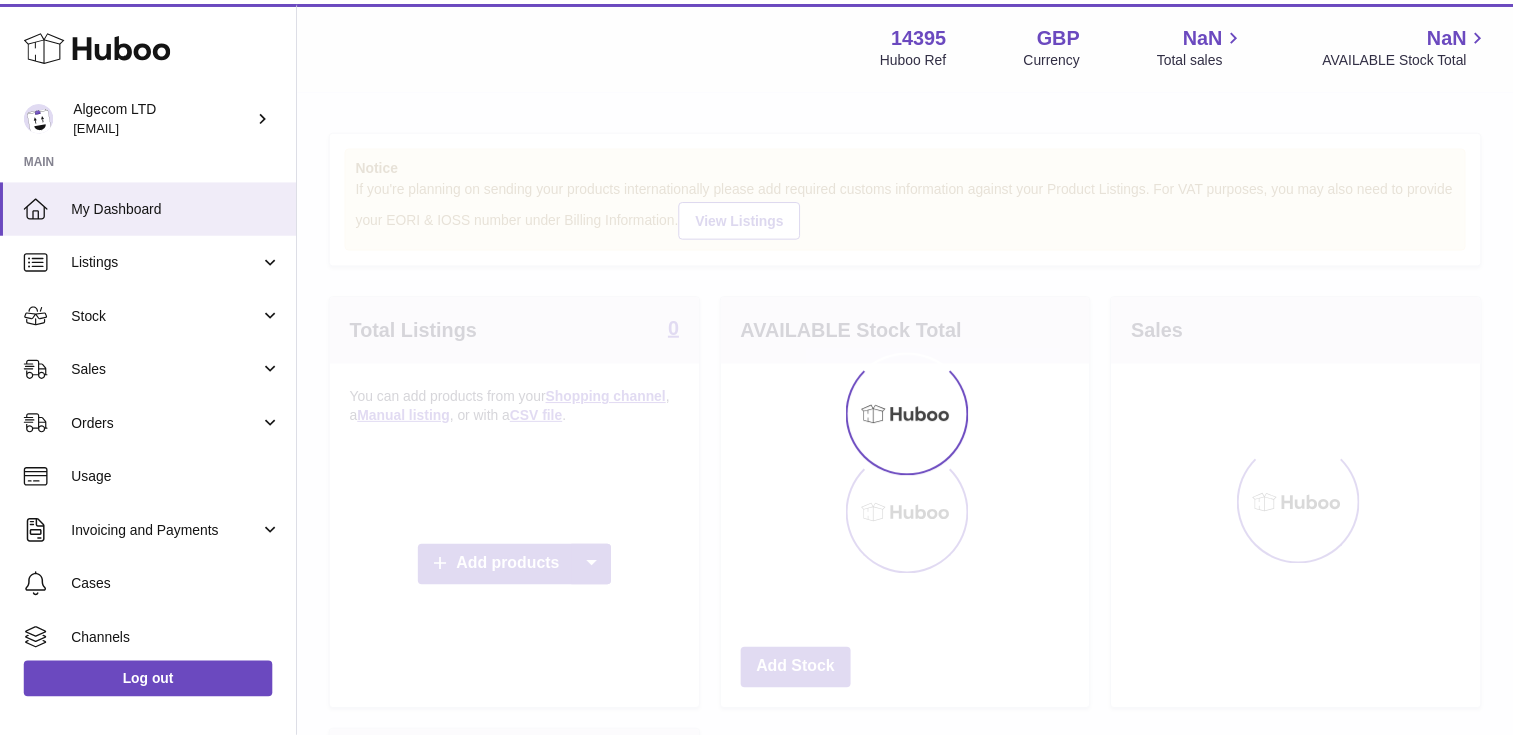 scroll, scrollTop: 0, scrollLeft: 0, axis: both 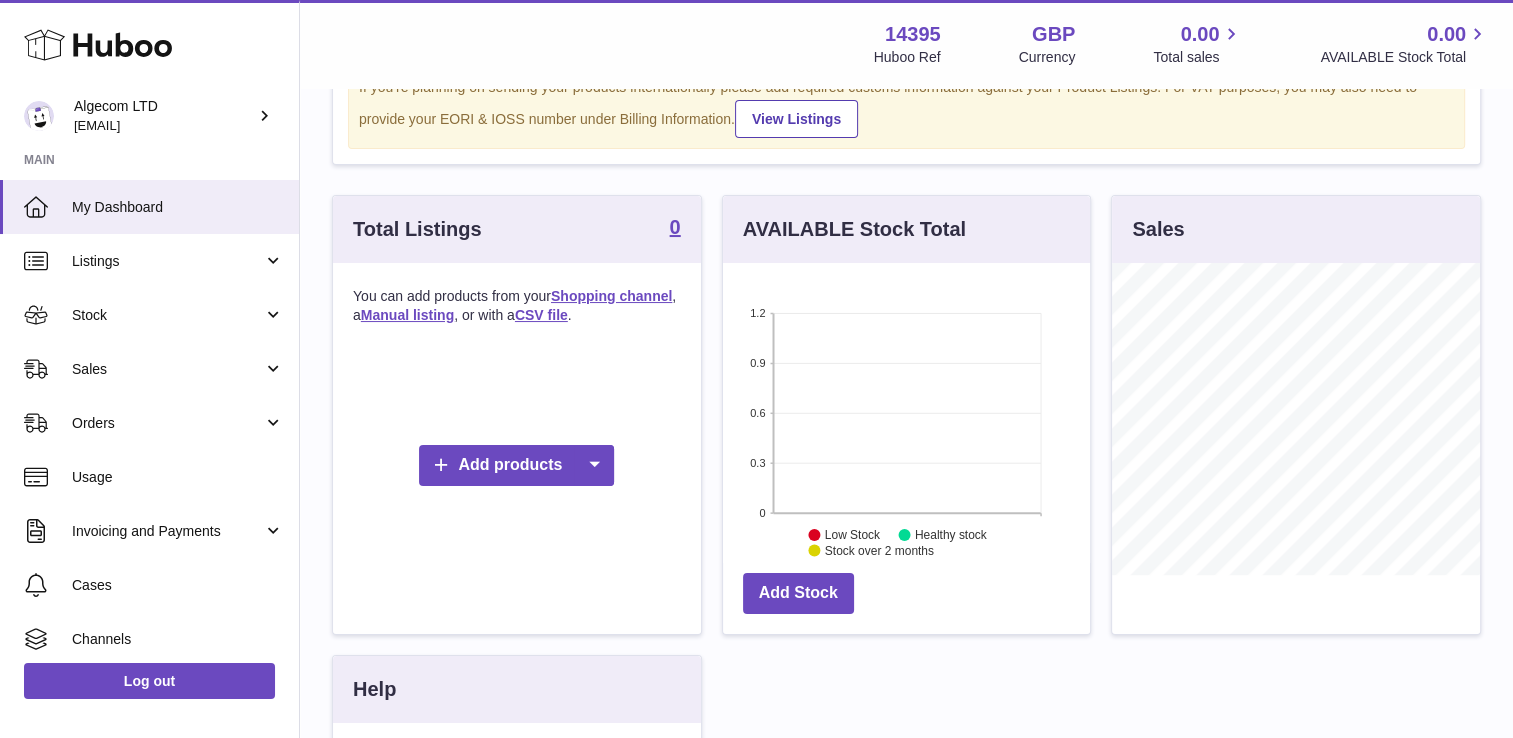 click on "Huboo Ref" at bounding box center (907, 57) 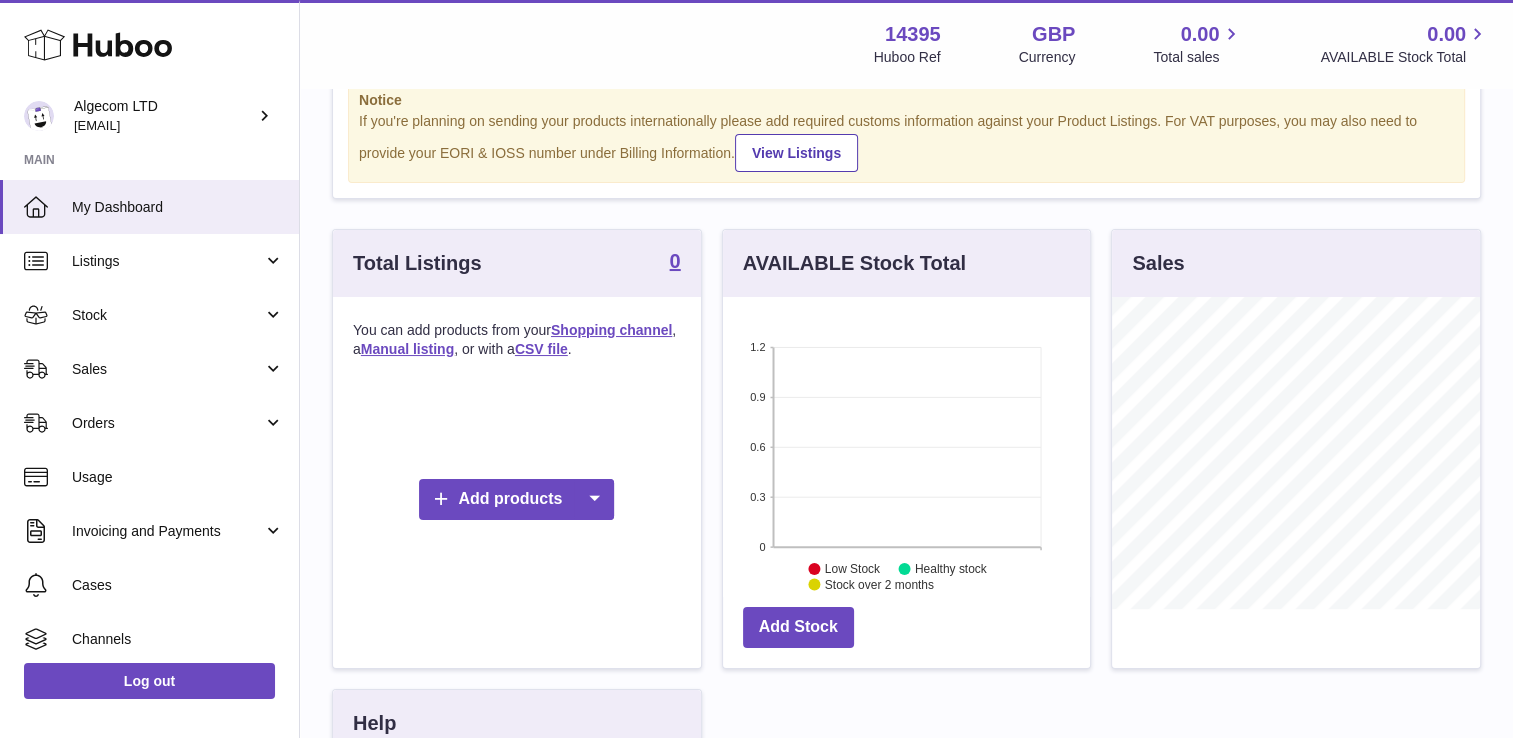 scroll, scrollTop: 100, scrollLeft: 0, axis: vertical 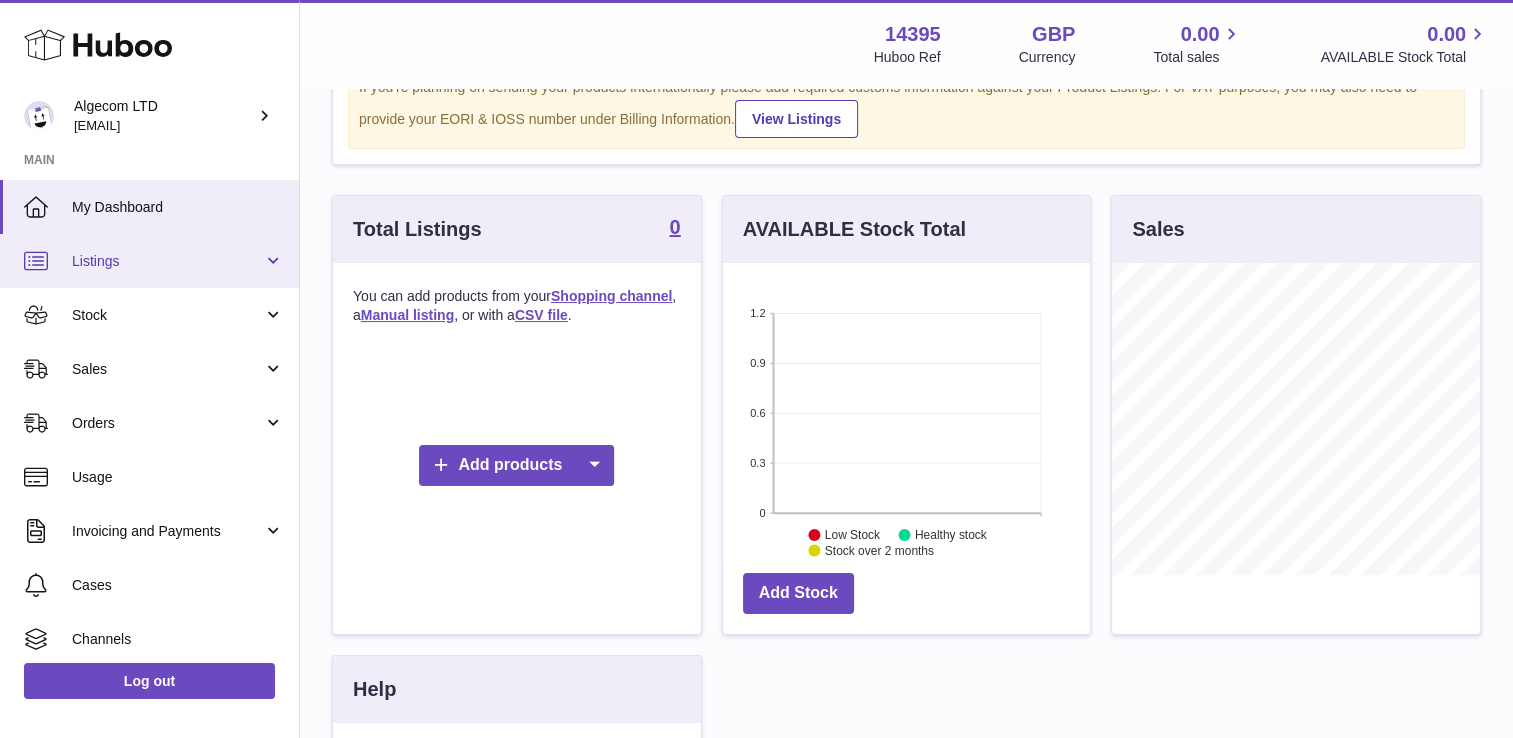 click on "Listings" at bounding box center (167, 261) 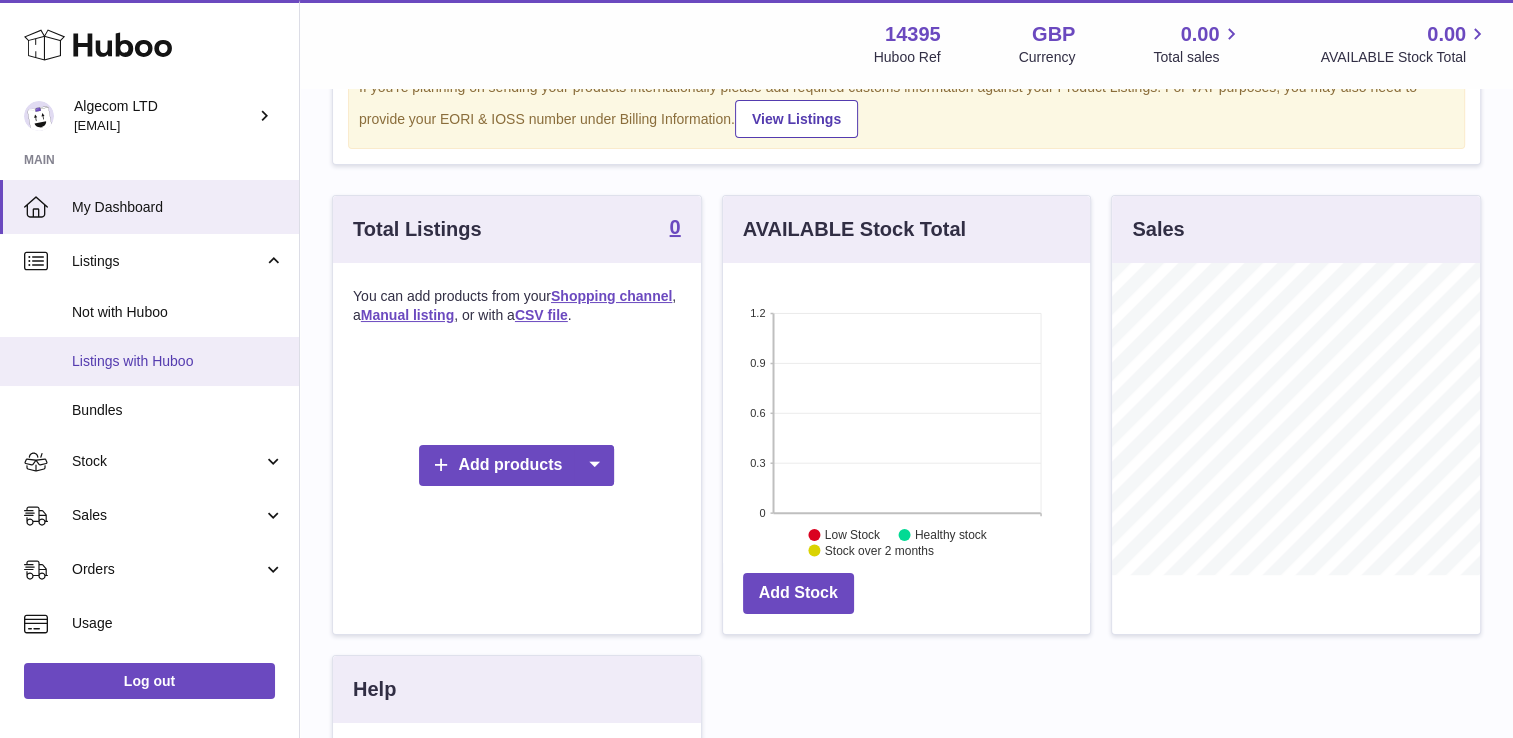 click on "Listings with Huboo" at bounding box center (178, 361) 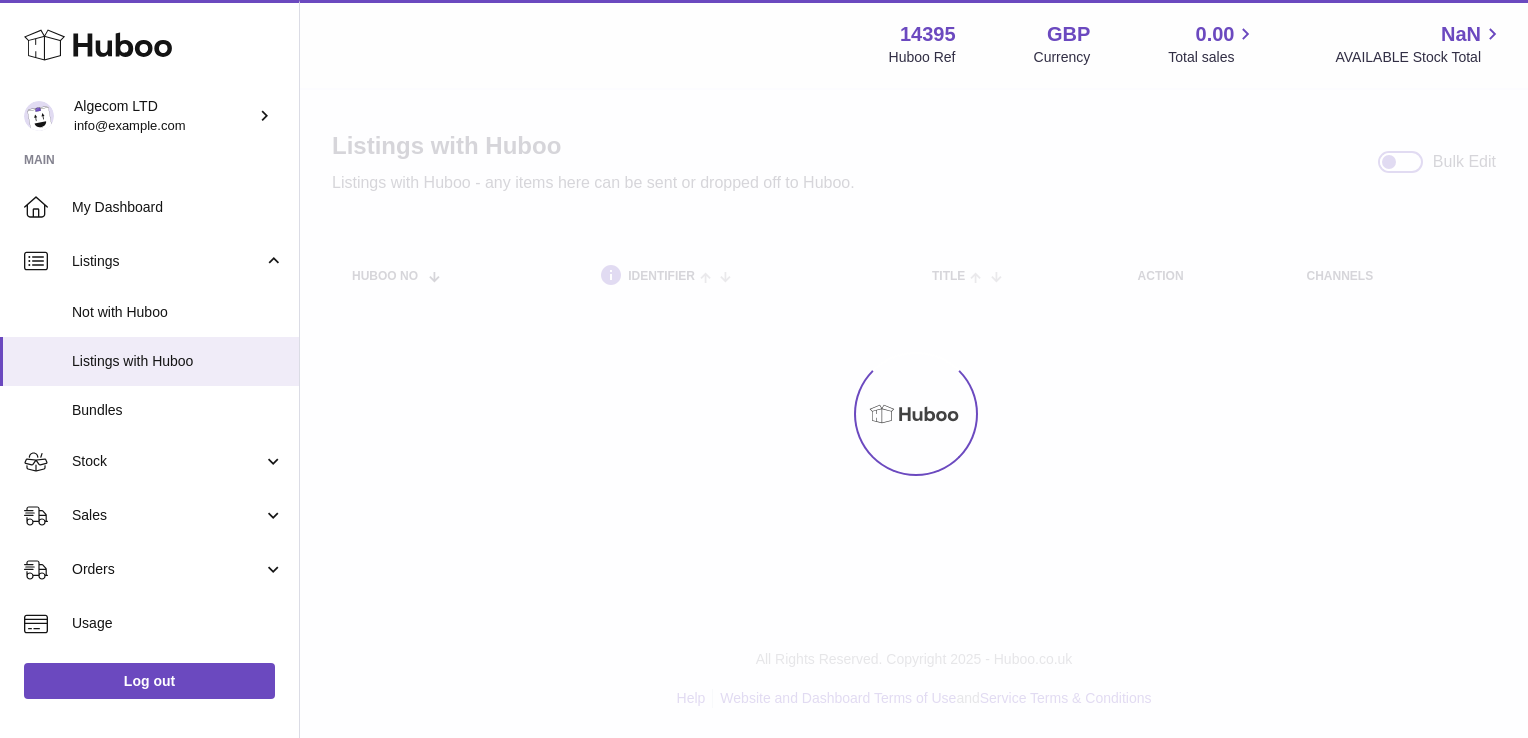 scroll, scrollTop: 0, scrollLeft: 0, axis: both 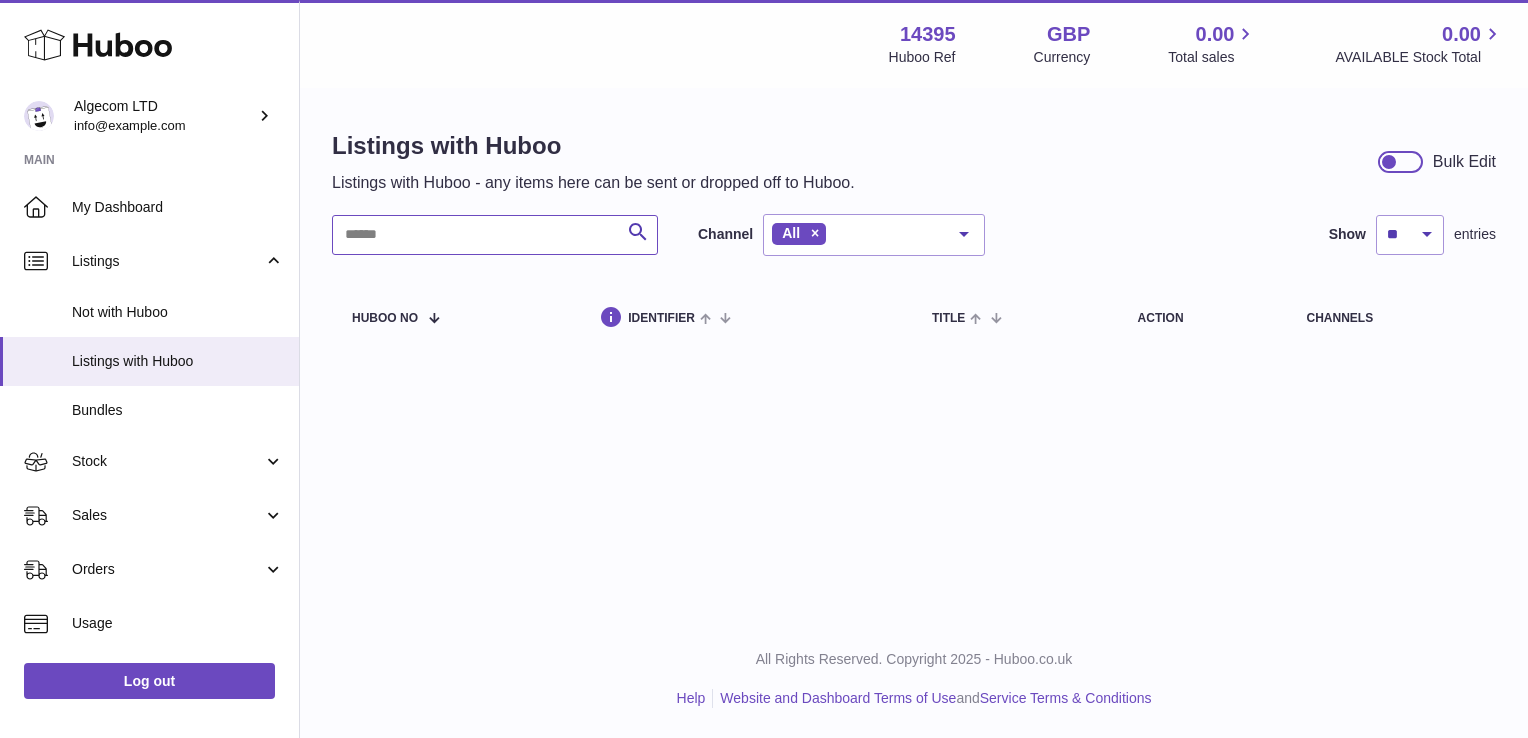 click at bounding box center (495, 235) 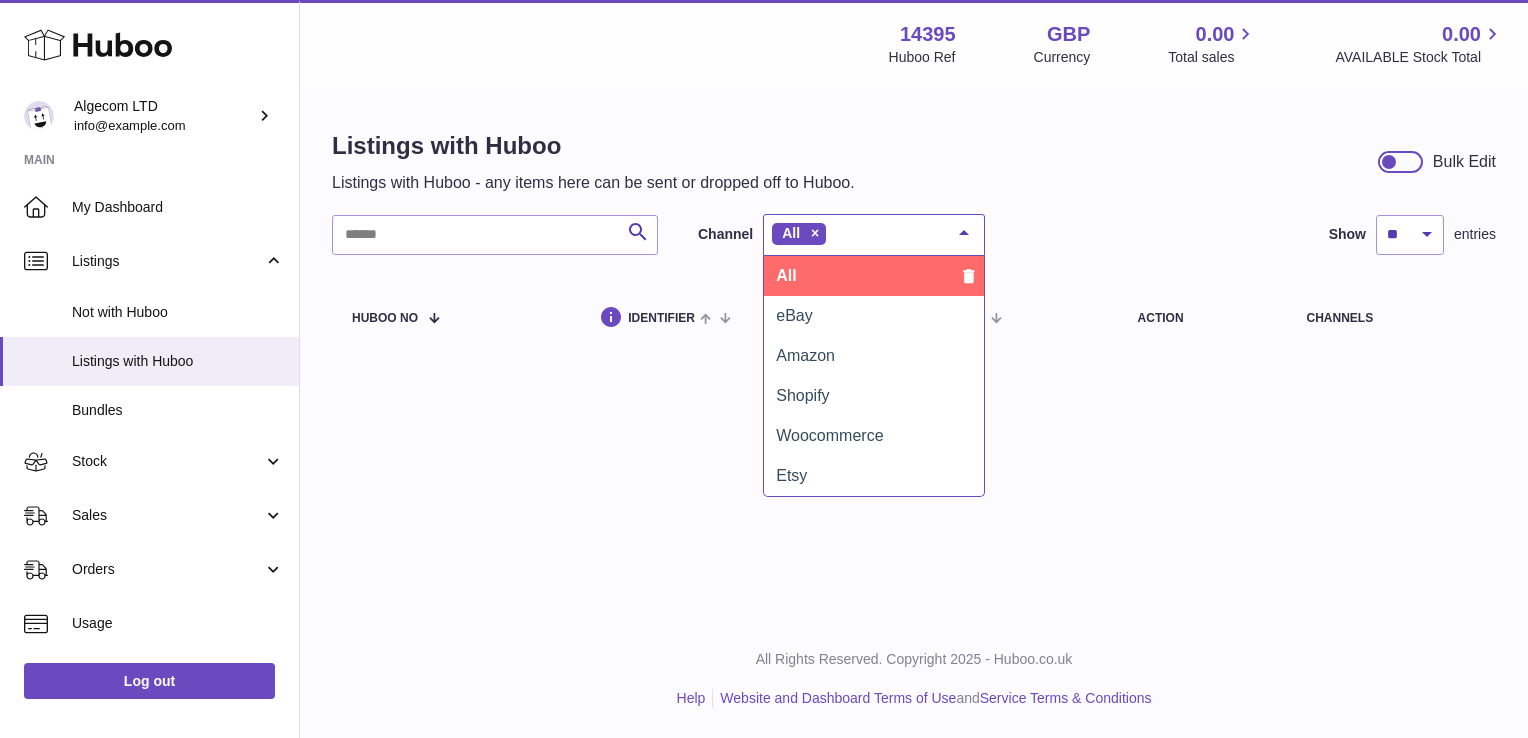 click on "All" at bounding box center [874, 235] 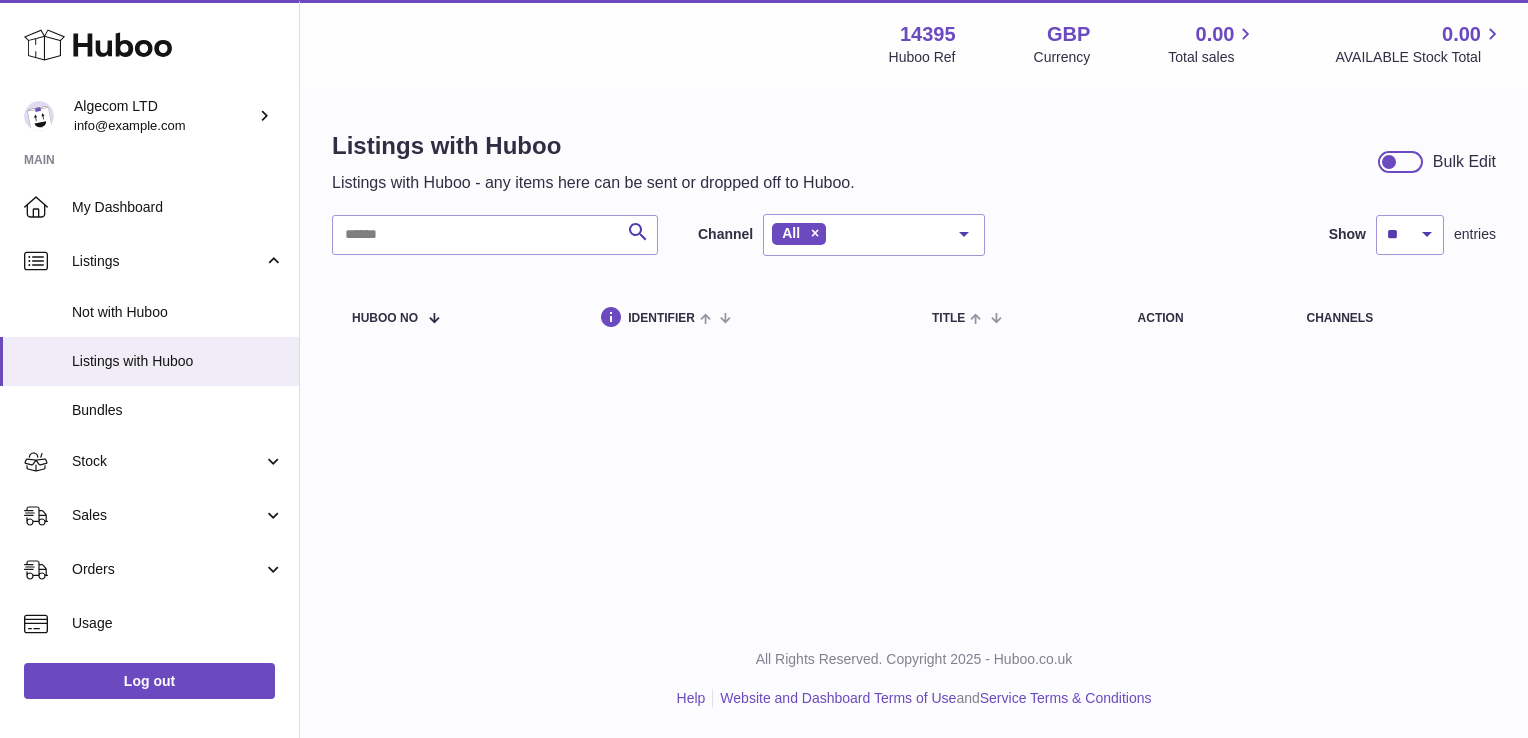 click on "Menu   Huboo     14395   Huboo Ref    GBP   Currency   0.00     Total sales   0.00     AVAILABLE Stock Total   Currency   GBP   Total sales   0.00   AVAILABLE Stock Total   0.00   Listings with Huboo   Listings with Huboo - any items here can be sent or dropped off to Huboo.
Bulk Edit
Search
Channel
All                   All   eBay   Amazon   Shopify   Woocommerce   Etsy     No elements found. Consider changing the search query.   List is empty.
Show
** ** ** ***
entries
Huboo no       identifier       title
action
channels" at bounding box center [914, 310] 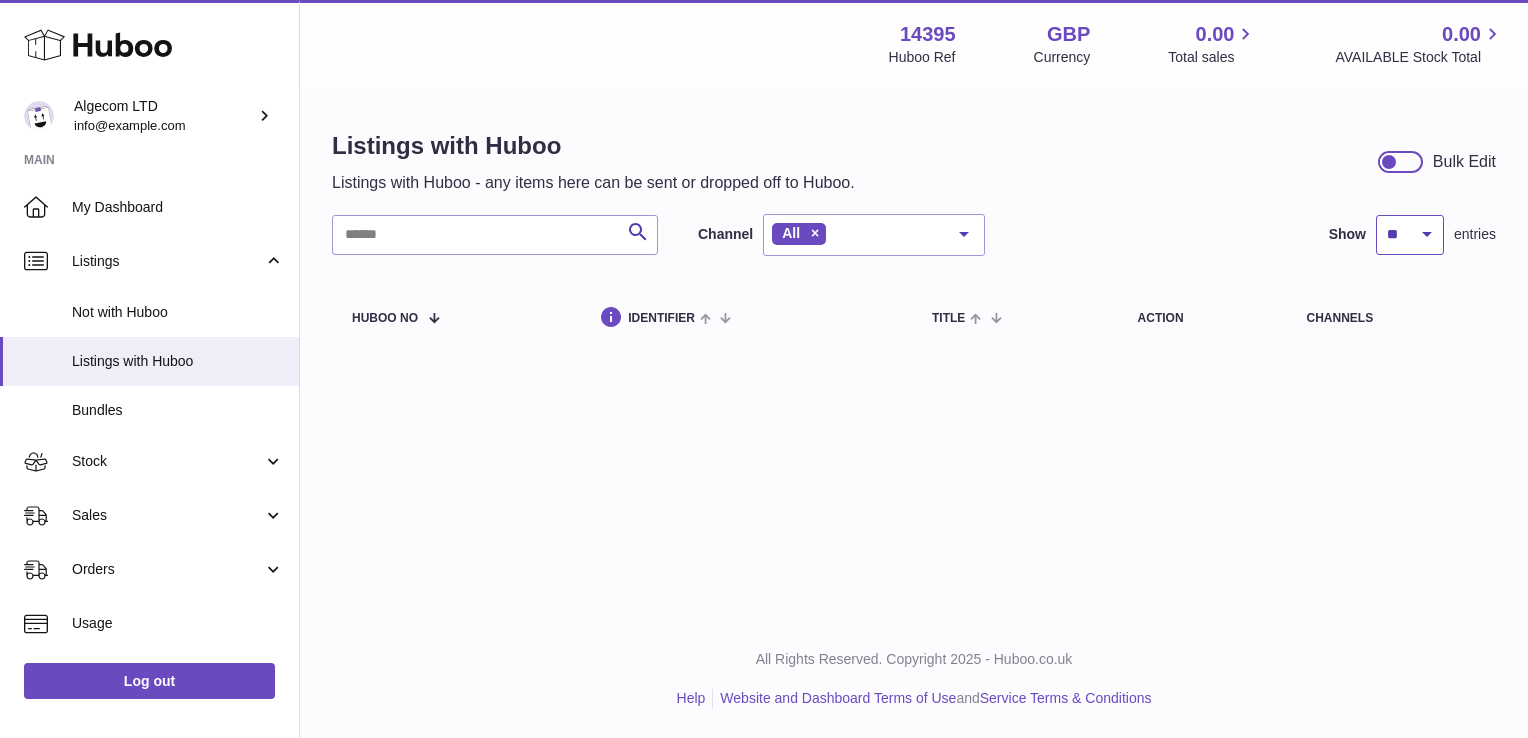 click on "** ** ** ***" at bounding box center [1410, 235] 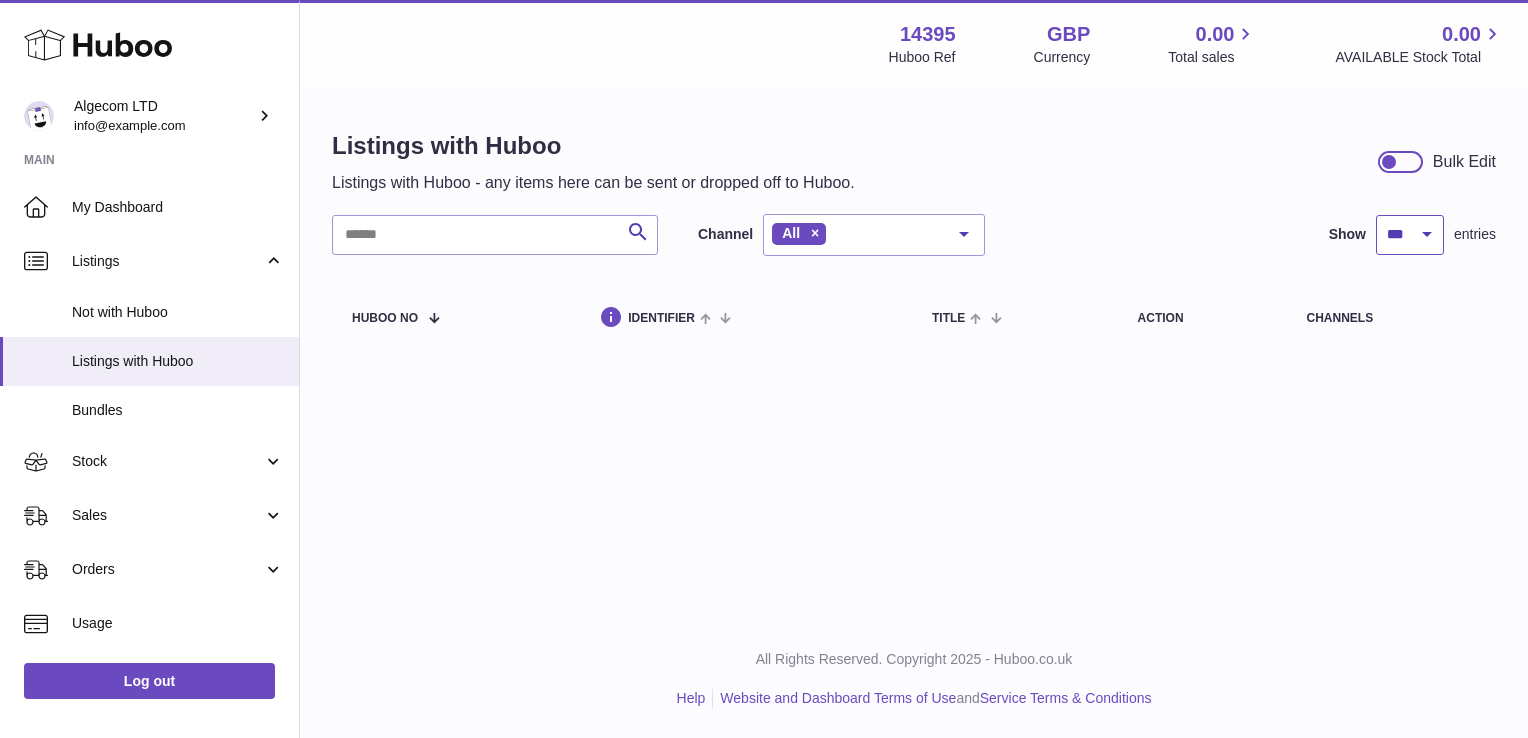 click on "** ** ** ***" at bounding box center [1410, 235] 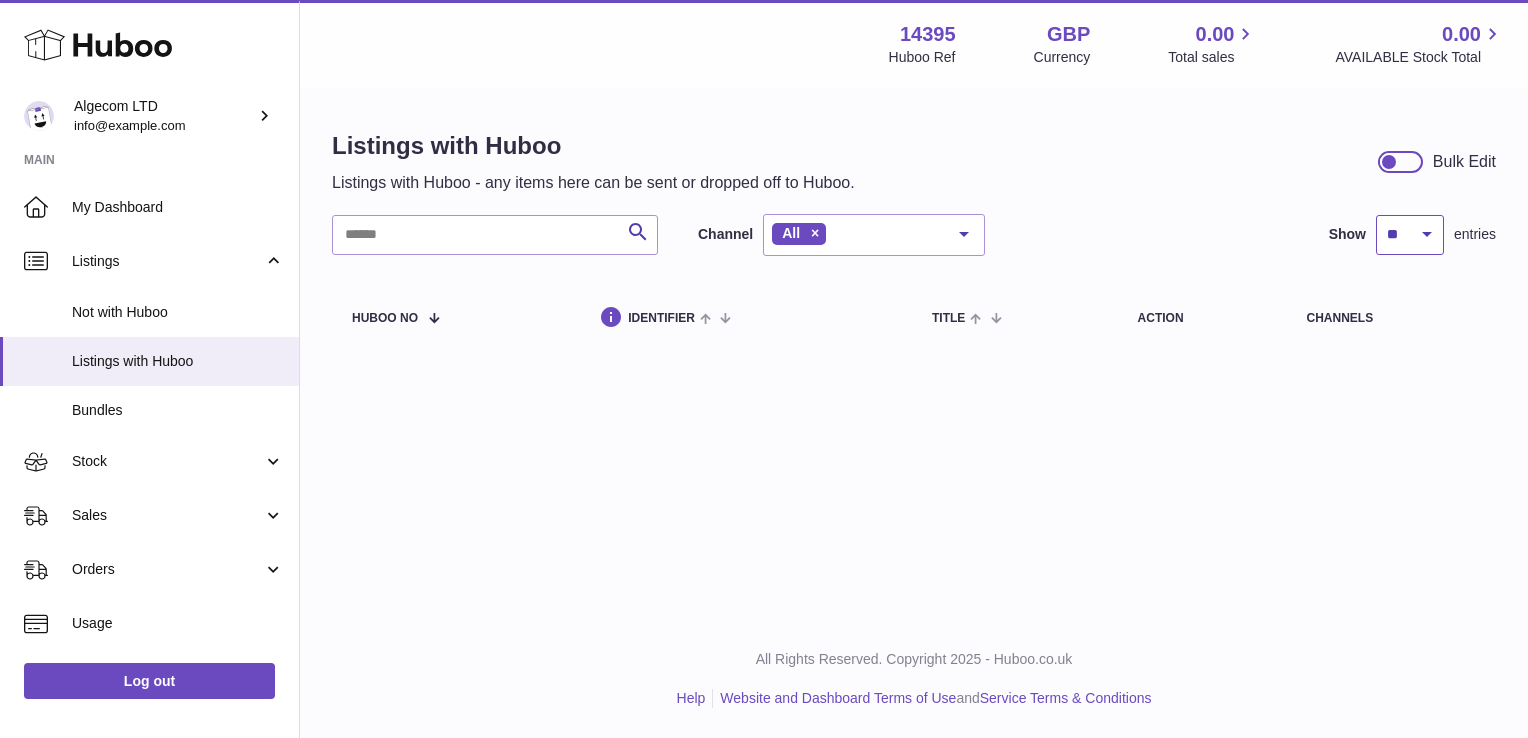 click on "** ** ** ***" at bounding box center [1410, 235] 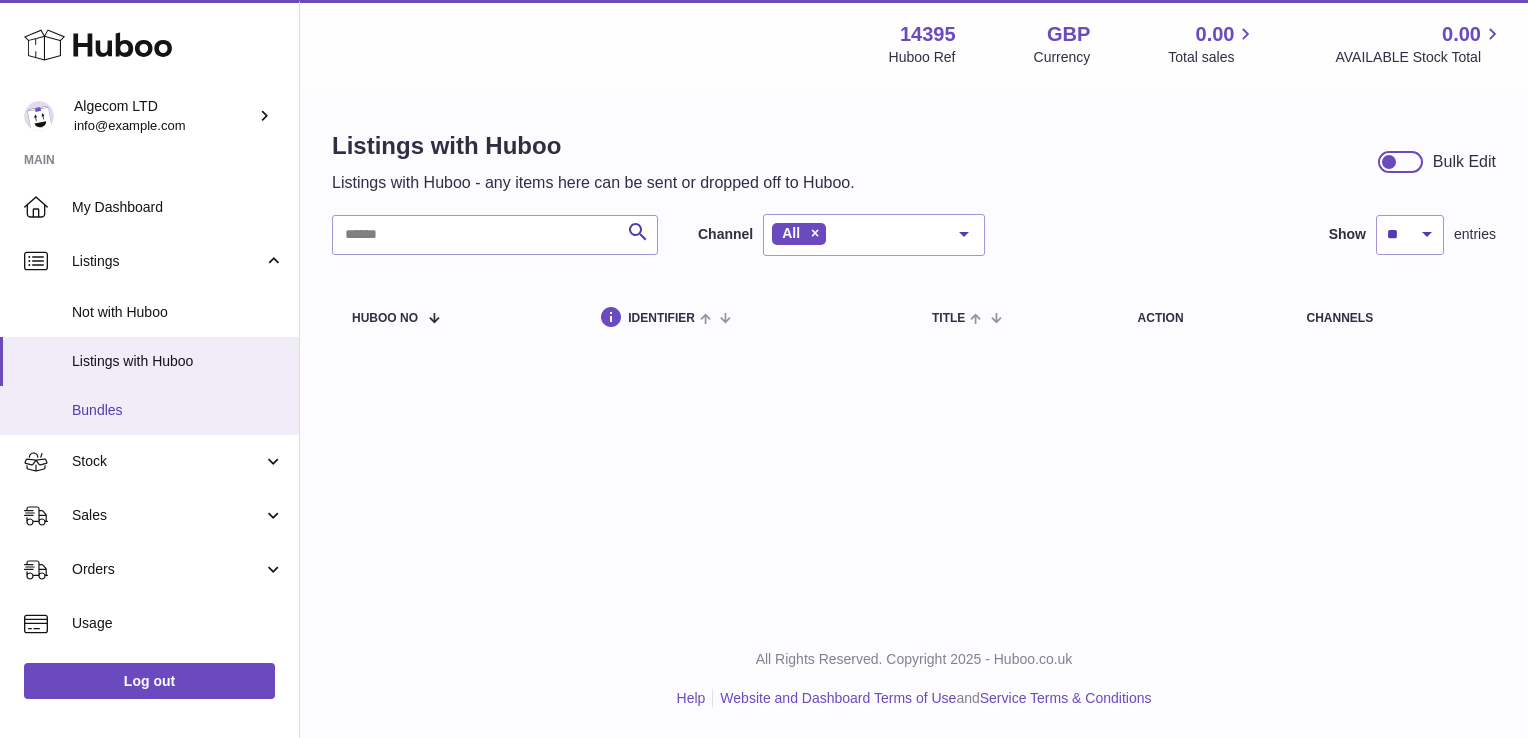 click on "Bundles" at bounding box center [149, 410] 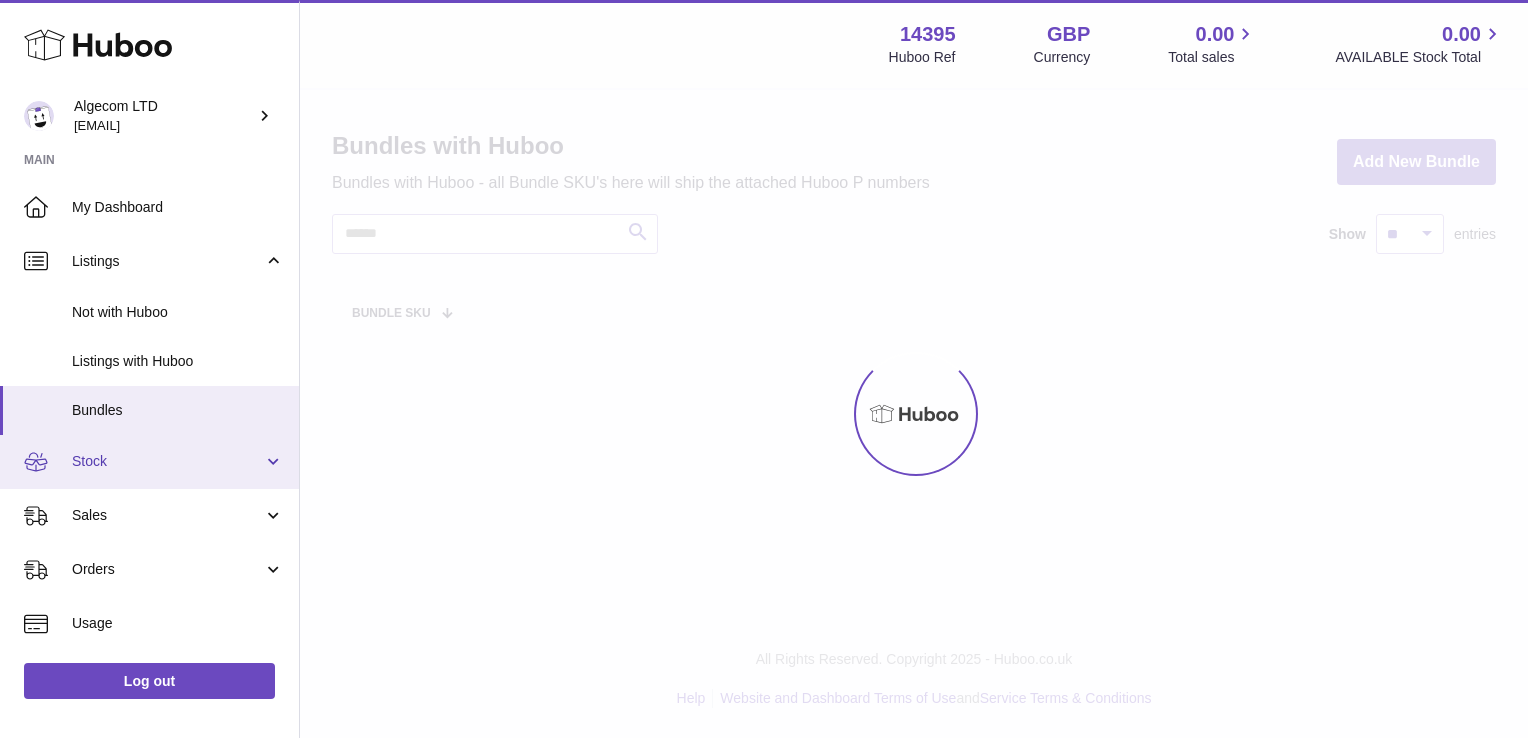 scroll, scrollTop: 0, scrollLeft: 0, axis: both 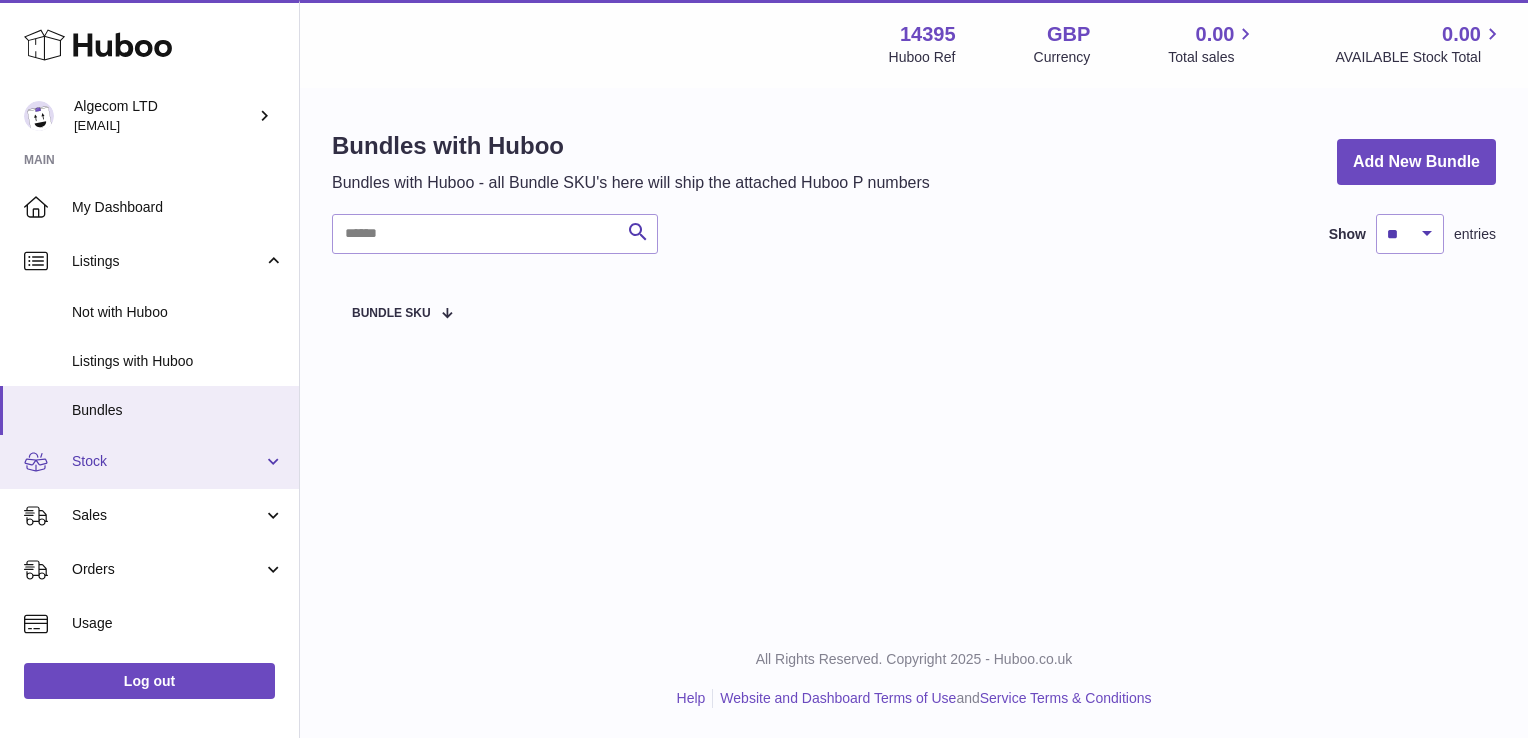 click on "Stock" at bounding box center (149, 462) 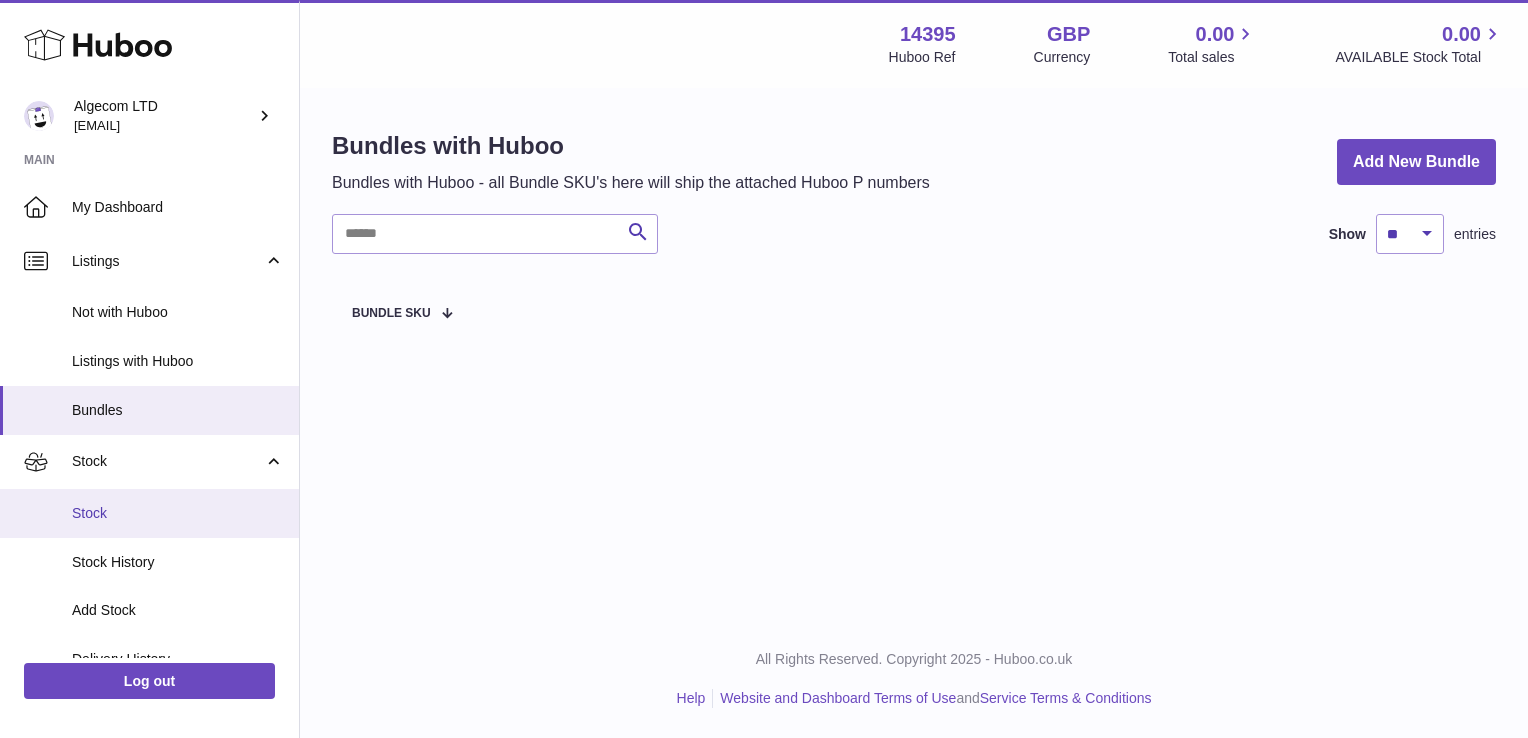 click on "Stock" at bounding box center [178, 513] 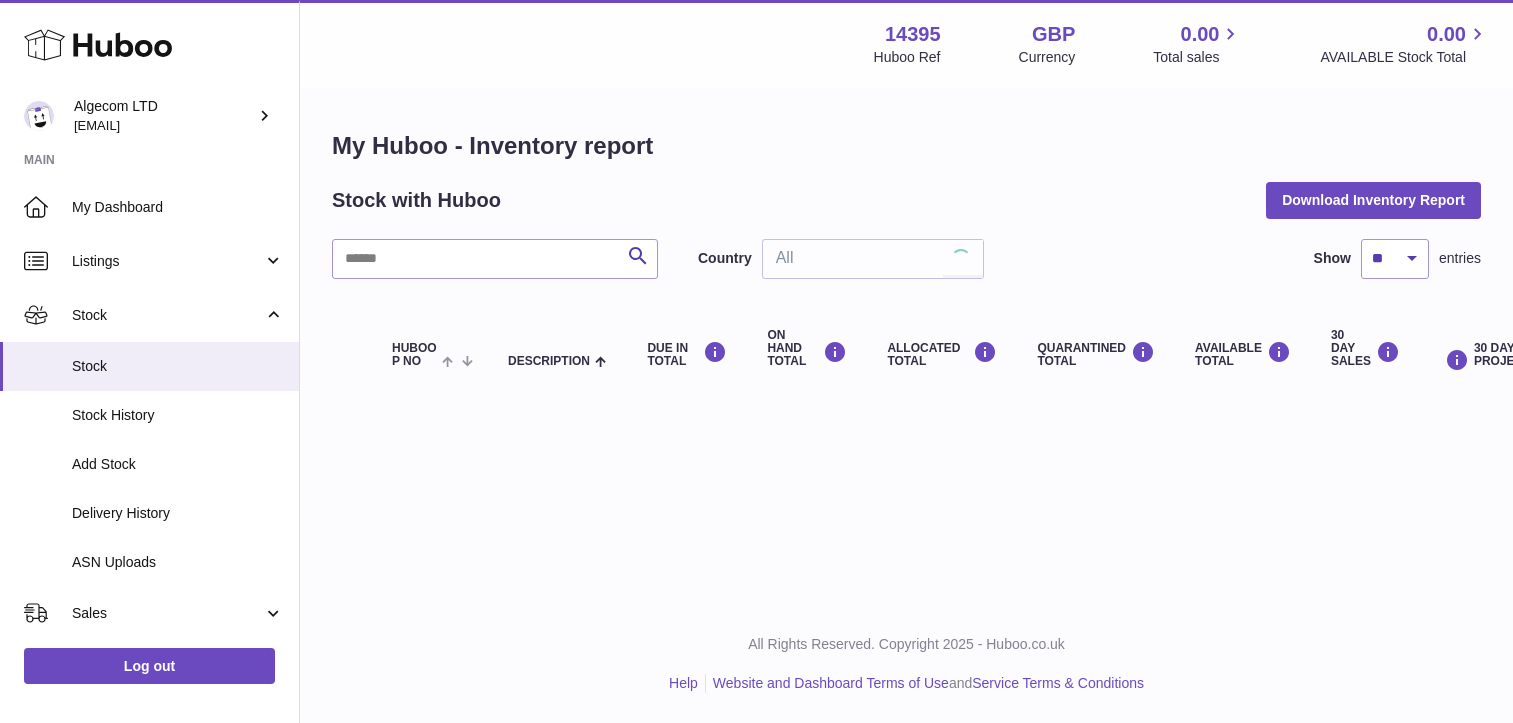 scroll, scrollTop: 0, scrollLeft: 0, axis: both 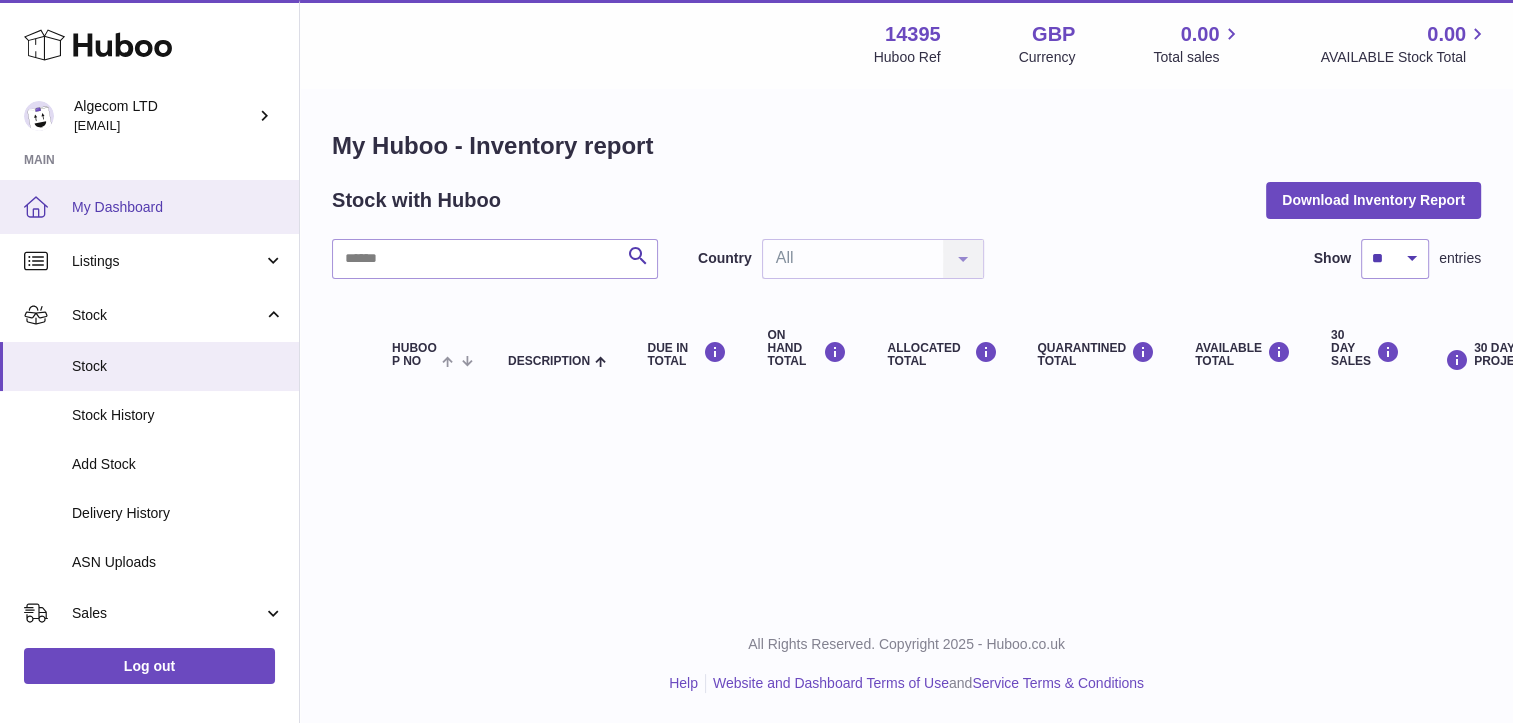 click on "My Dashboard" at bounding box center (178, 207) 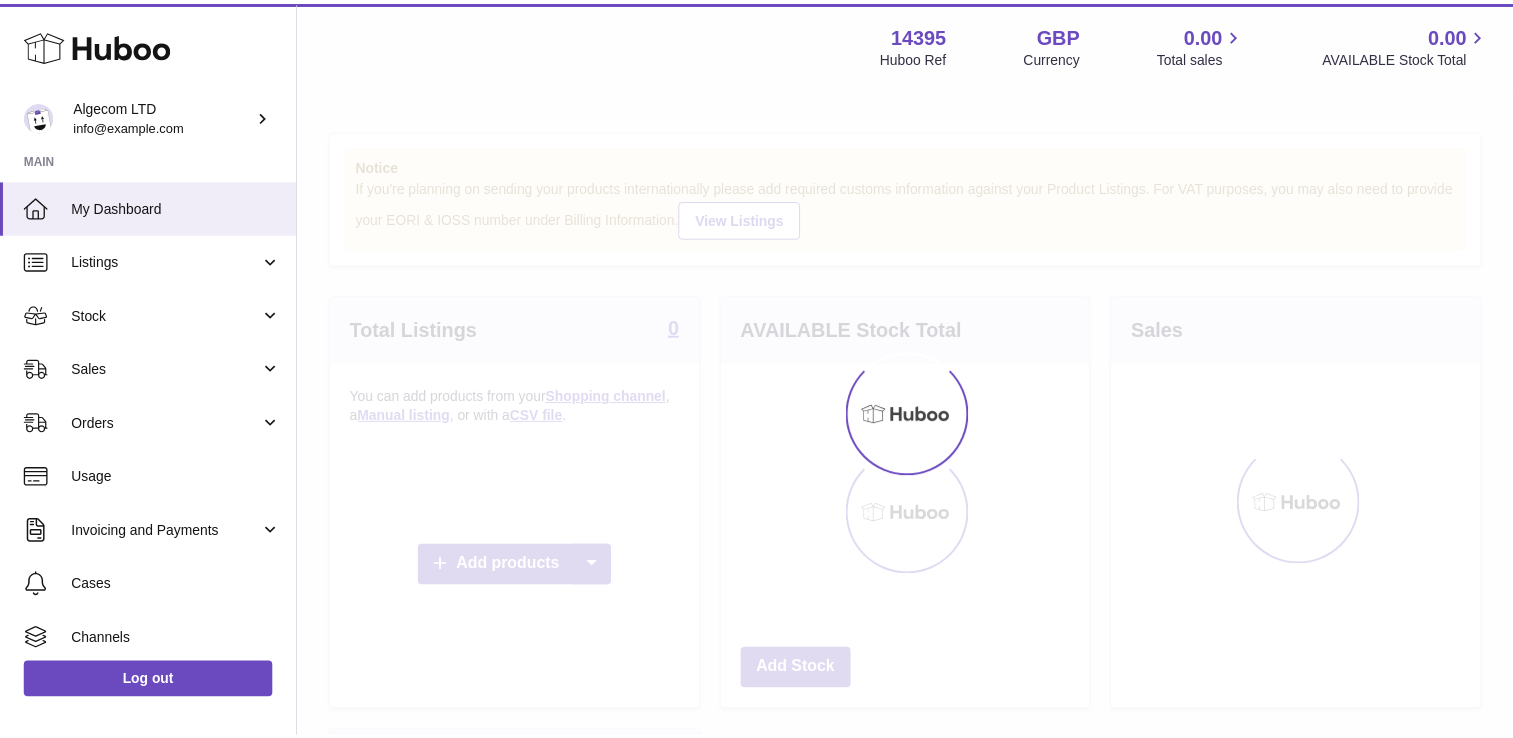 scroll, scrollTop: 0, scrollLeft: 0, axis: both 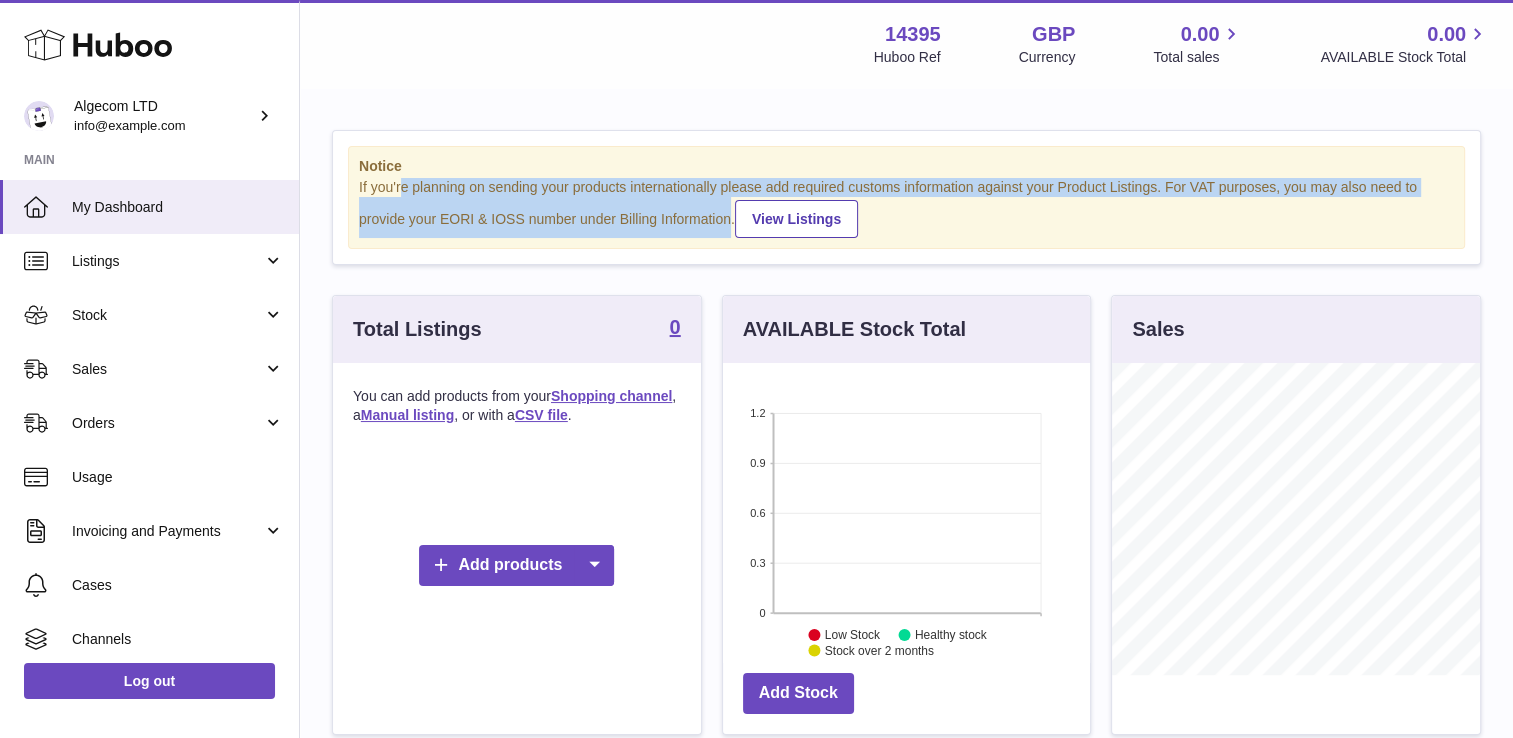 drag, startPoint x: 400, startPoint y: 194, endPoint x: 728, endPoint y: 249, distance: 332.5793 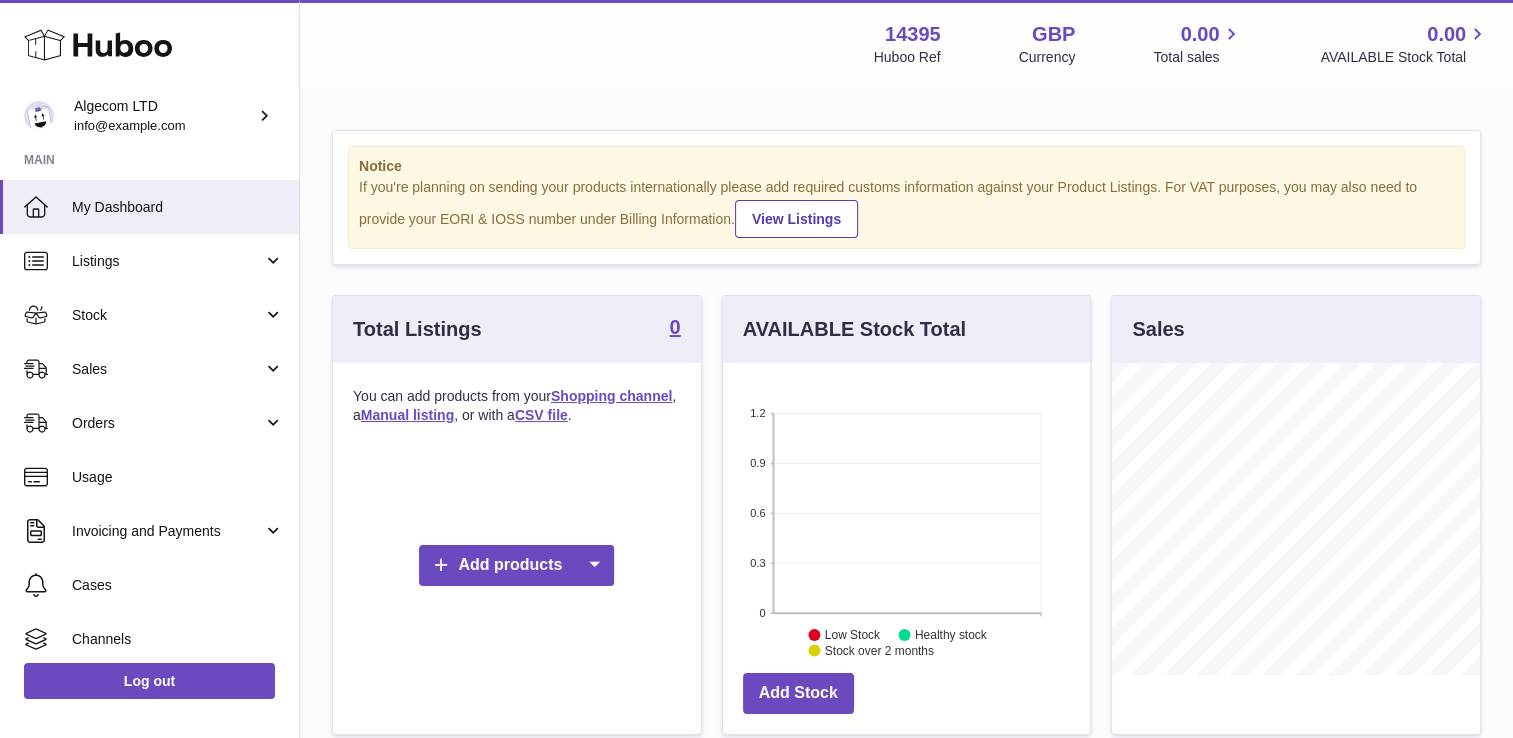 drag, startPoint x: 728, startPoint y: 249, endPoint x: 796, endPoint y: 282, distance: 75.58439 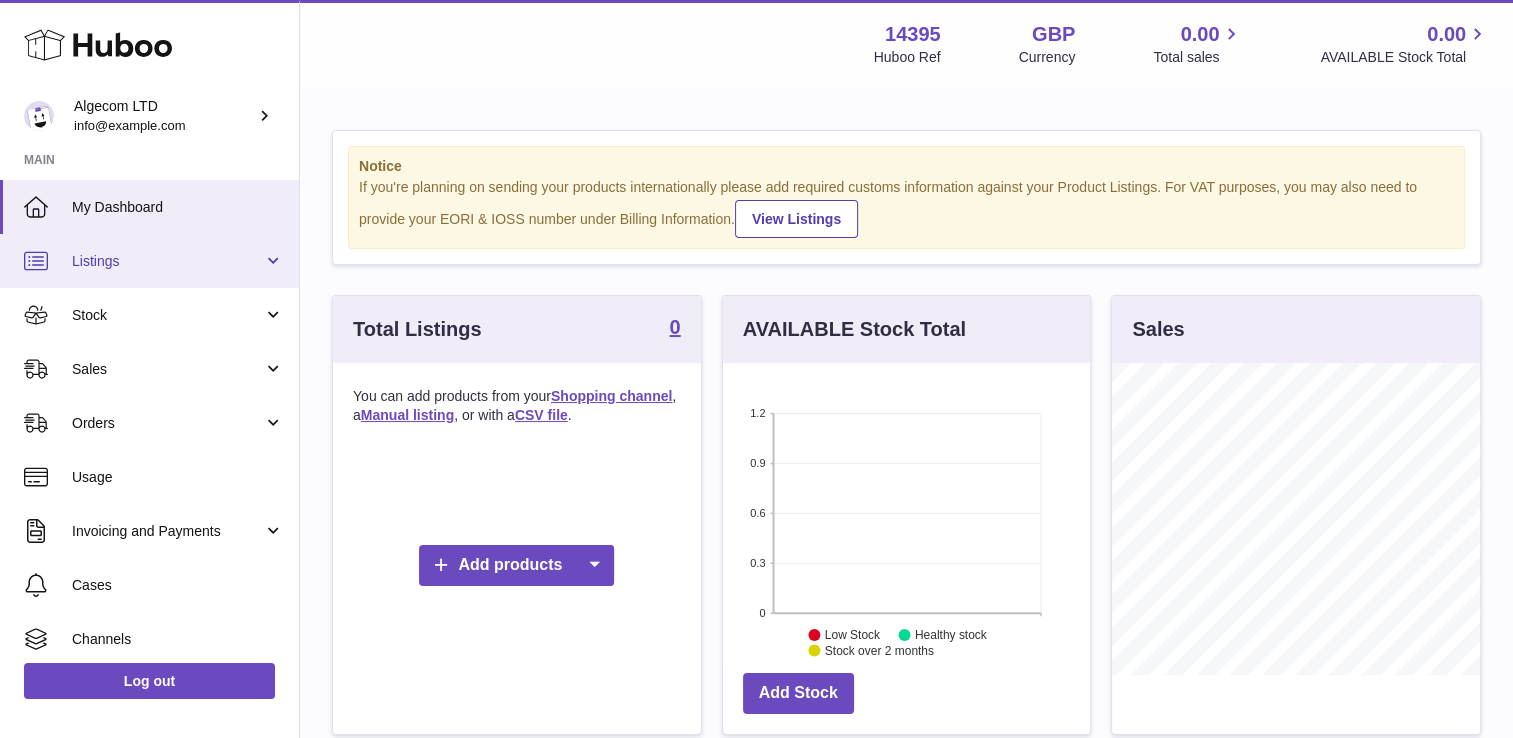 click on "Listings" at bounding box center (167, 261) 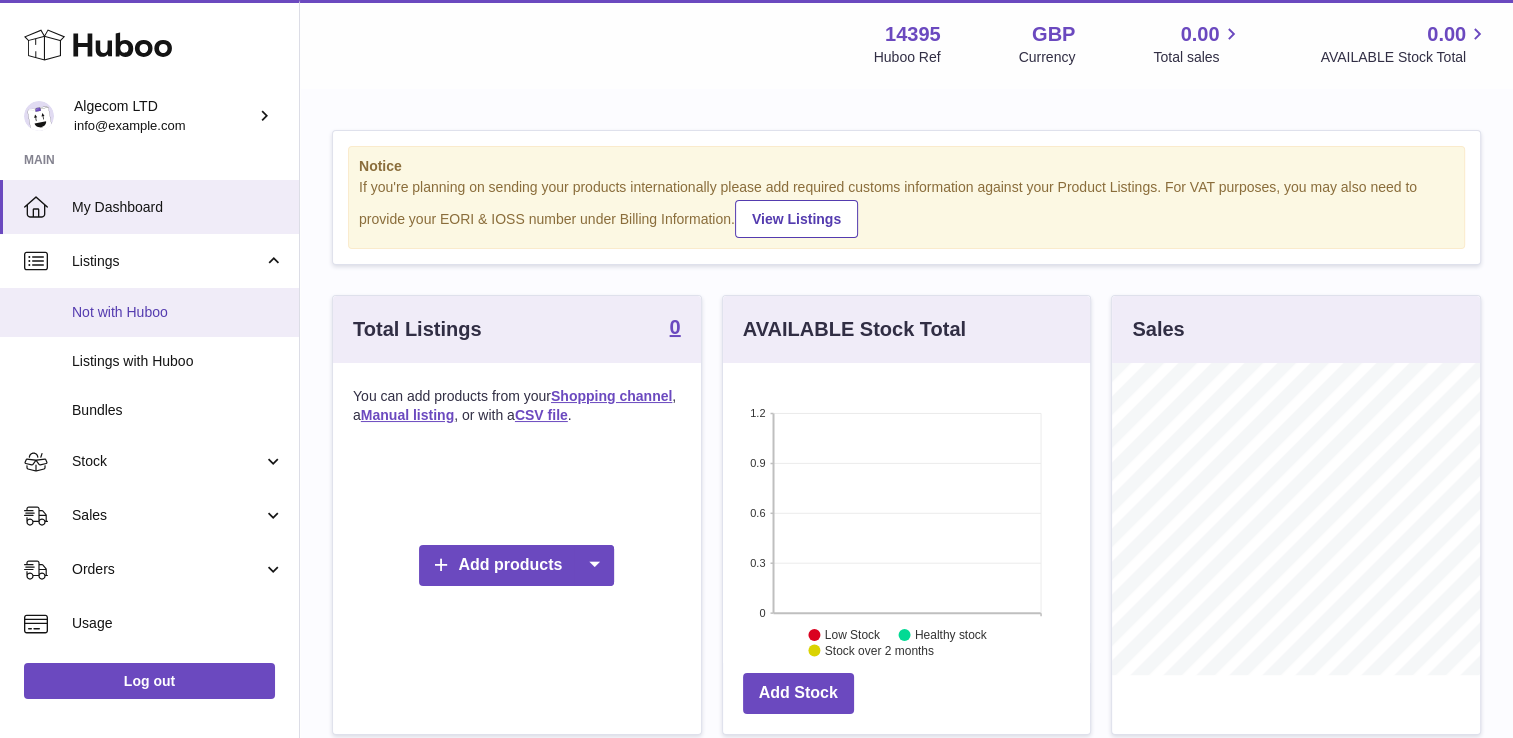 click on "Not with Huboo" at bounding box center (178, 312) 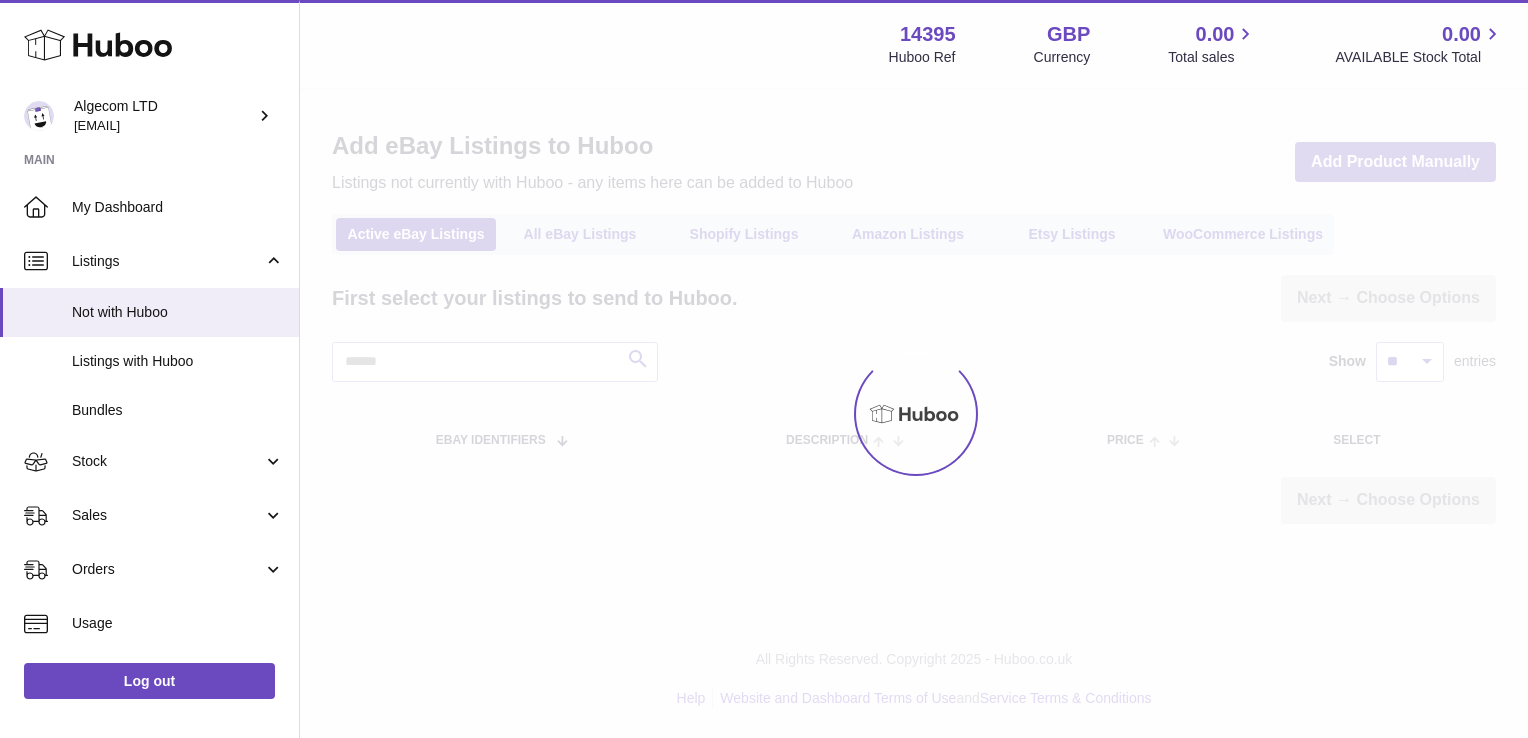 scroll, scrollTop: 0, scrollLeft: 0, axis: both 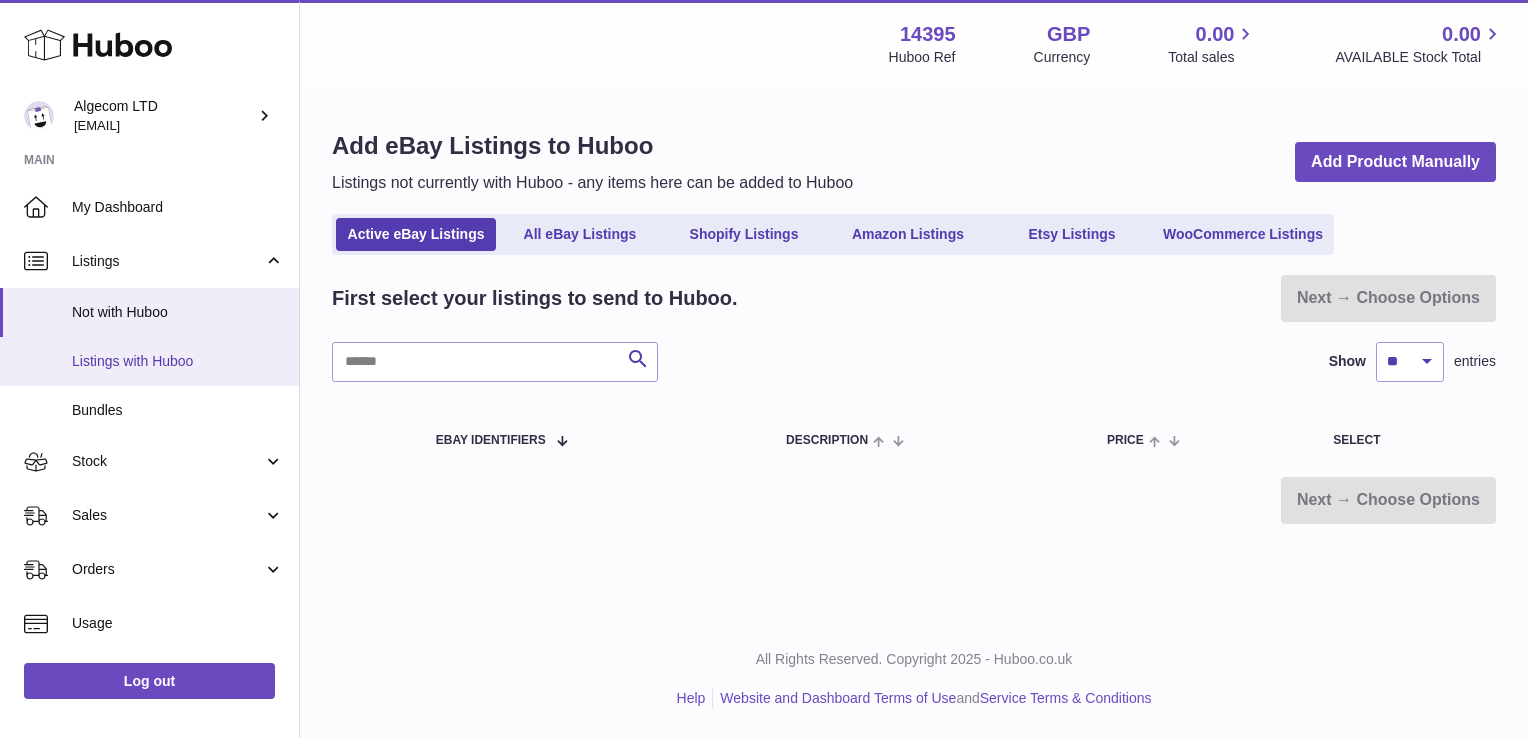 click on "Listings with Huboo" at bounding box center [149, 361] 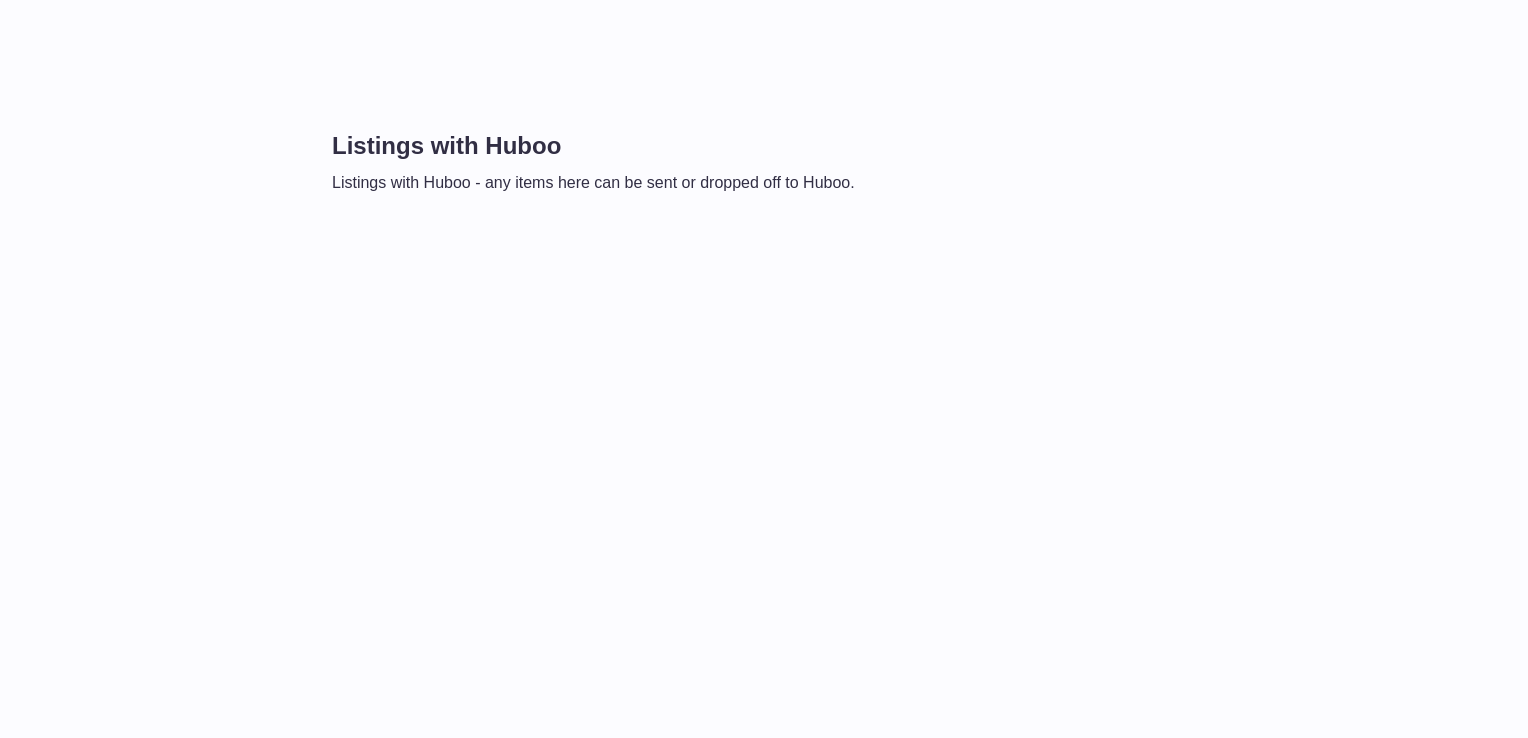 scroll, scrollTop: 0, scrollLeft: 0, axis: both 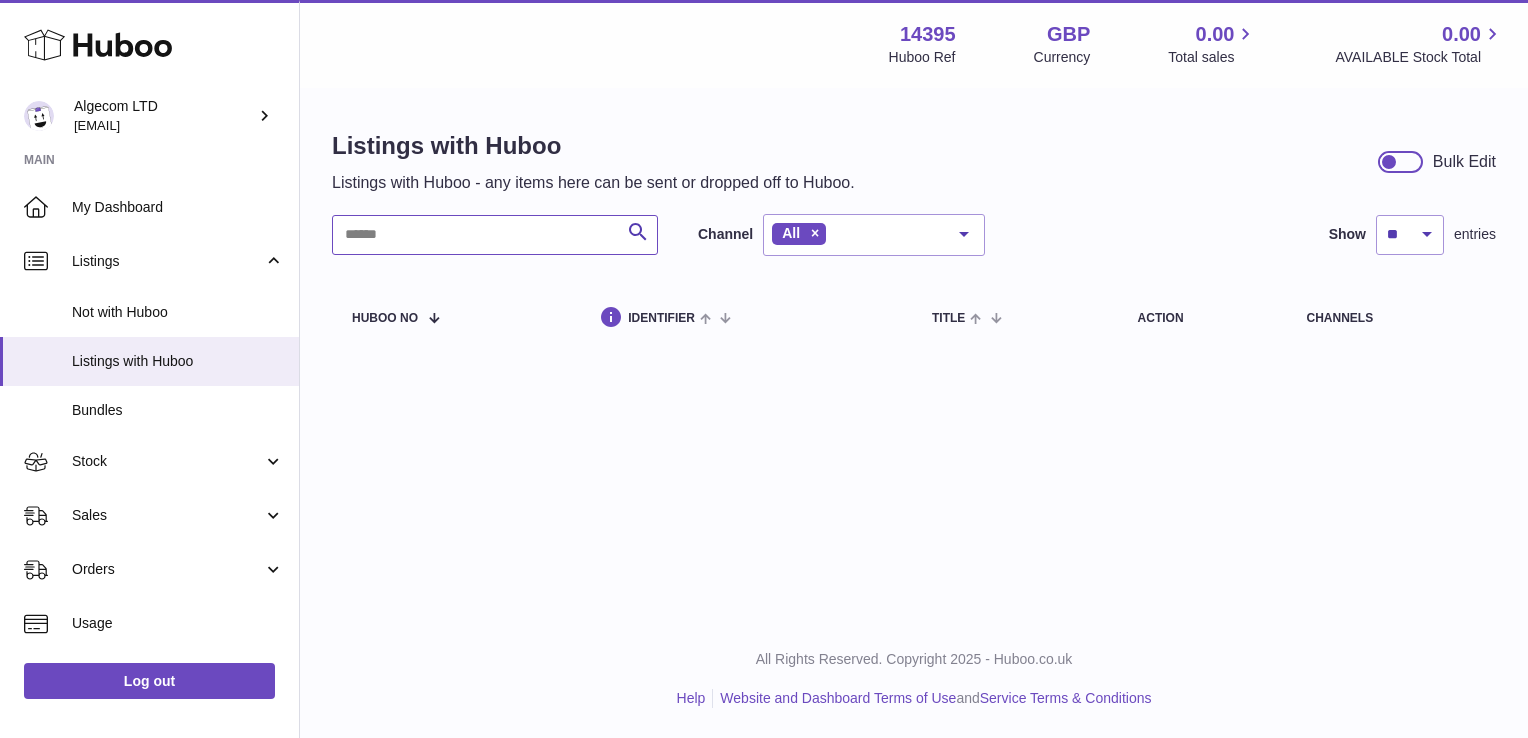 click at bounding box center [495, 235] 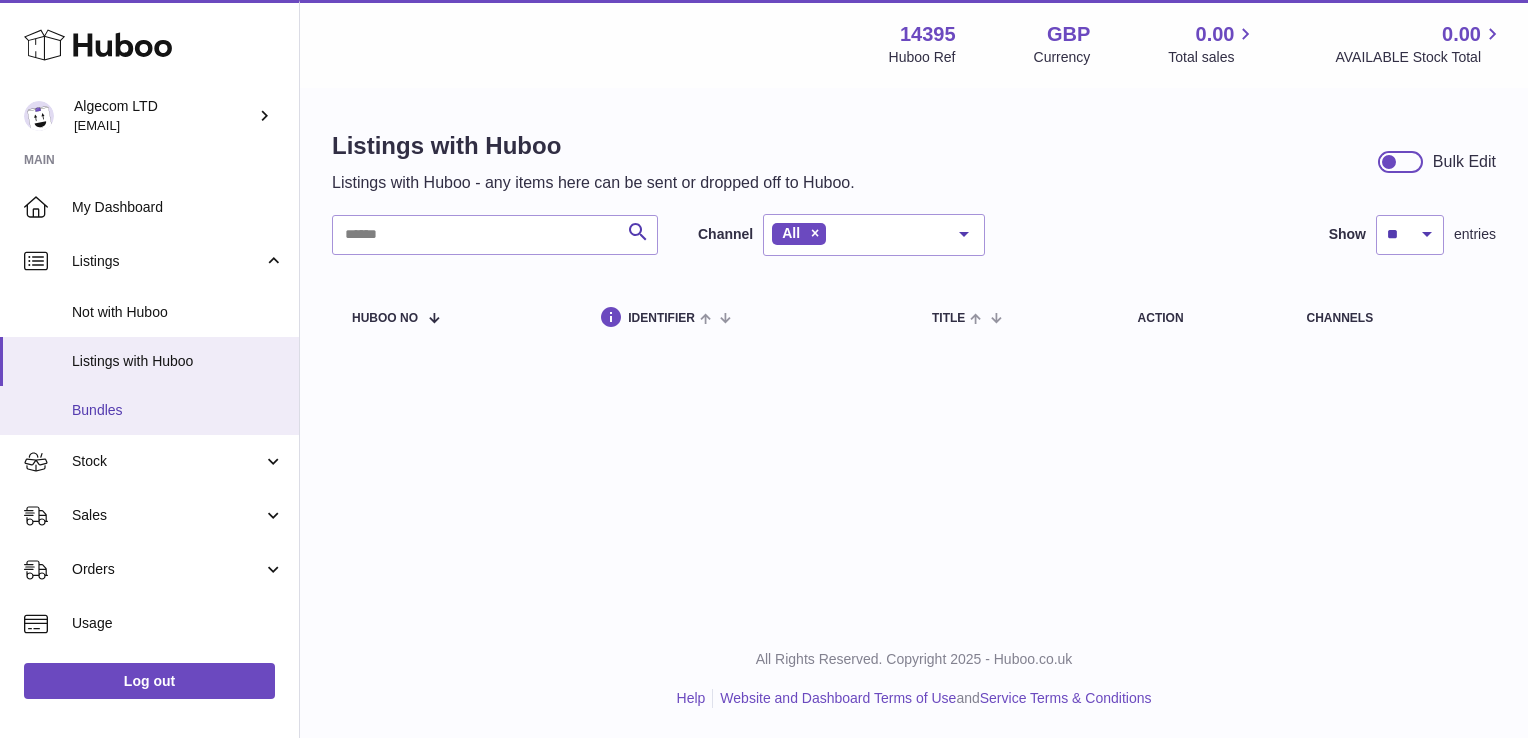 click on "Bundles" at bounding box center [178, 410] 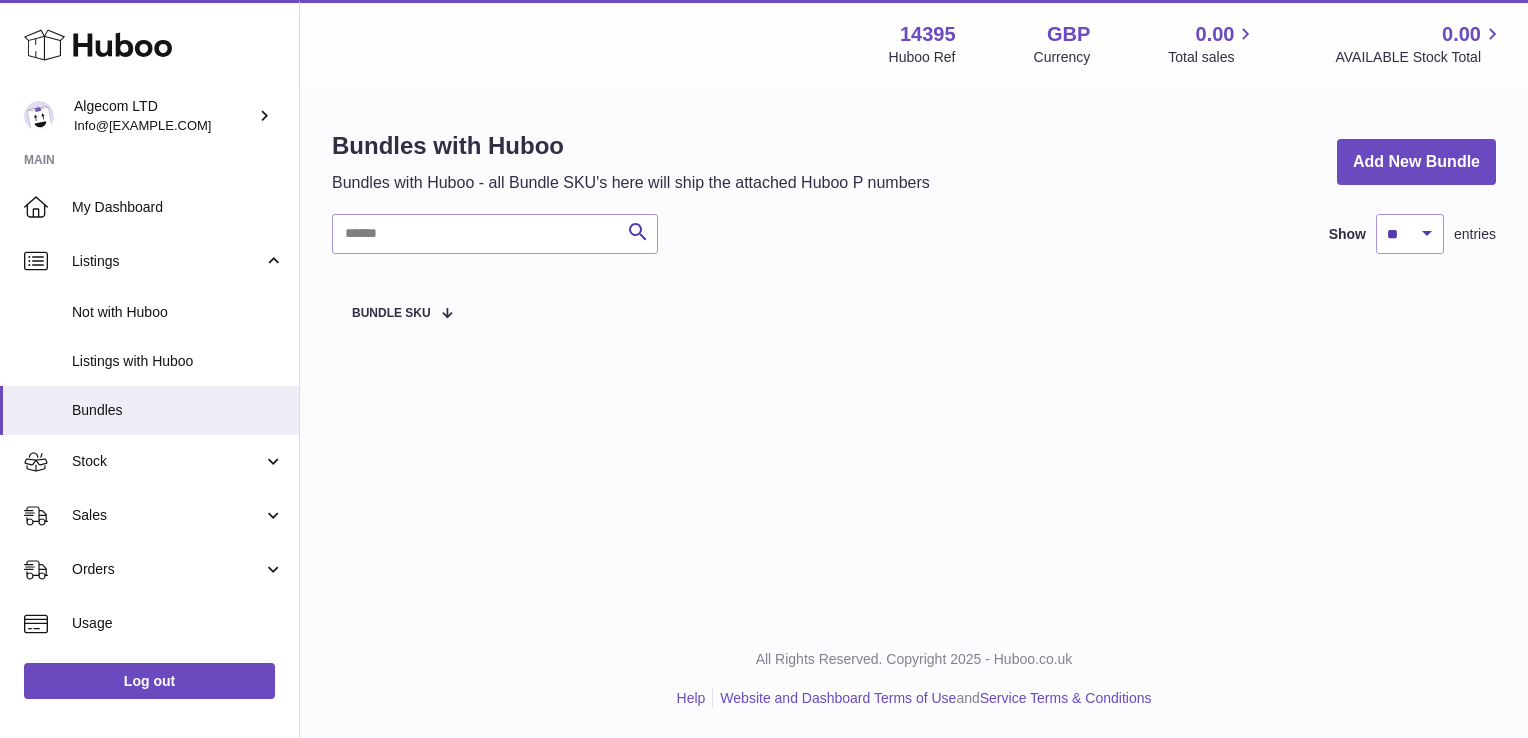 scroll, scrollTop: 0, scrollLeft: 0, axis: both 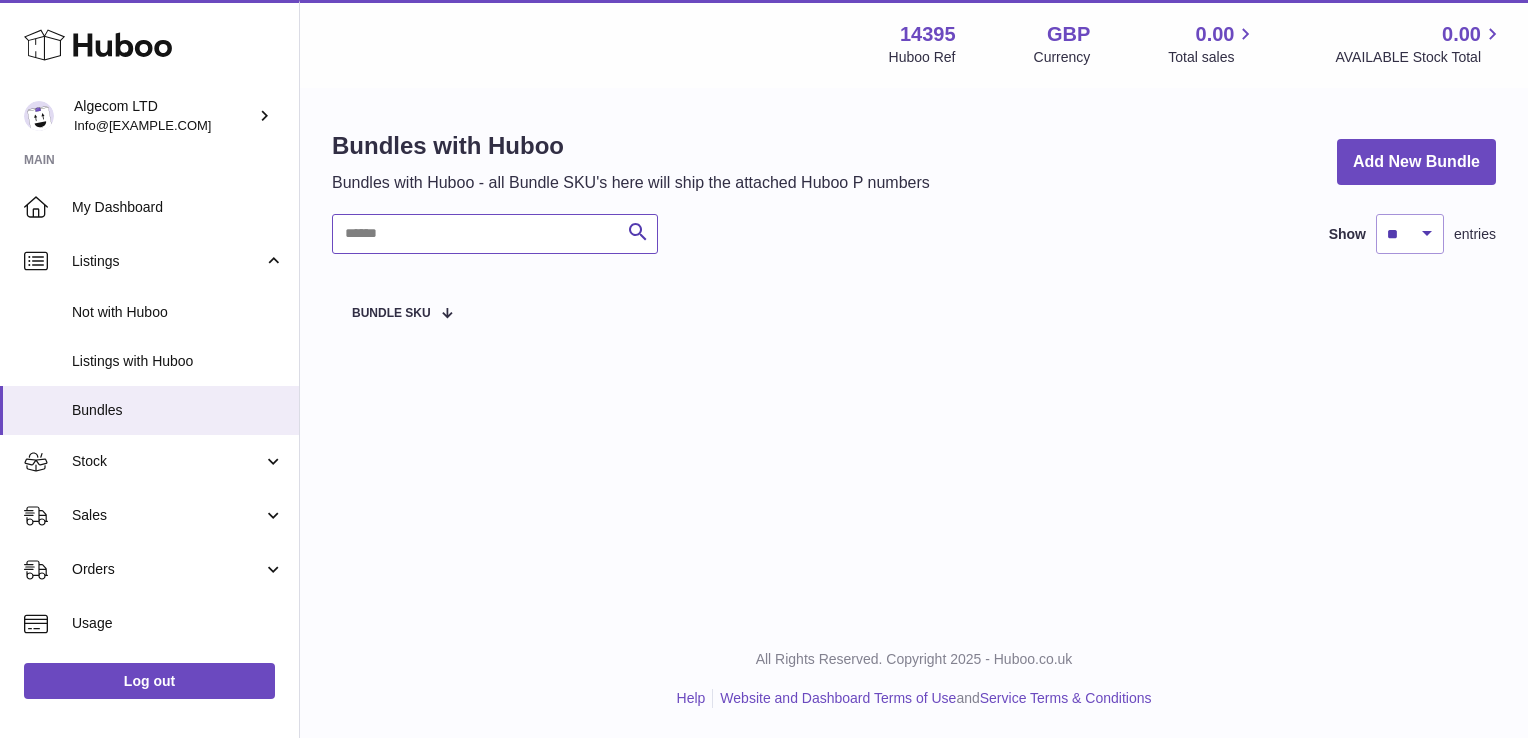 click at bounding box center [495, 234] 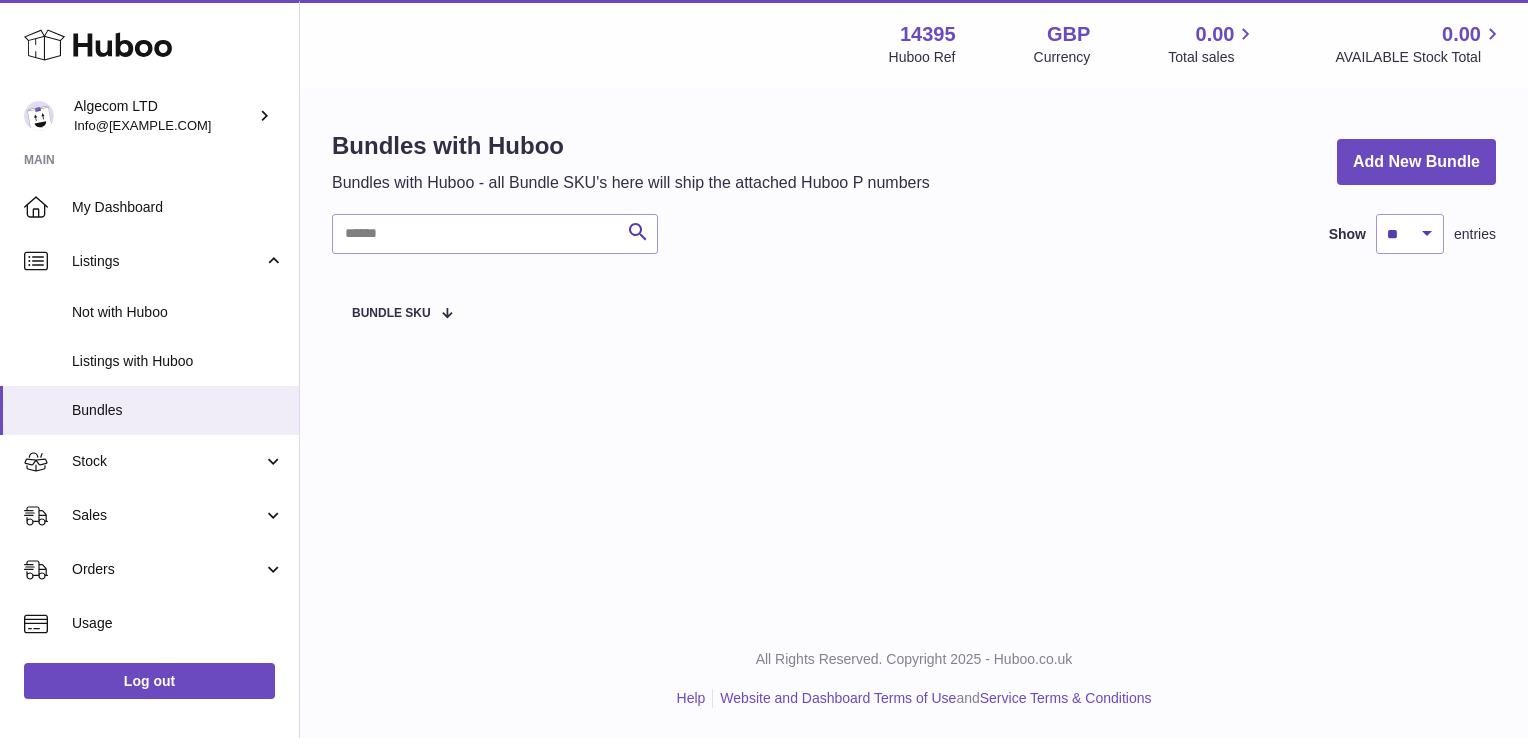click on "Menu   Huboo     14395   Huboo Ref    GBP   Currency   0.00     Total sales   0.00     AVAILABLE Stock Total" at bounding box center (914, 44) 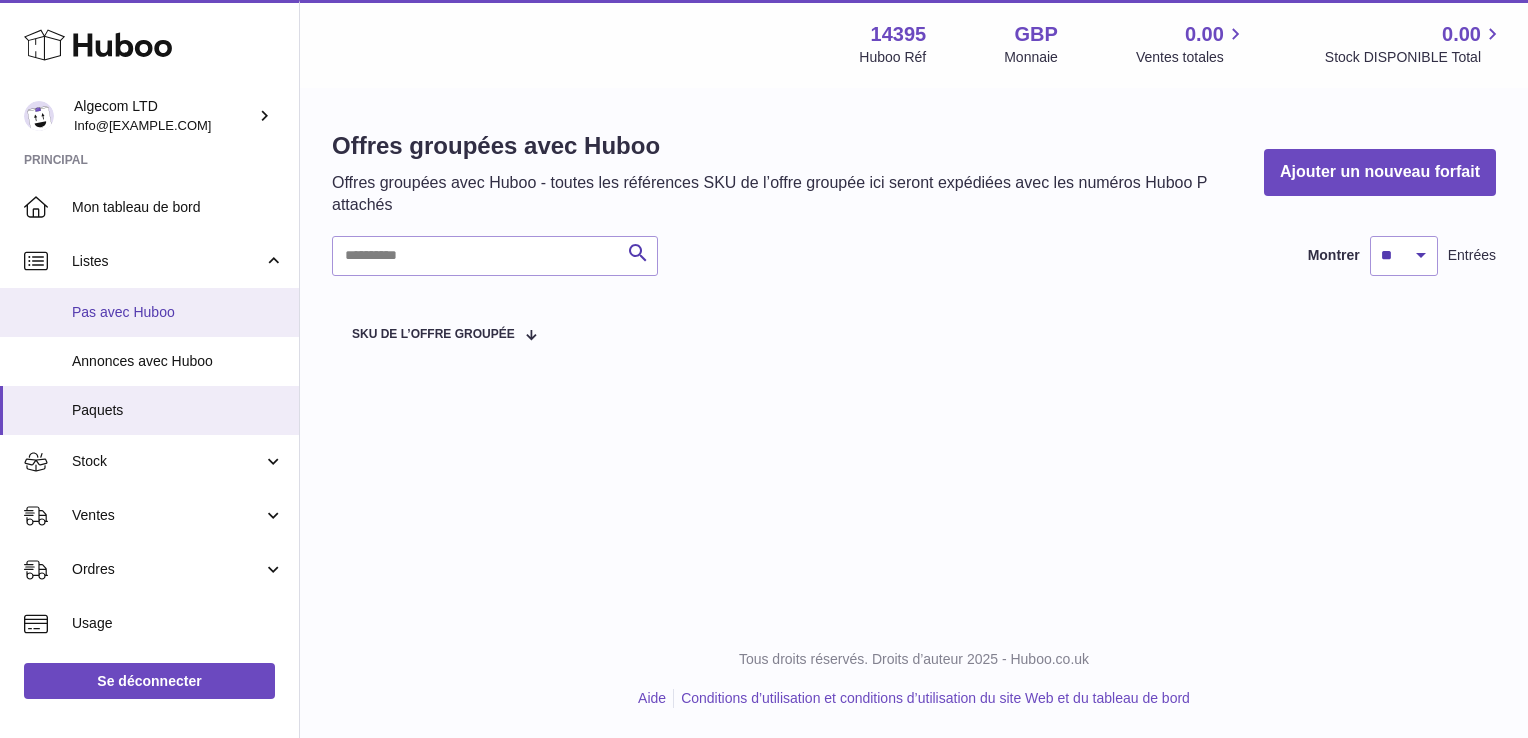 click on "Pas avec Huboo" at bounding box center [178, 312] 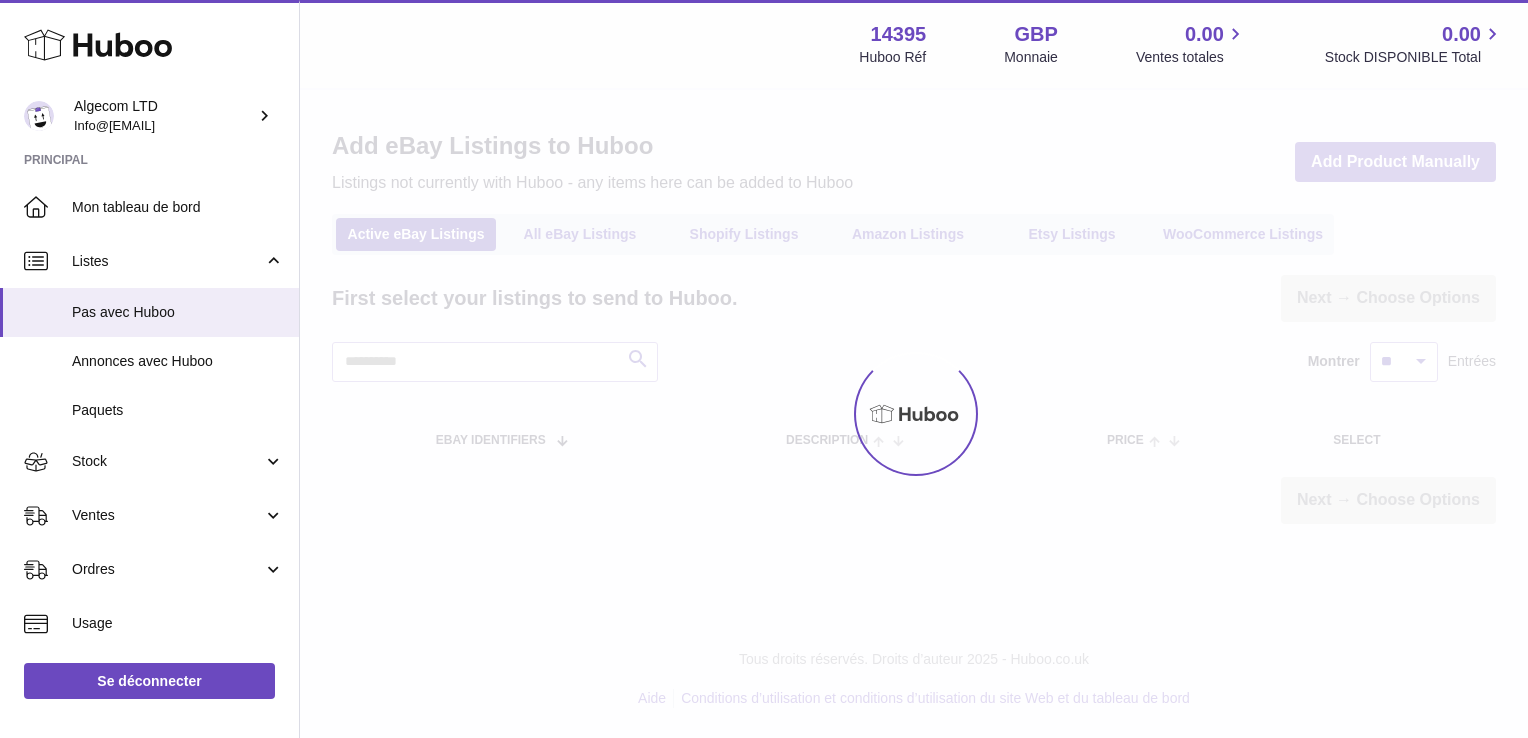 scroll, scrollTop: 0, scrollLeft: 0, axis: both 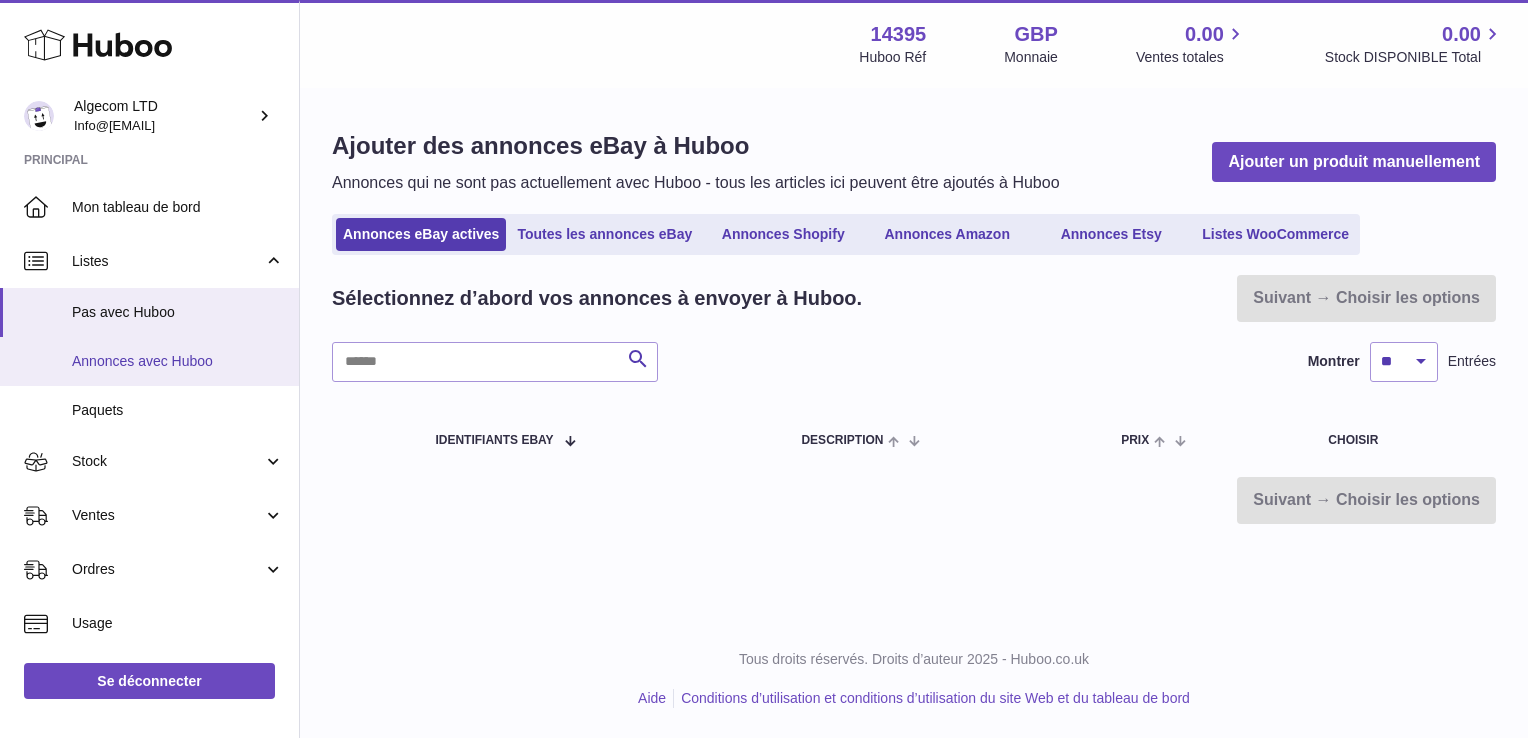 click on "Annonces avec Huboo" at bounding box center [178, 361] 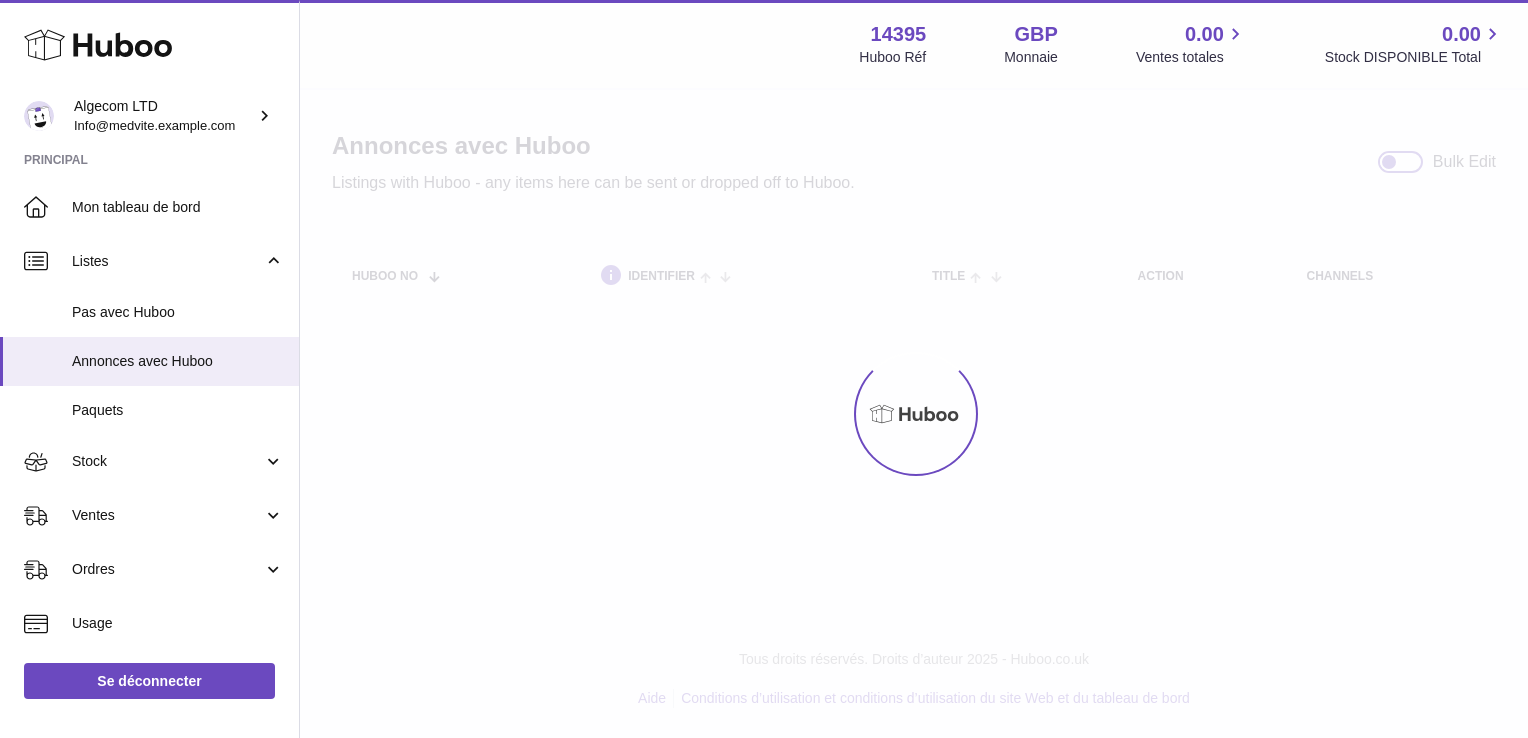scroll, scrollTop: 0, scrollLeft: 0, axis: both 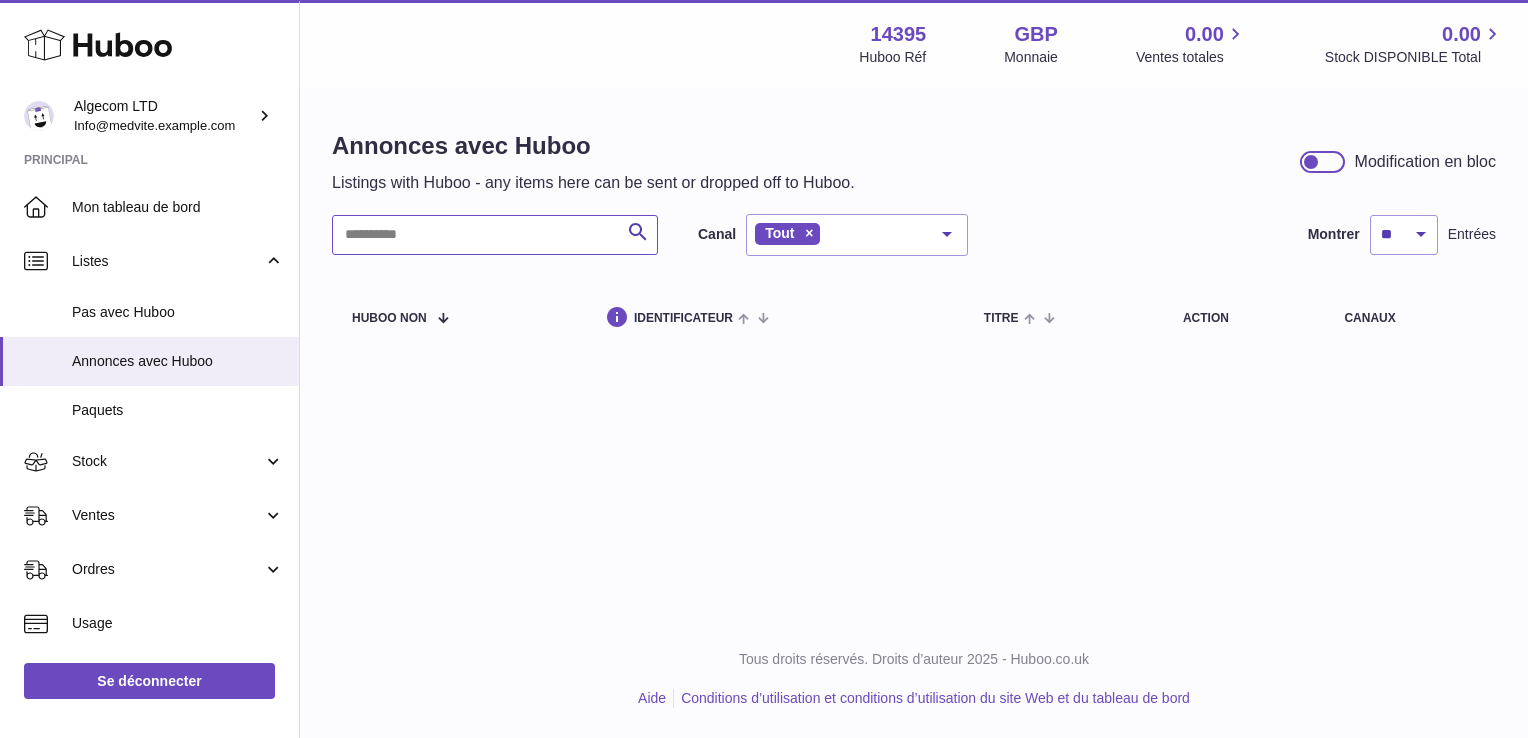 click at bounding box center [495, 235] 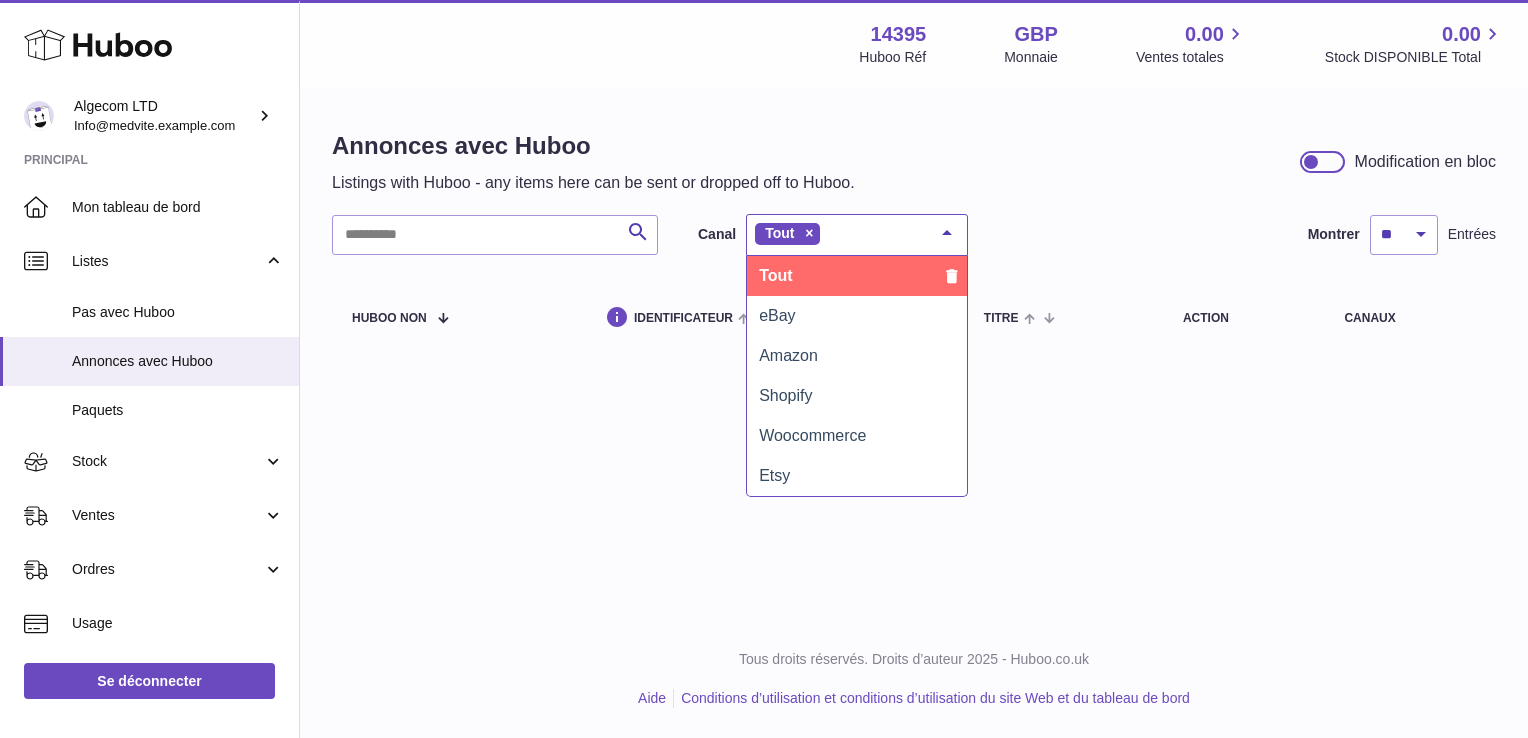 click on "Tout" at bounding box center [857, 235] 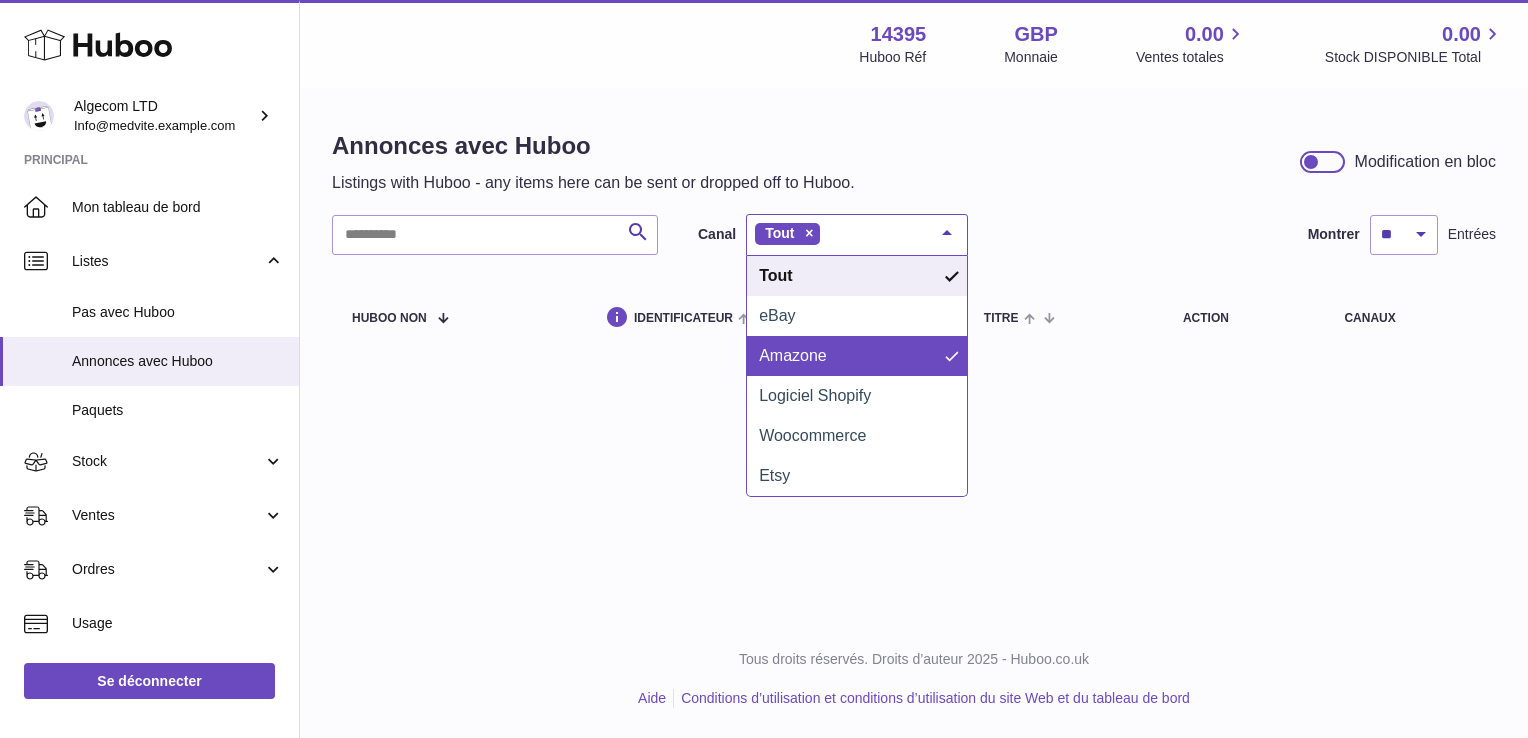 click on "Menu   Huboo     14395   Huboo Réf    GBP   Monnaie   0.00     Ventes totales   0.00     Stock DISPONIBLE Total   Currency   GBP   Total sales   0.00   AVAILABLE Stock Total   0.00   Annonces avec Huboo   Listings with Huboo - any items here can be sent or dropped off to Huboo.      Modification en bloc        Rechercher    Canal       Tout                   Tout   eBay   Amazone   Logiciel Shopify   Woocommerce   Etsy     Aucun élément trouvé. Envisagez de modifier la requête de recherche.   La liste est vide.      Montrer    ** ** ** ***    Entrées        Huboo non       identificateur       titre
action
Canaux" at bounding box center (914, 310) 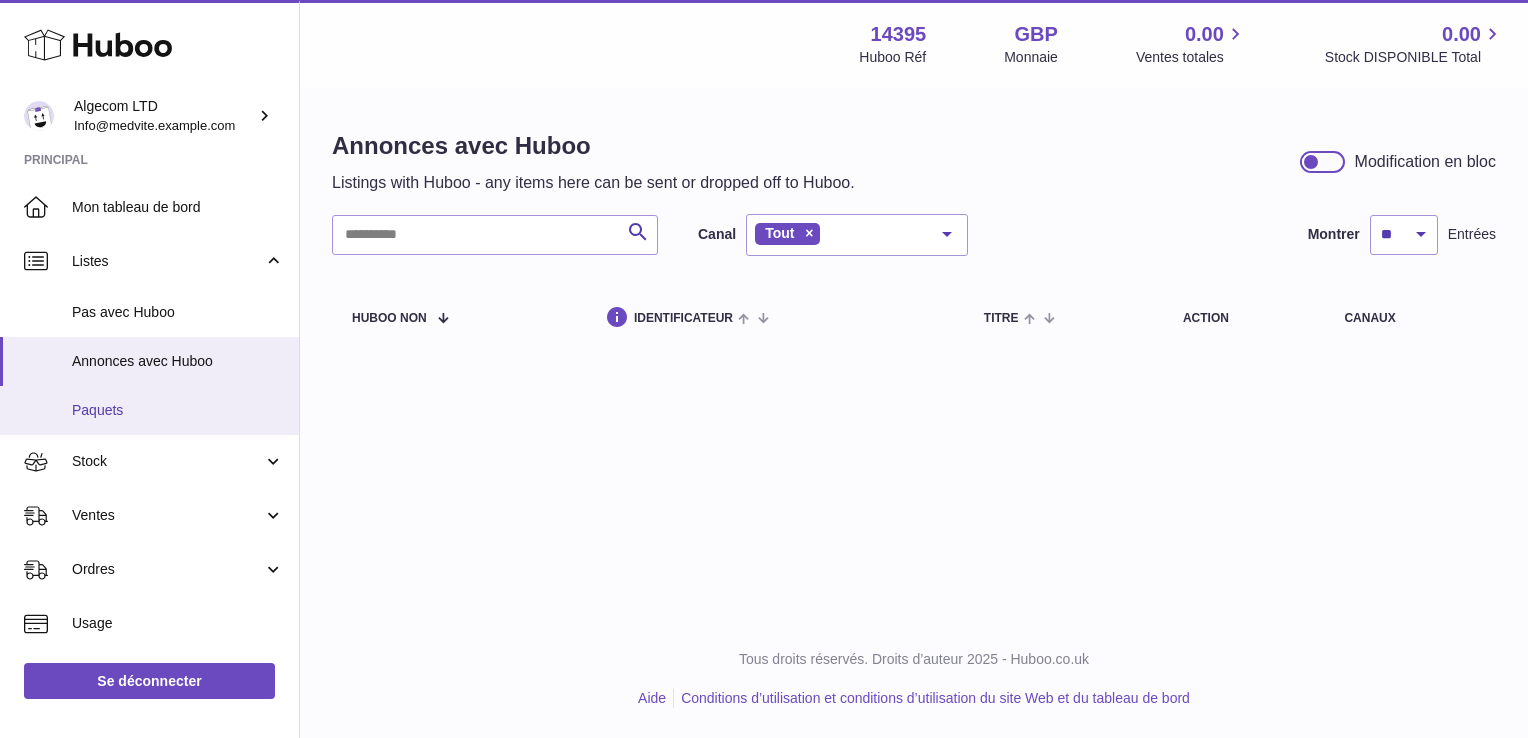 click on "Paquets" at bounding box center (178, 410) 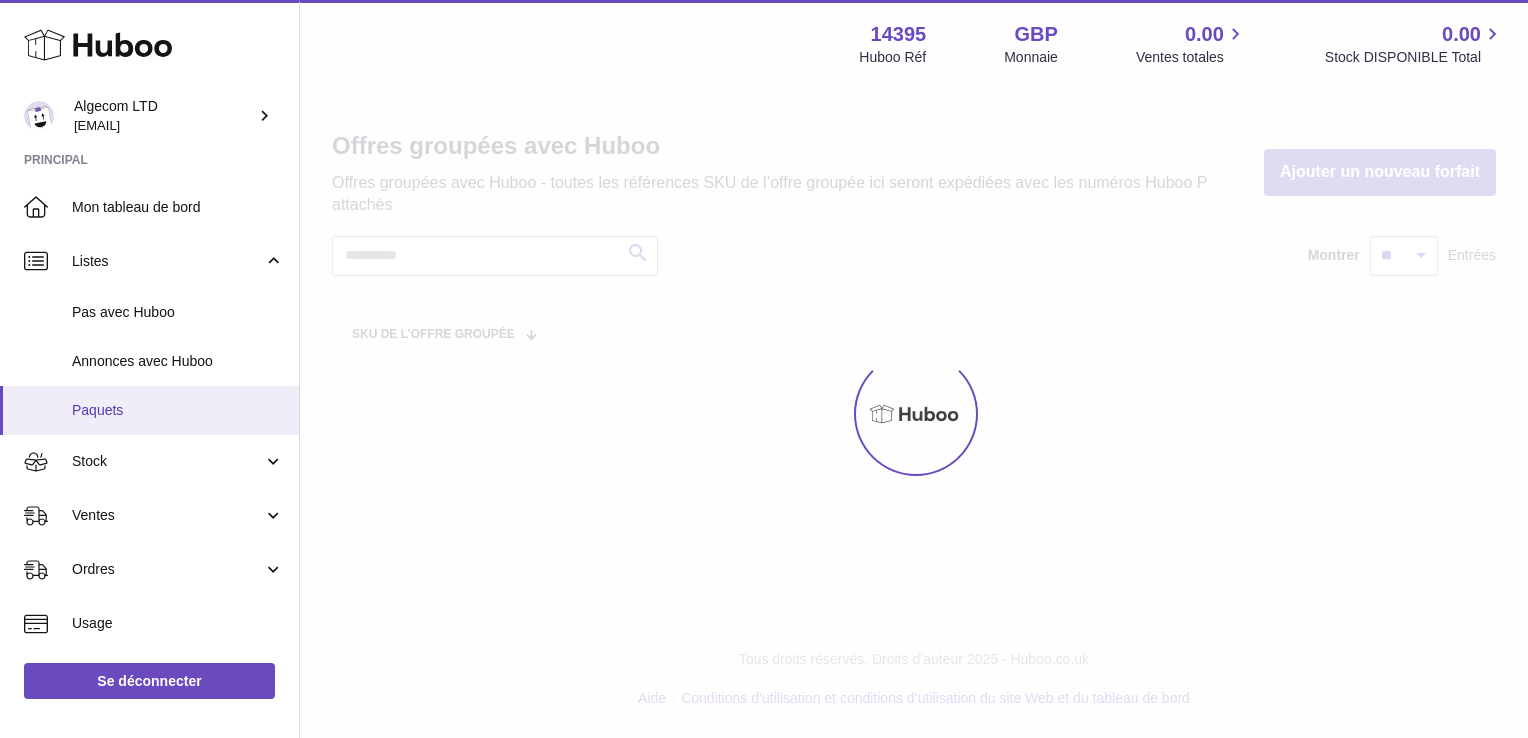 scroll, scrollTop: 0, scrollLeft: 0, axis: both 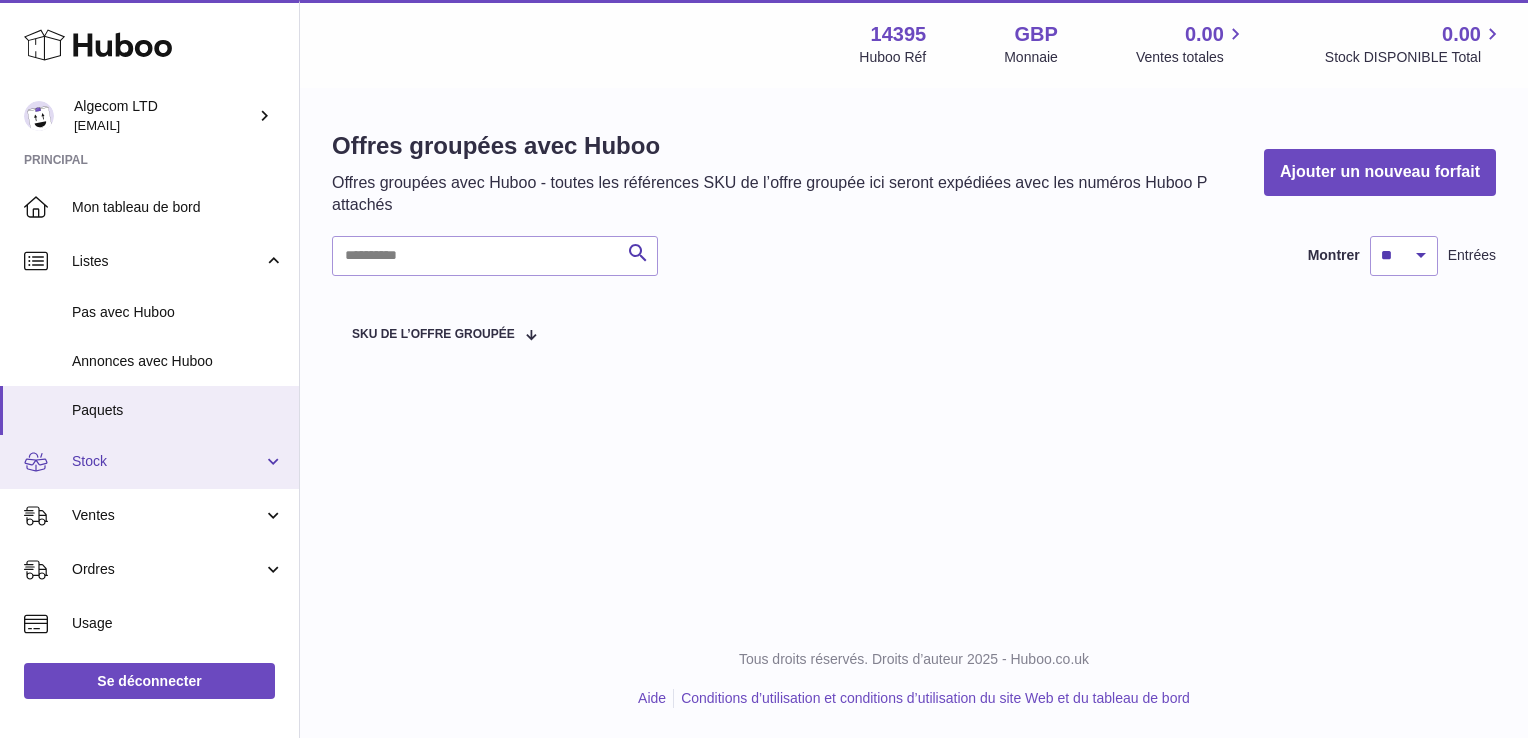 click on "Stock" at bounding box center (149, 462) 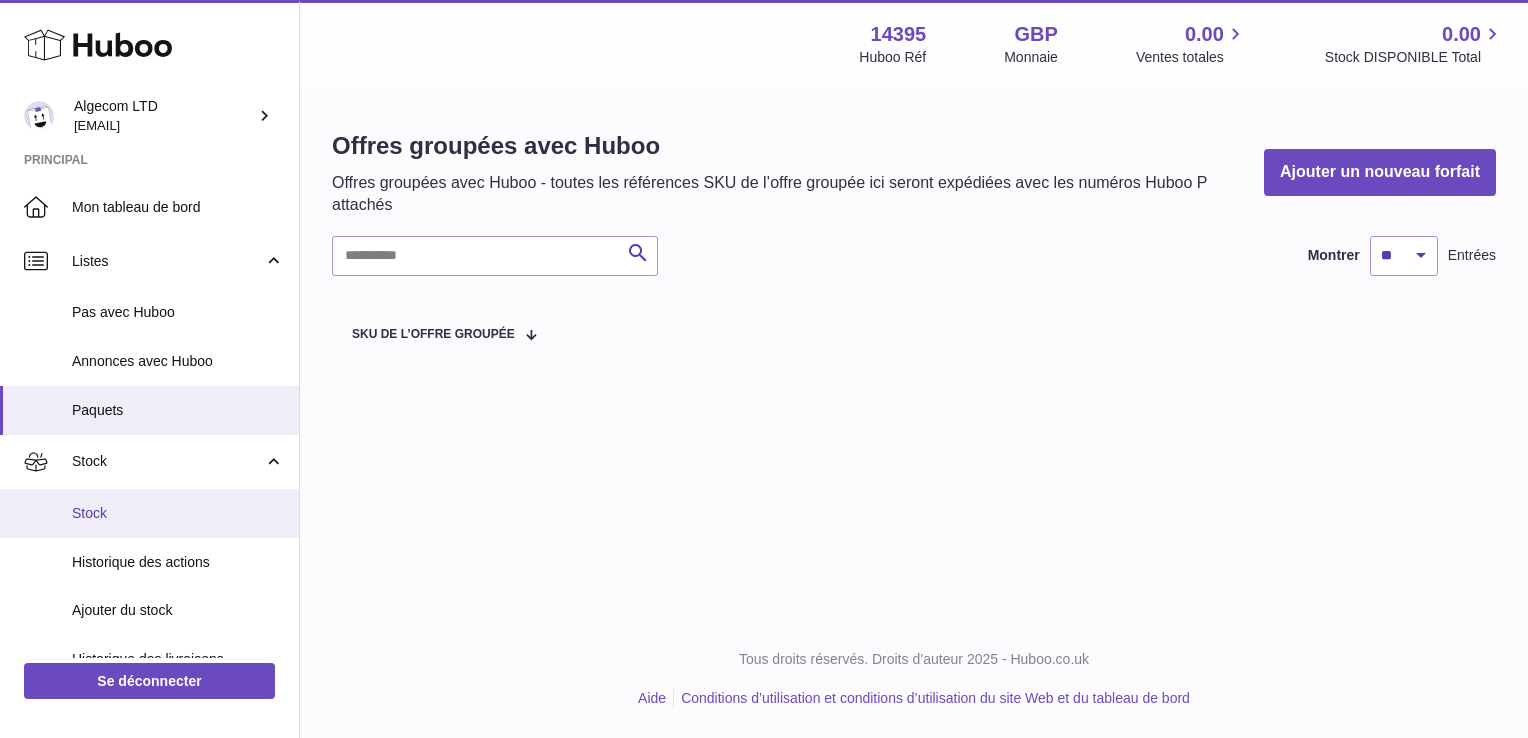 click on "Stock" at bounding box center (178, 513) 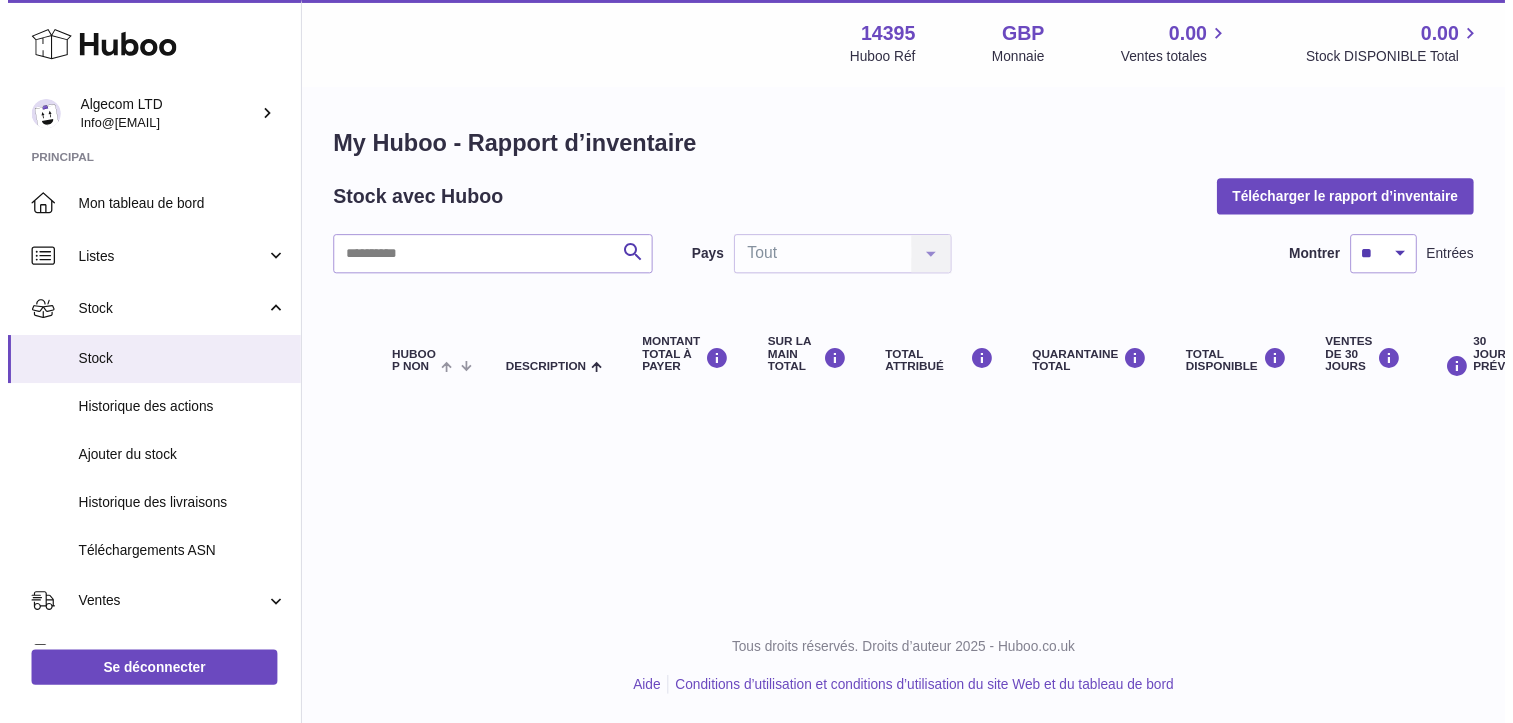scroll, scrollTop: 0, scrollLeft: 0, axis: both 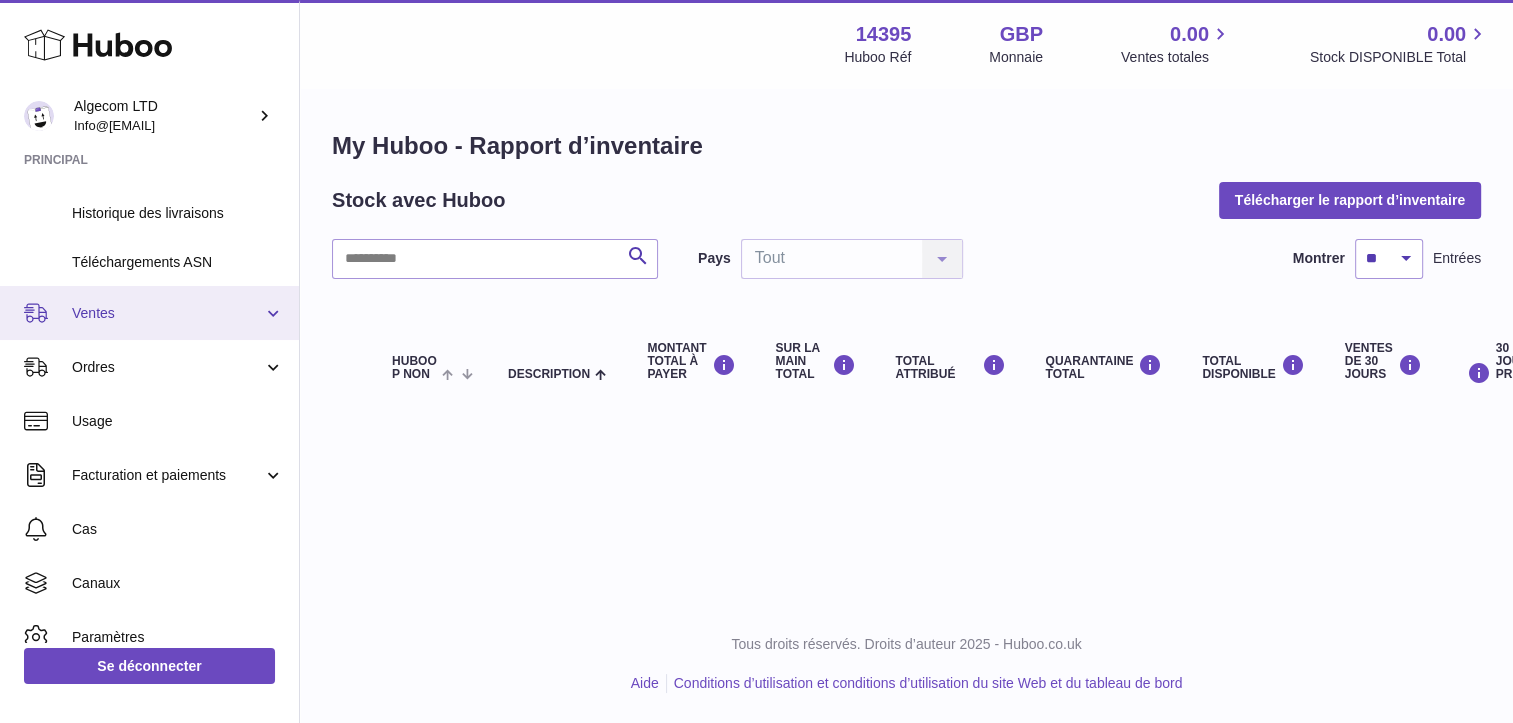 click on "Ventes" at bounding box center [167, 313] 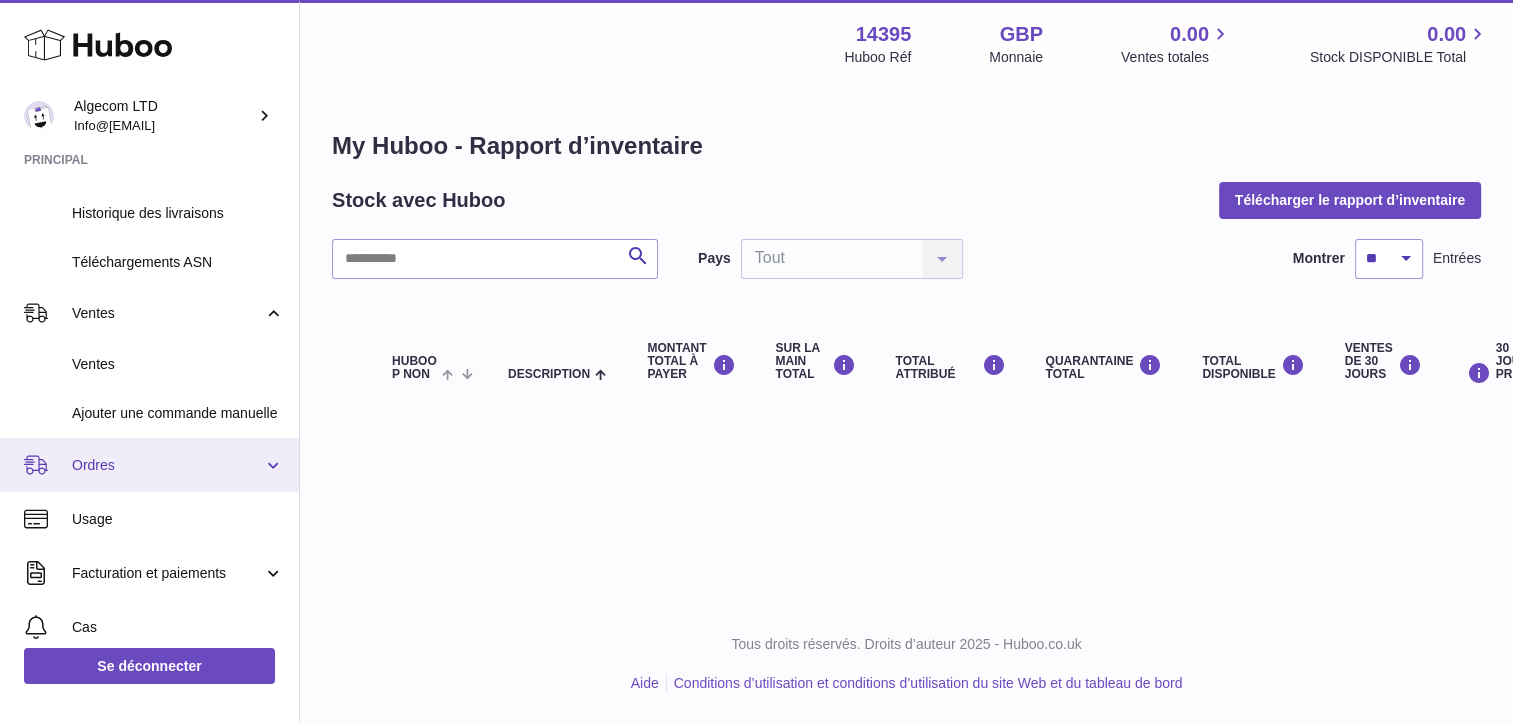 click on "Ordres" at bounding box center [167, 465] 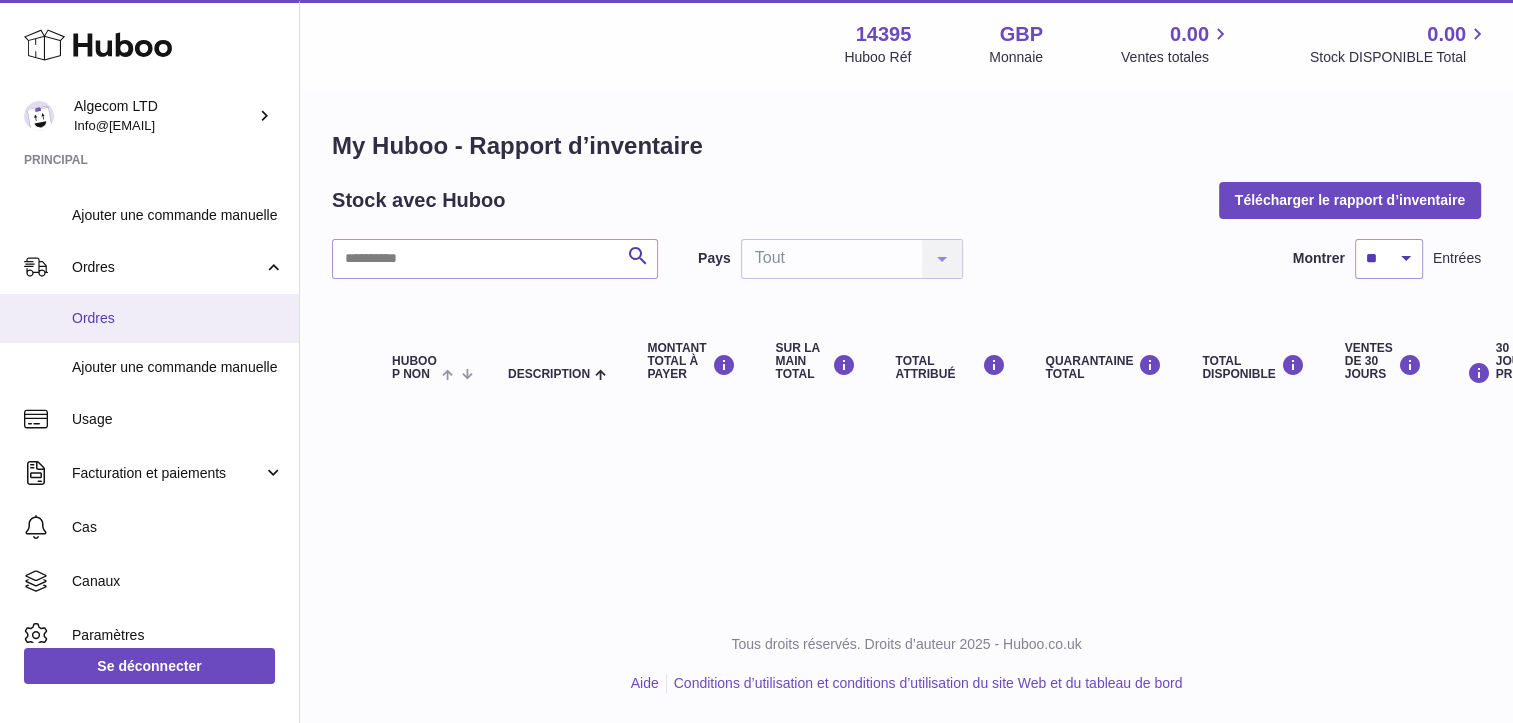 scroll, scrollTop: 500, scrollLeft: 0, axis: vertical 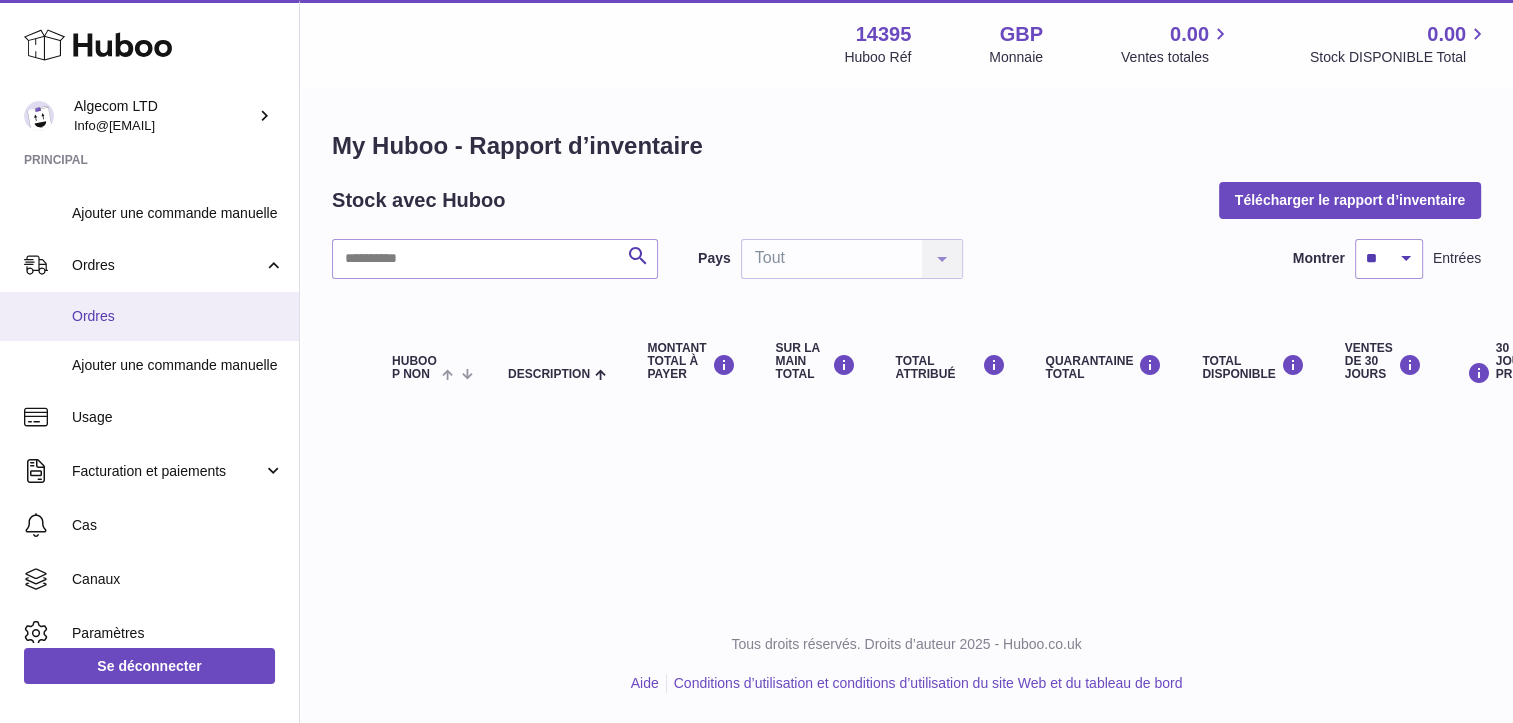 click on "Ordres" at bounding box center [178, 316] 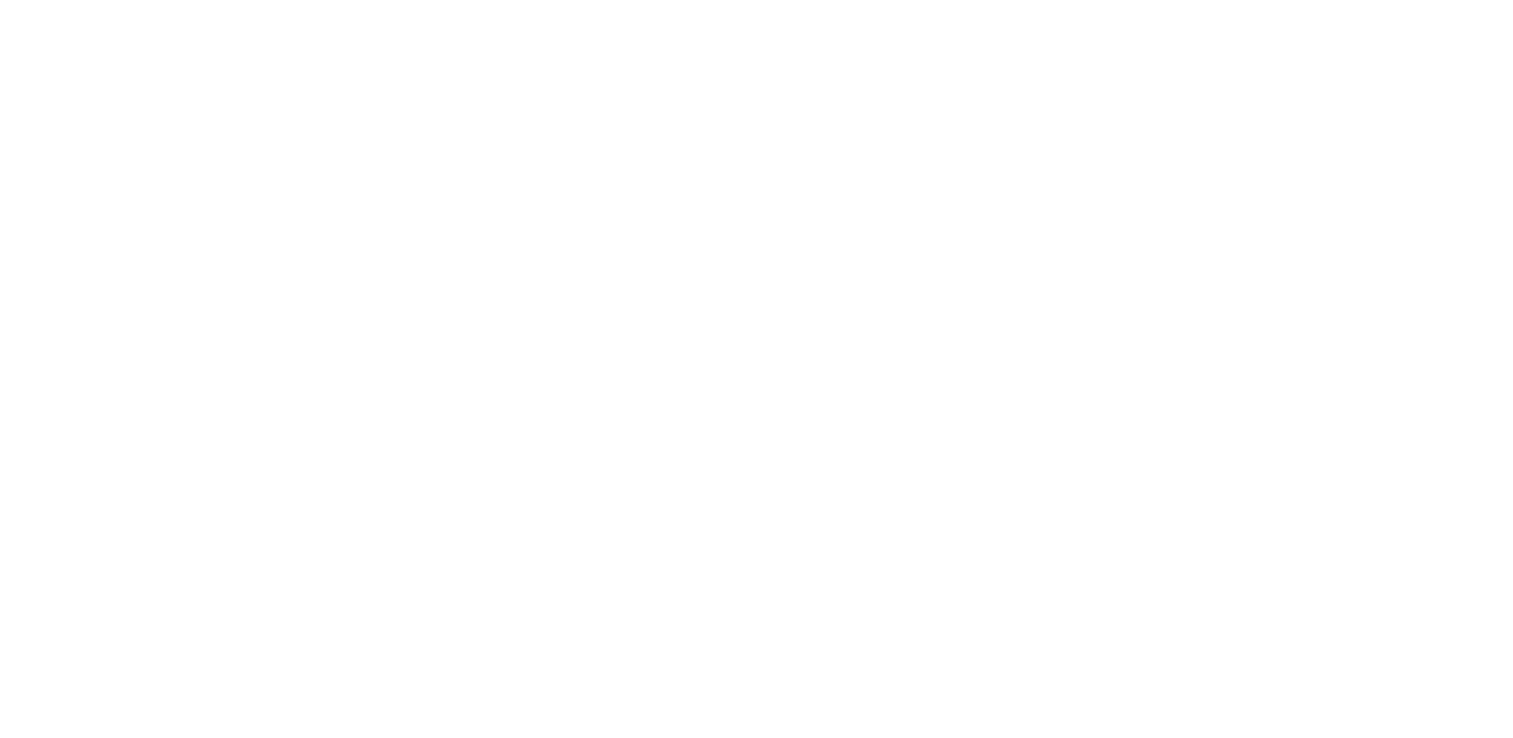 scroll, scrollTop: 0, scrollLeft: 0, axis: both 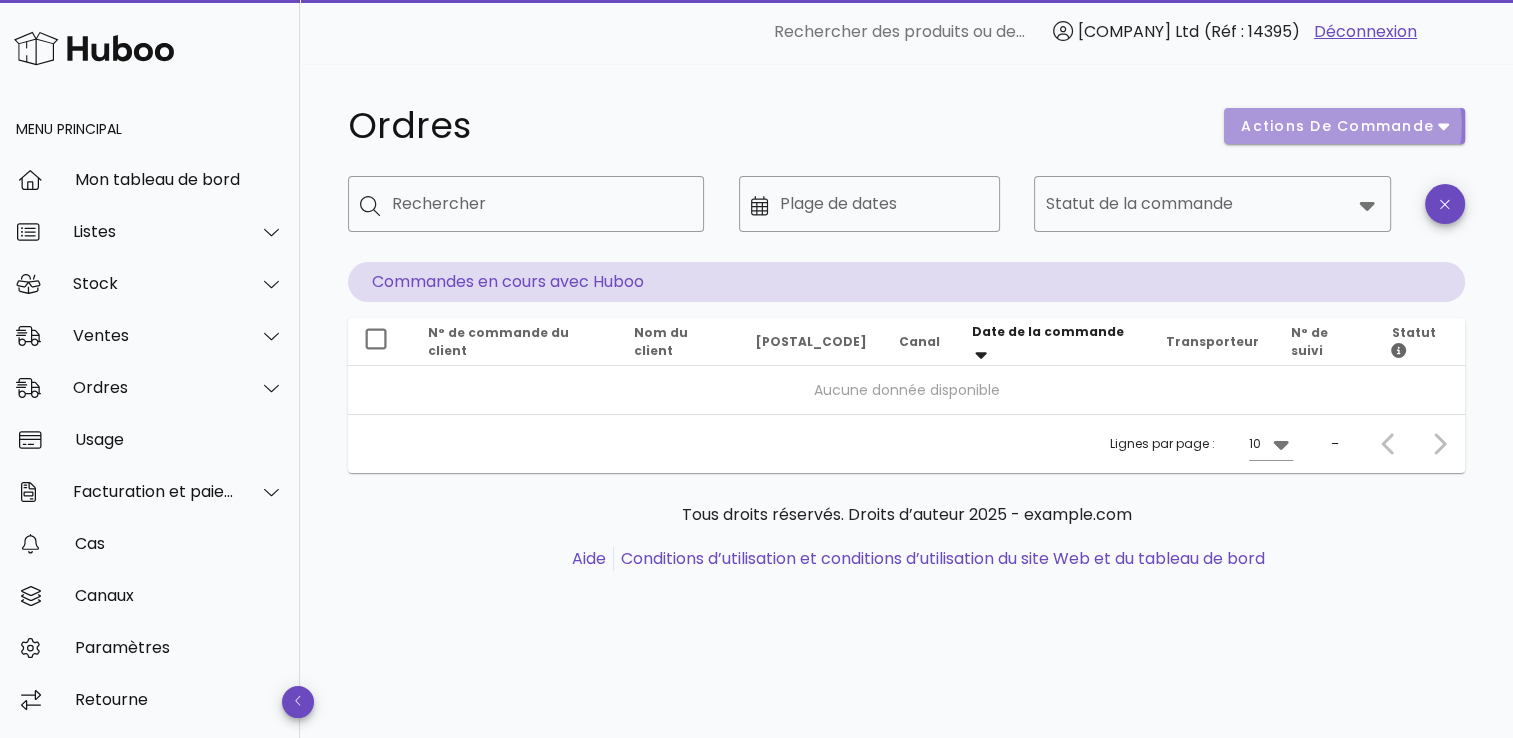 click on "Actions de commande" at bounding box center (1337, 126) 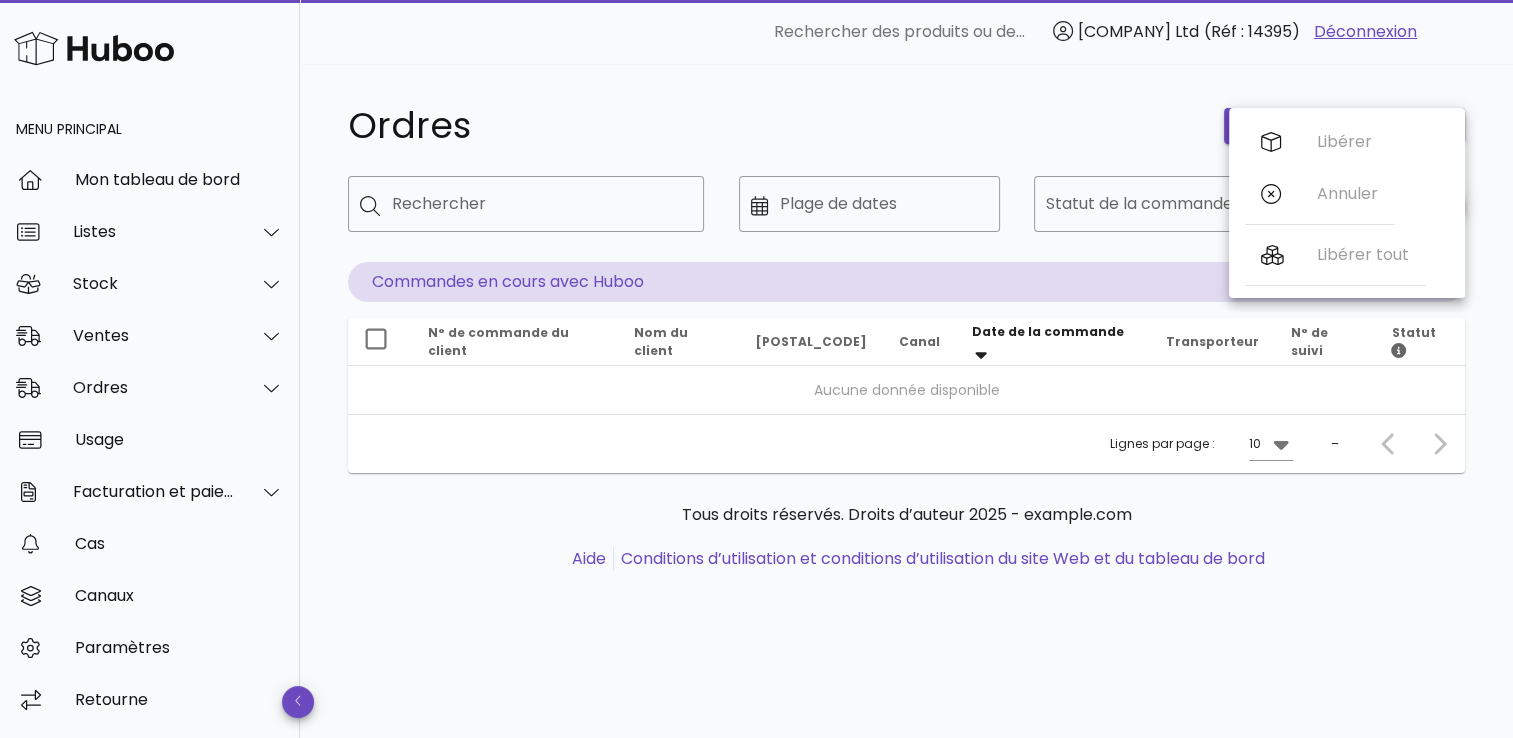 click on "Ordres  Actions de commande ​ Rechercher ​ Plage de dates ​ Statut de la commande Commandes en cours avec Huboo N° de commande du client Nom du client Code postal Canal Date de la commande Transporteur N° de suivi  Statut  Aucune donnée disponible Lignes par page : 10 – Tous droits réservés. Droits d’auteur 2025 - huboo.co.uk  Aide   Conditions d’utilisation et conditions d’utilisation du site Web et du tableau de bord" at bounding box center (906, 349) 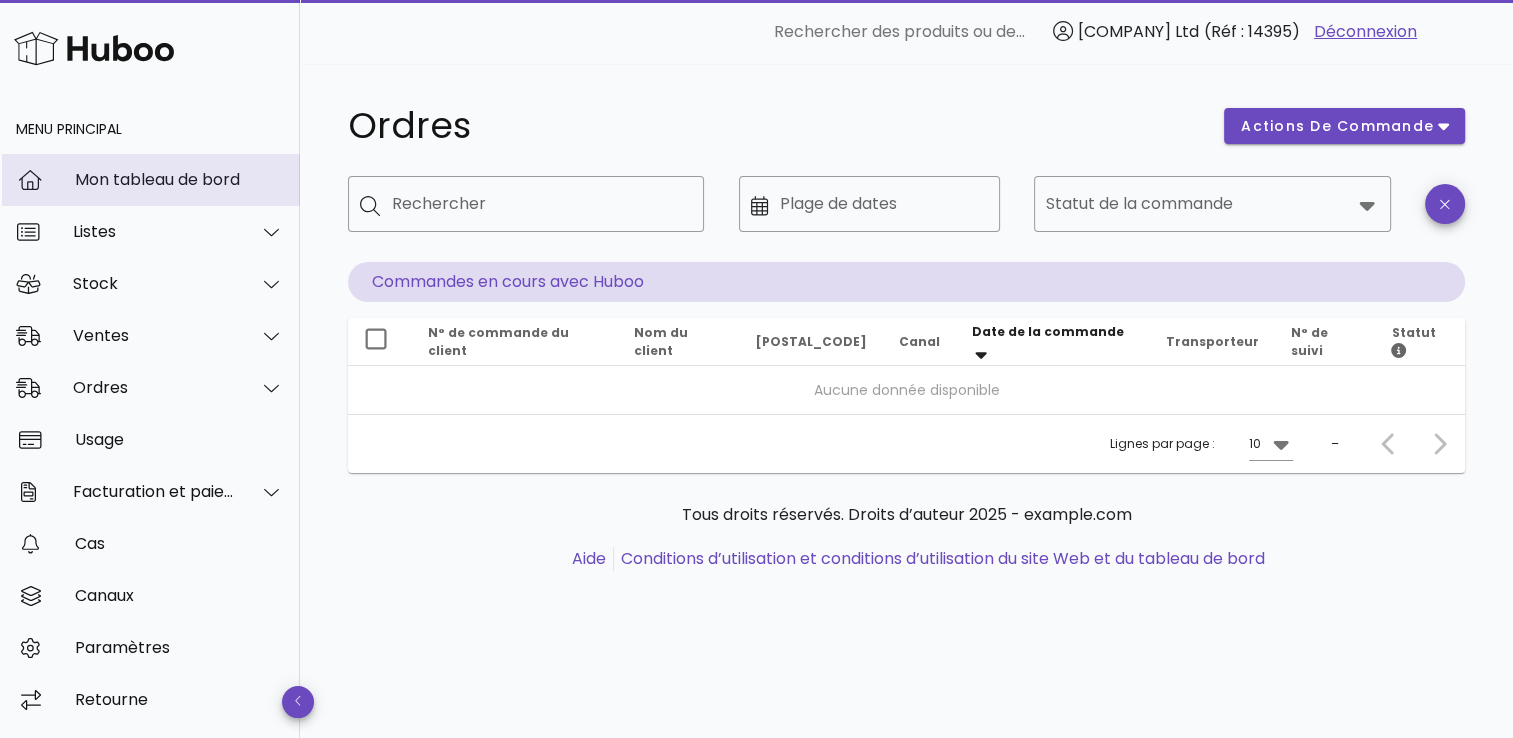 click on "Mon tableau de bord" at bounding box center [179, 179] 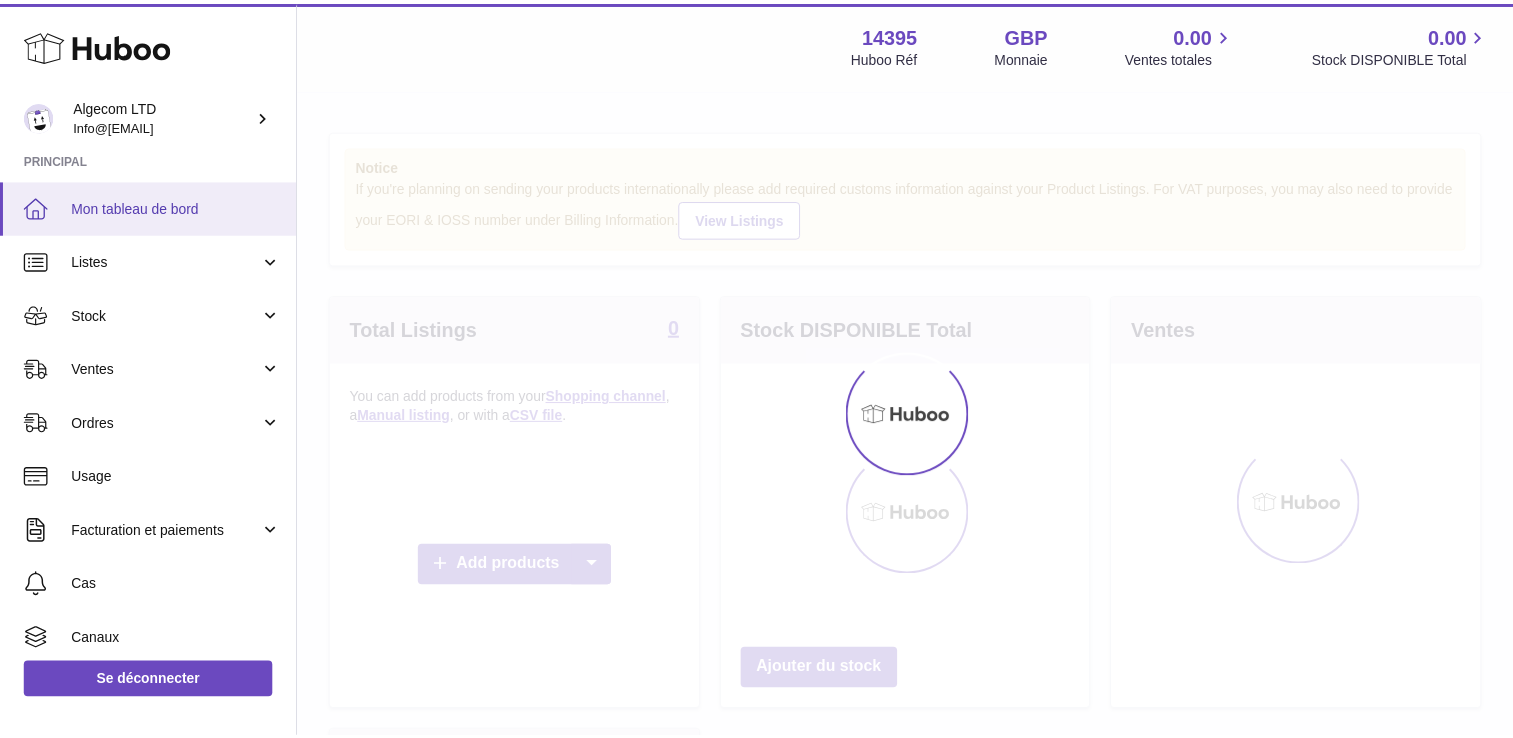 scroll, scrollTop: 0, scrollLeft: 0, axis: both 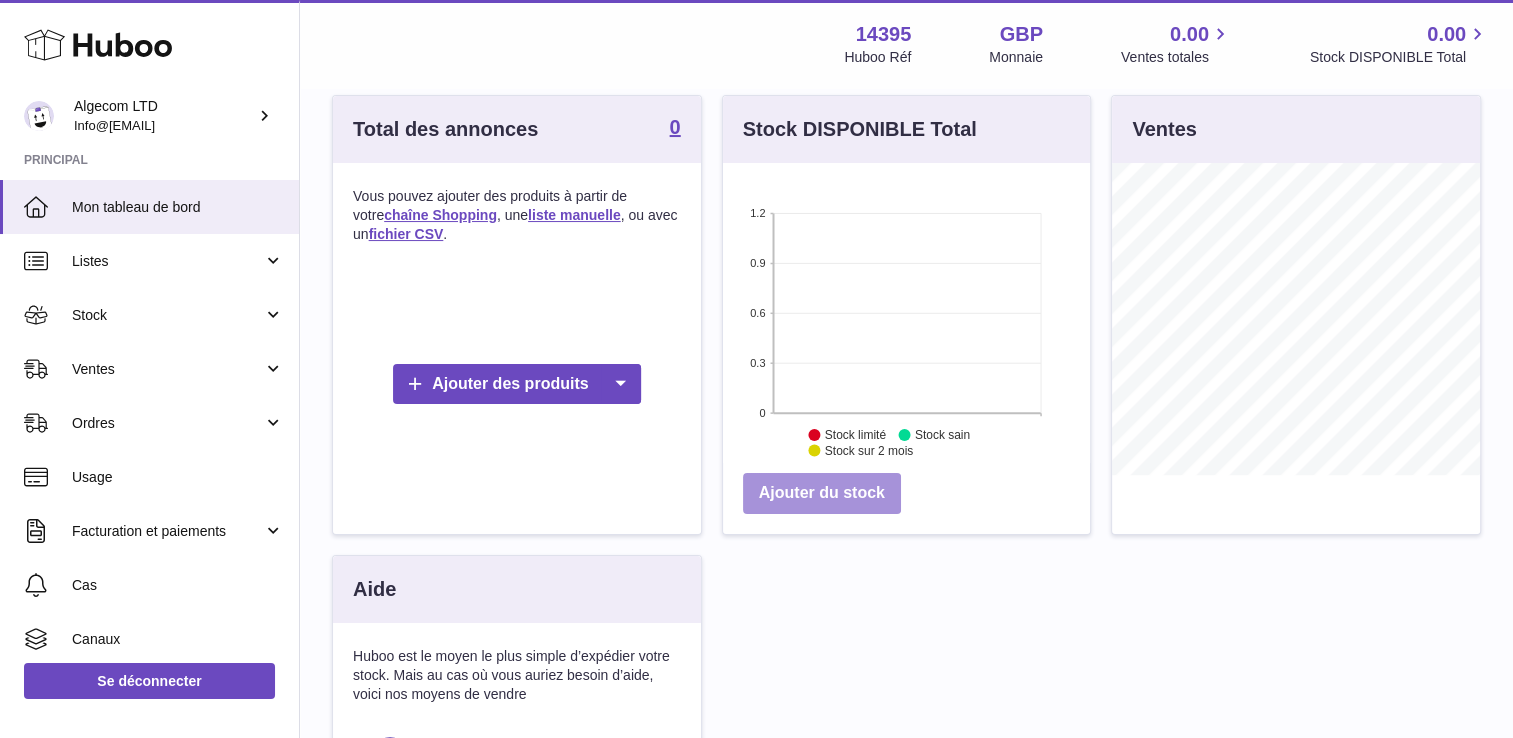 click on "Ajouter du stock" at bounding box center [822, 493] 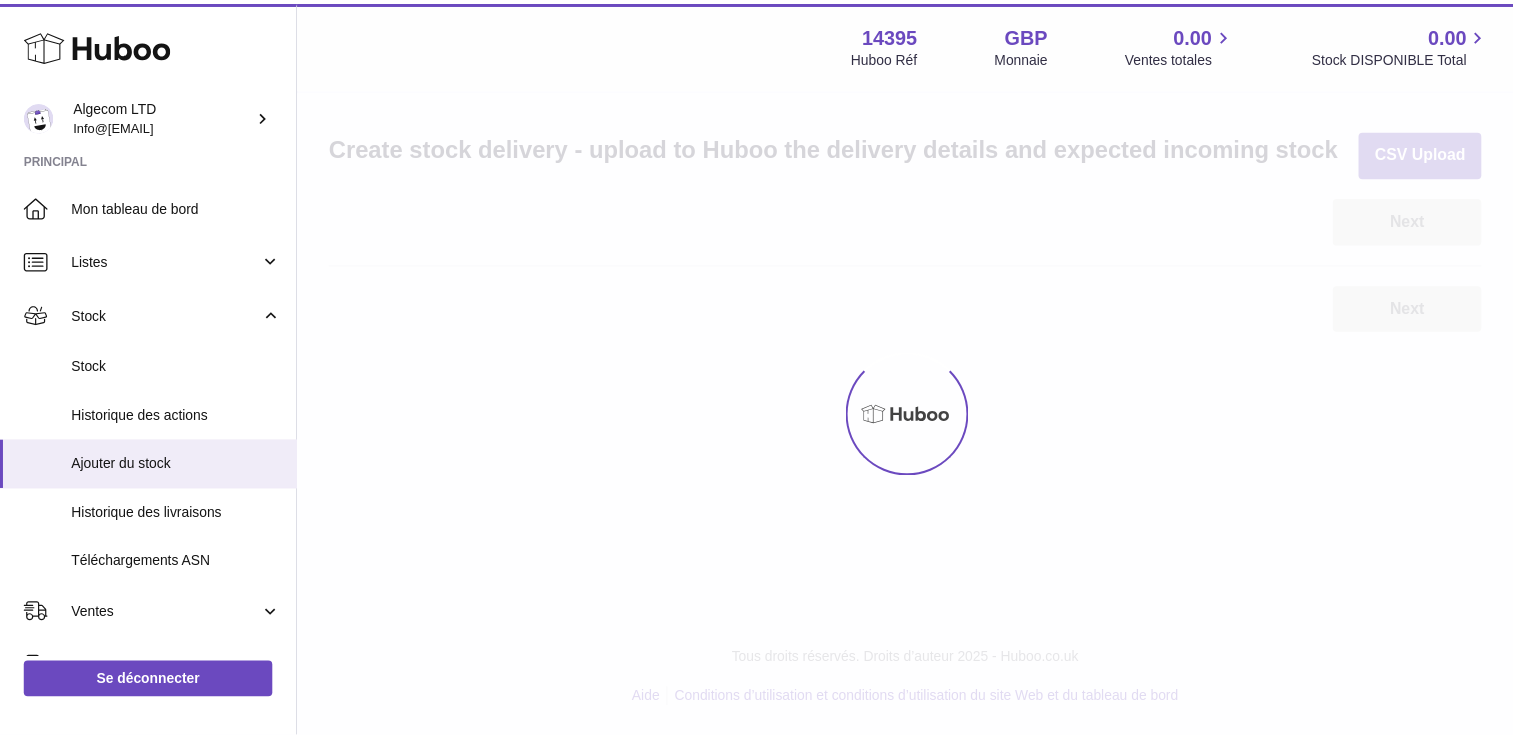 scroll, scrollTop: 0, scrollLeft: 0, axis: both 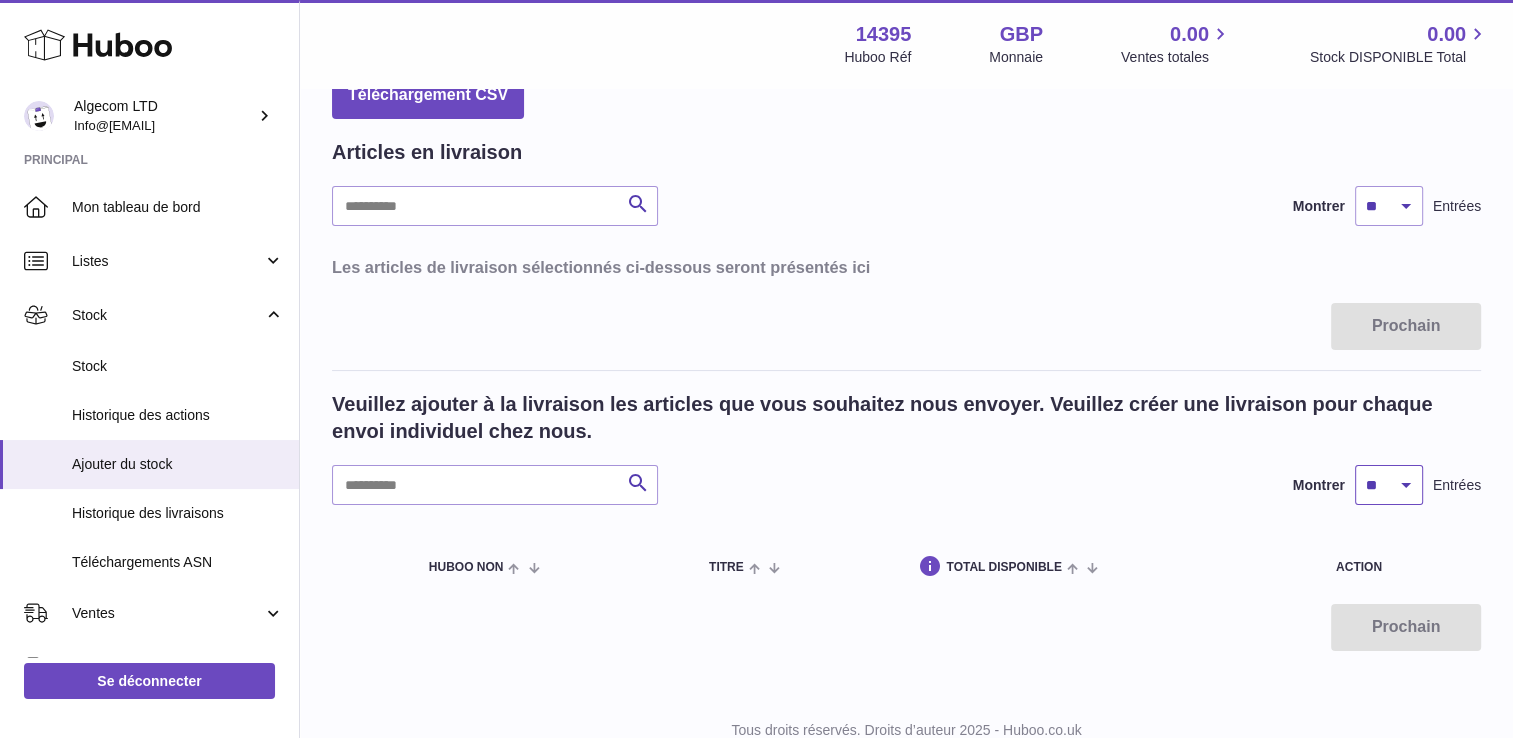 click on "** ** ** ***" at bounding box center (1389, 485) 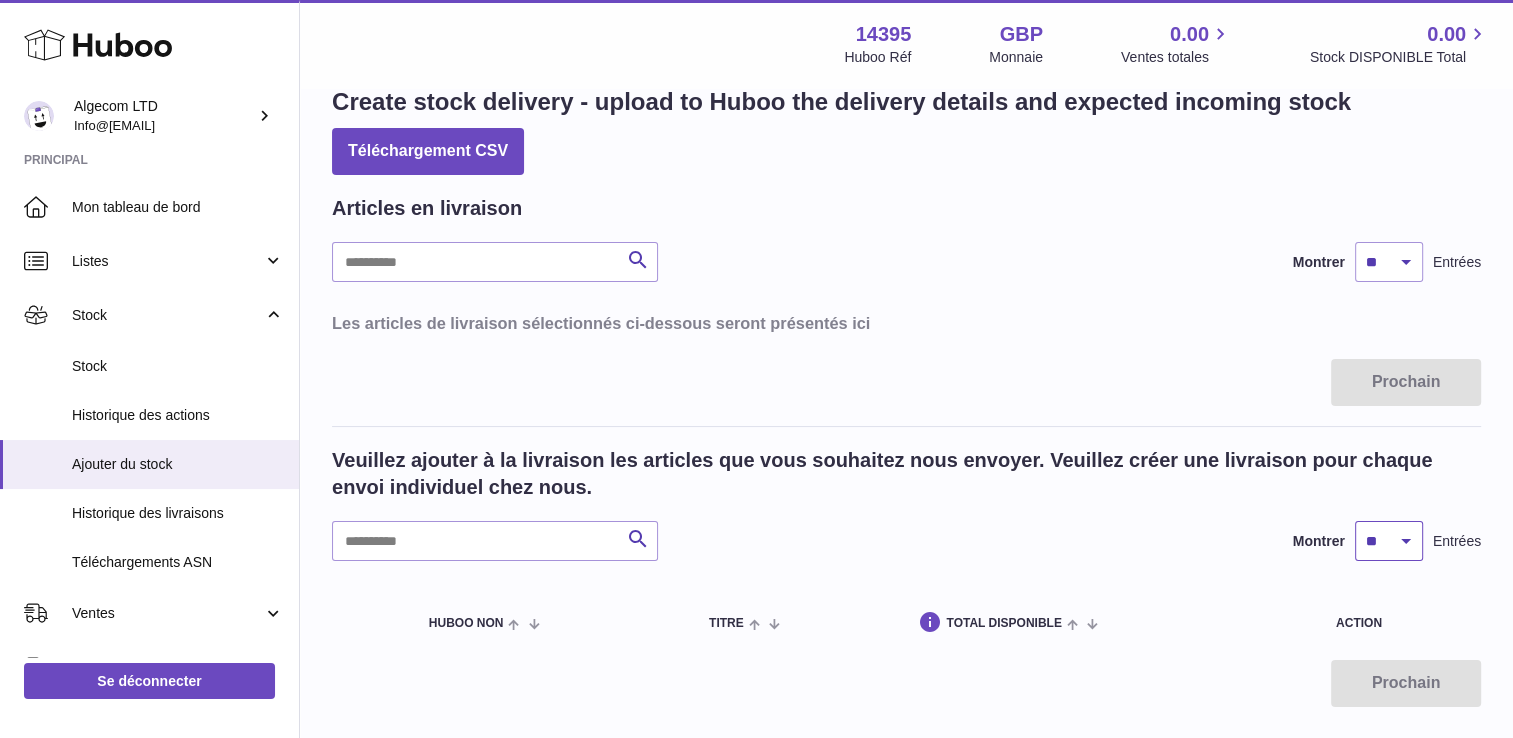 scroll, scrollTop: 0, scrollLeft: 0, axis: both 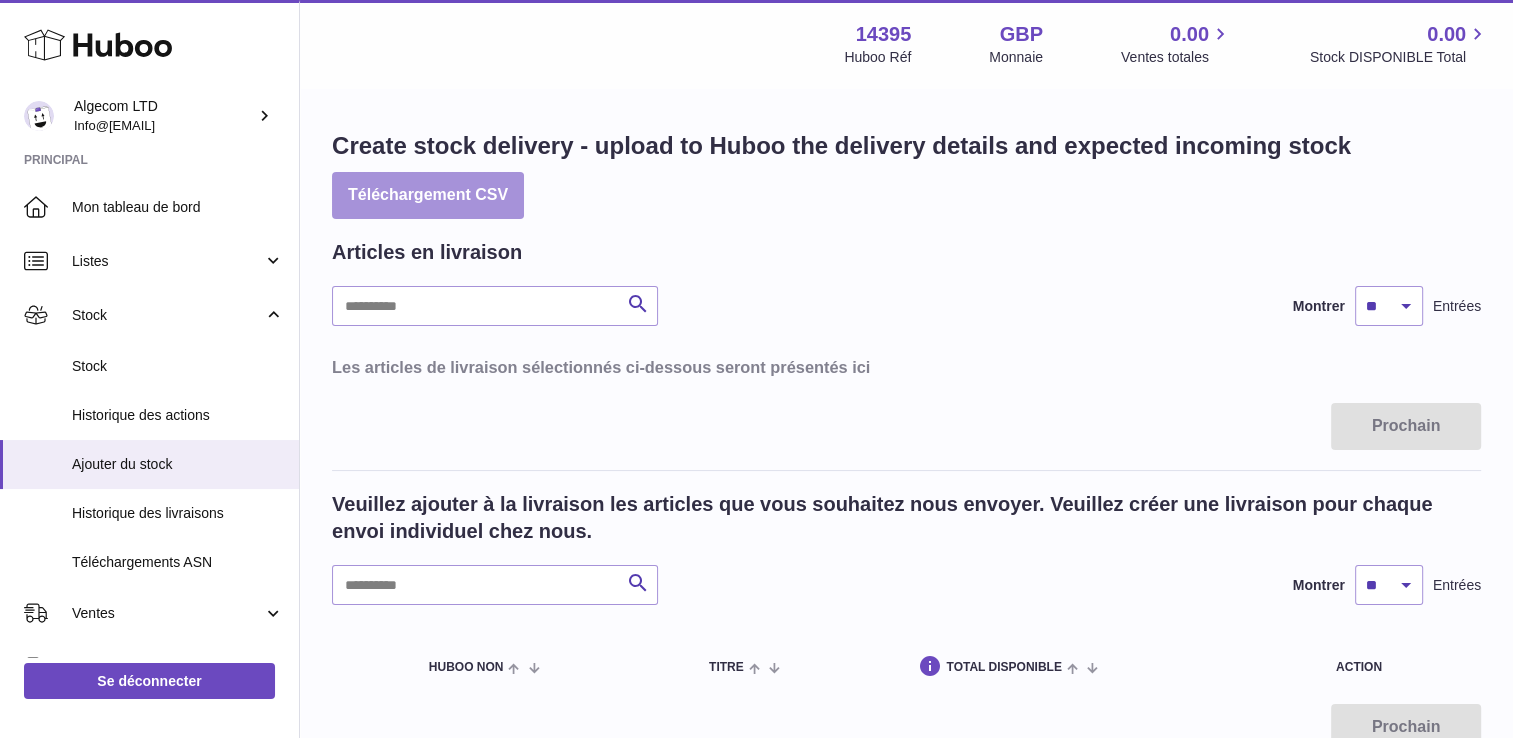 click on "Téléchargement CSV" at bounding box center [428, 195] 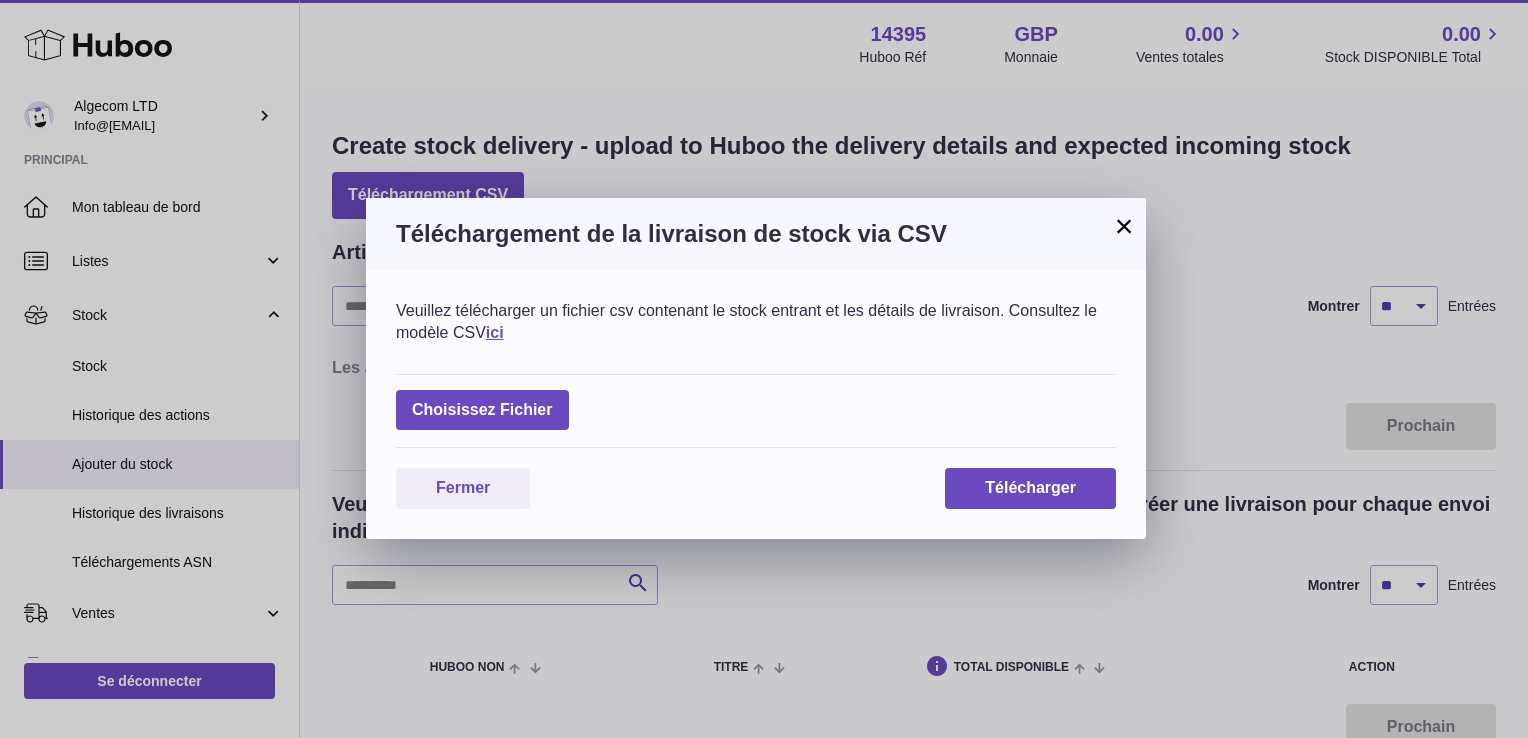click on "×" at bounding box center [1124, 226] 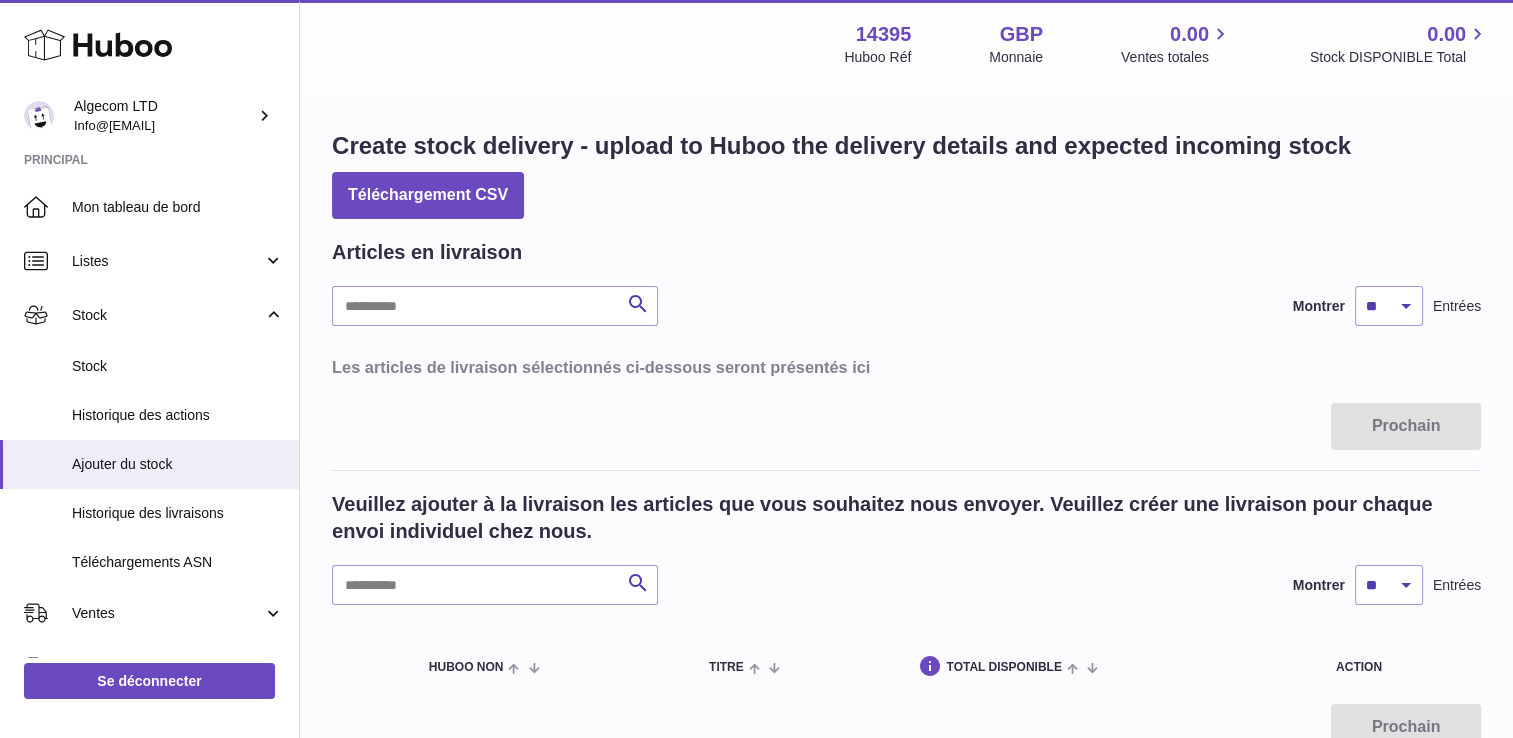 click on "Create stock delivery - upload to Huboo the delivery details and expected incoming stock    Téléchargement CSV    Articles en livraison       Rechercher    Montrer    ** ** ** ***    Entrées      Les articles de livraison sélectionnés ci-dessous seront présentés ici        Prochain      Veuillez ajouter à la livraison les articles que vous souhaitez nous envoyer. Veuillez créer une livraison pour chaque envoi individuel chez nous.       Rechercher    Montrer    ** ** ** ***    Entrées
Huboo non       Titre       Total DISPONIBLE
Action
Prochain" at bounding box center [906, 440] 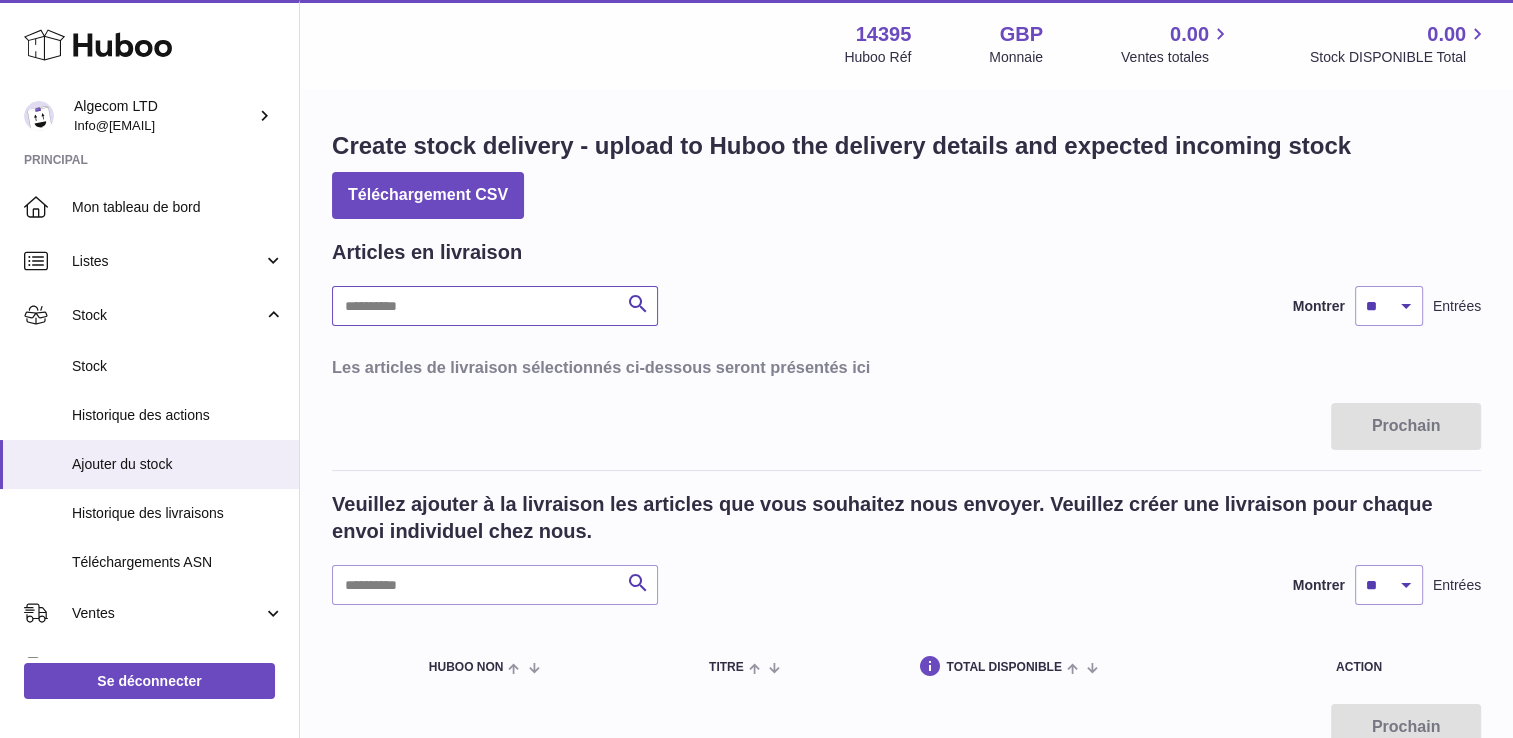 click at bounding box center (495, 306) 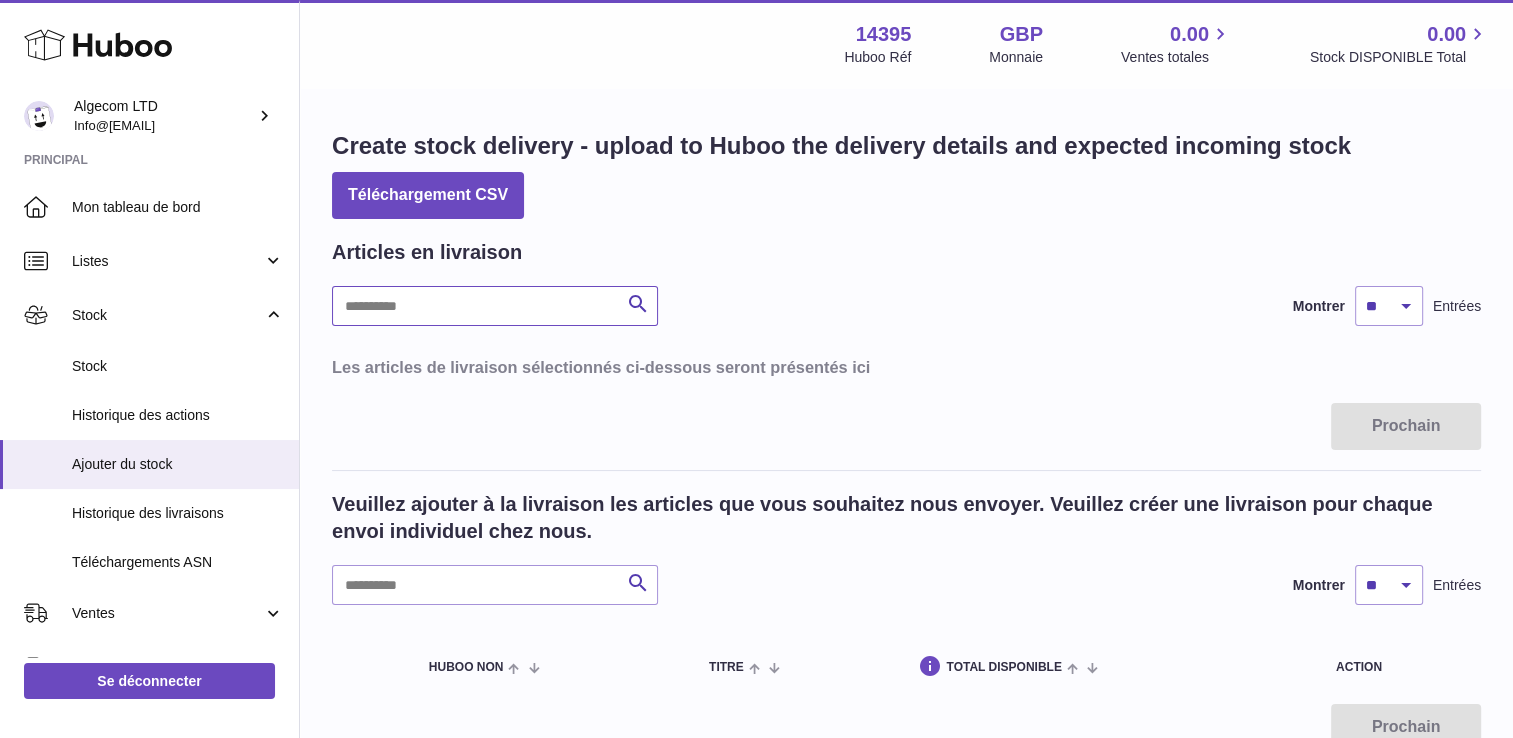 type on "*" 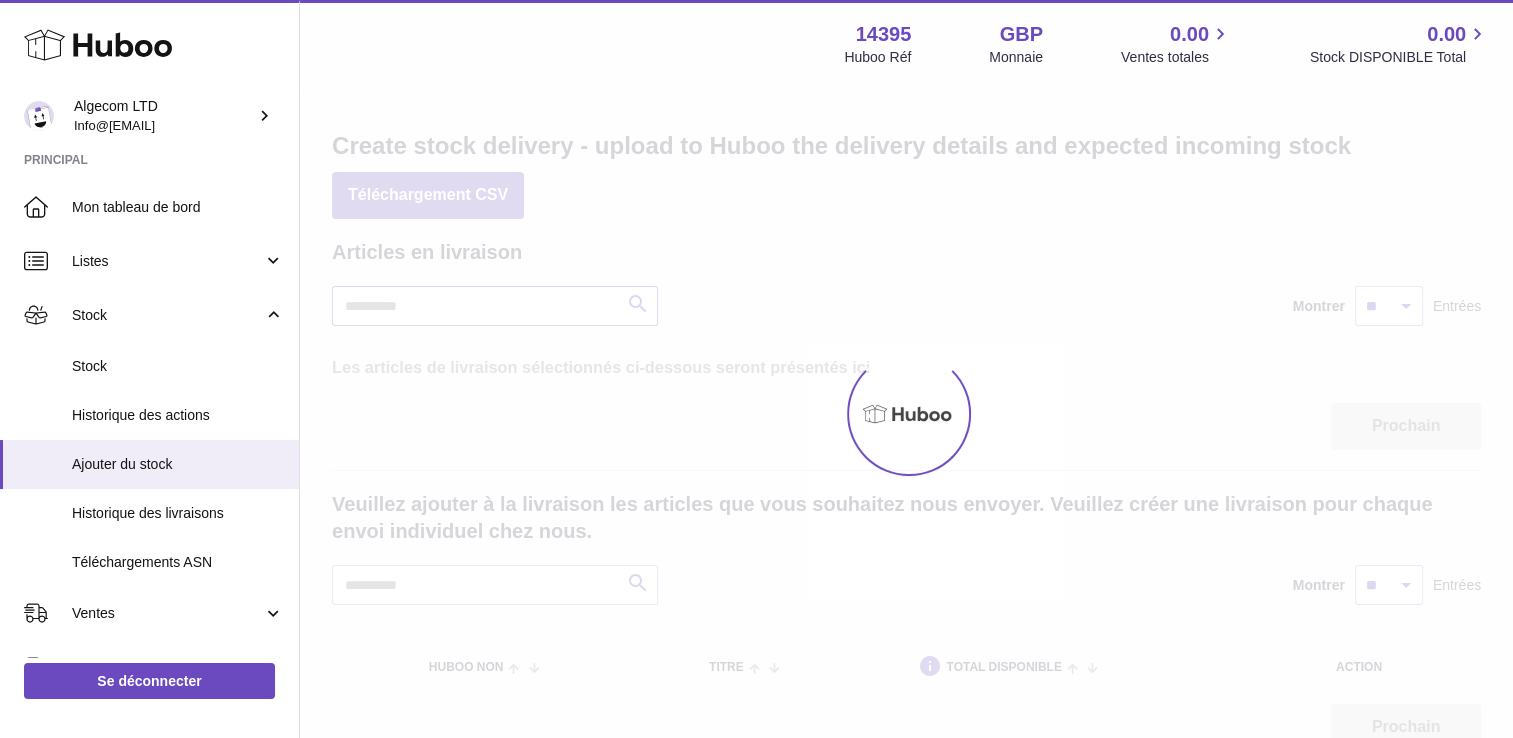 type on "*" 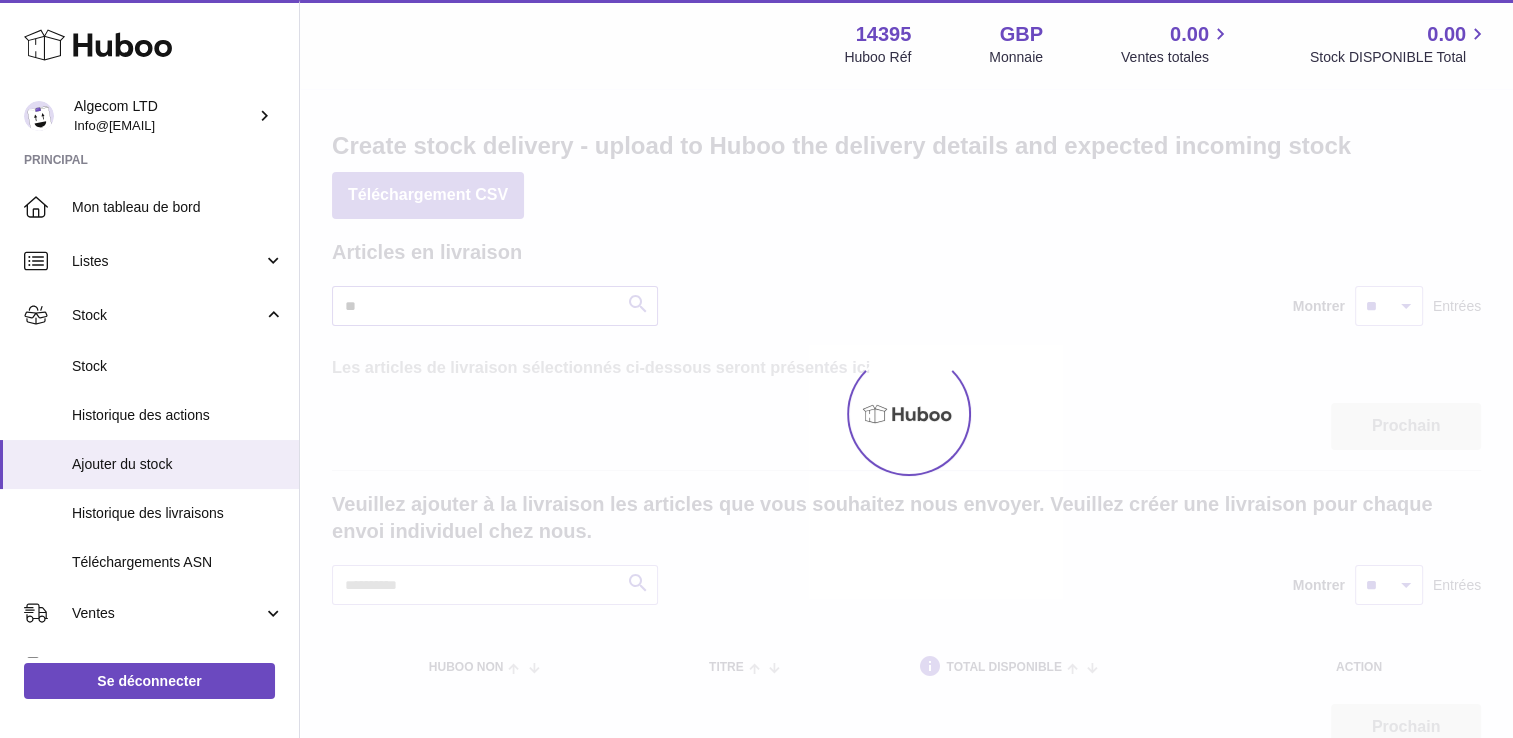 type on "*" 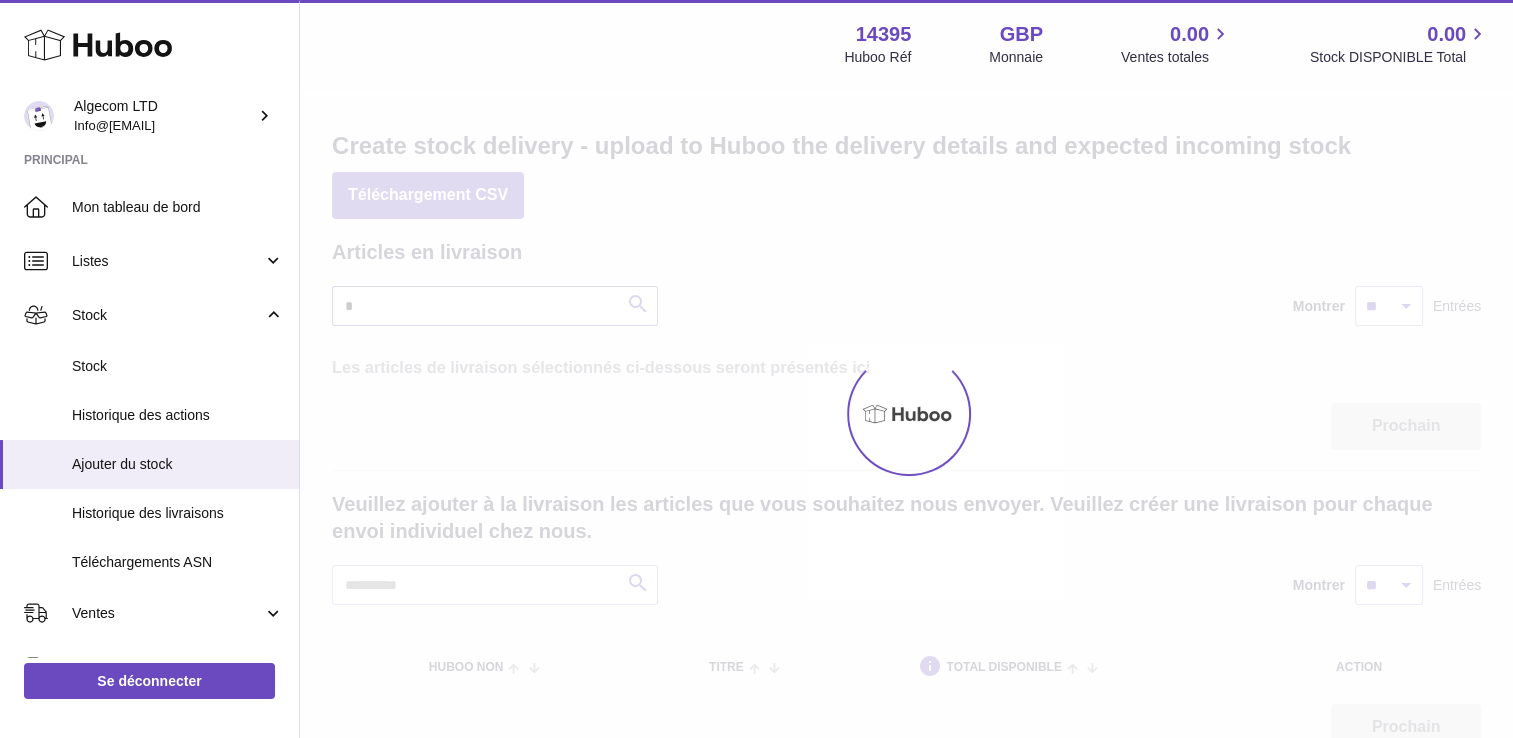 type 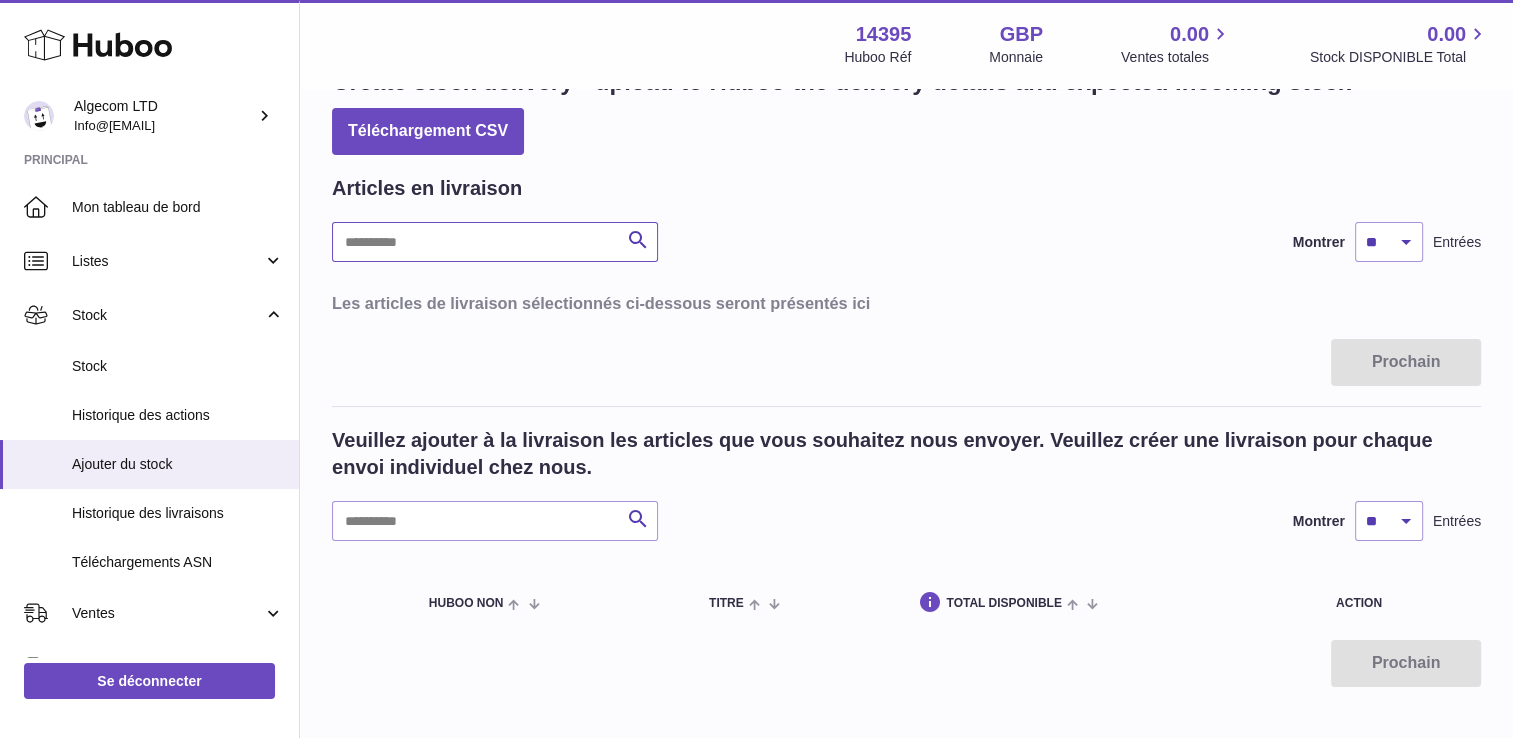scroll, scrollTop: 100, scrollLeft: 0, axis: vertical 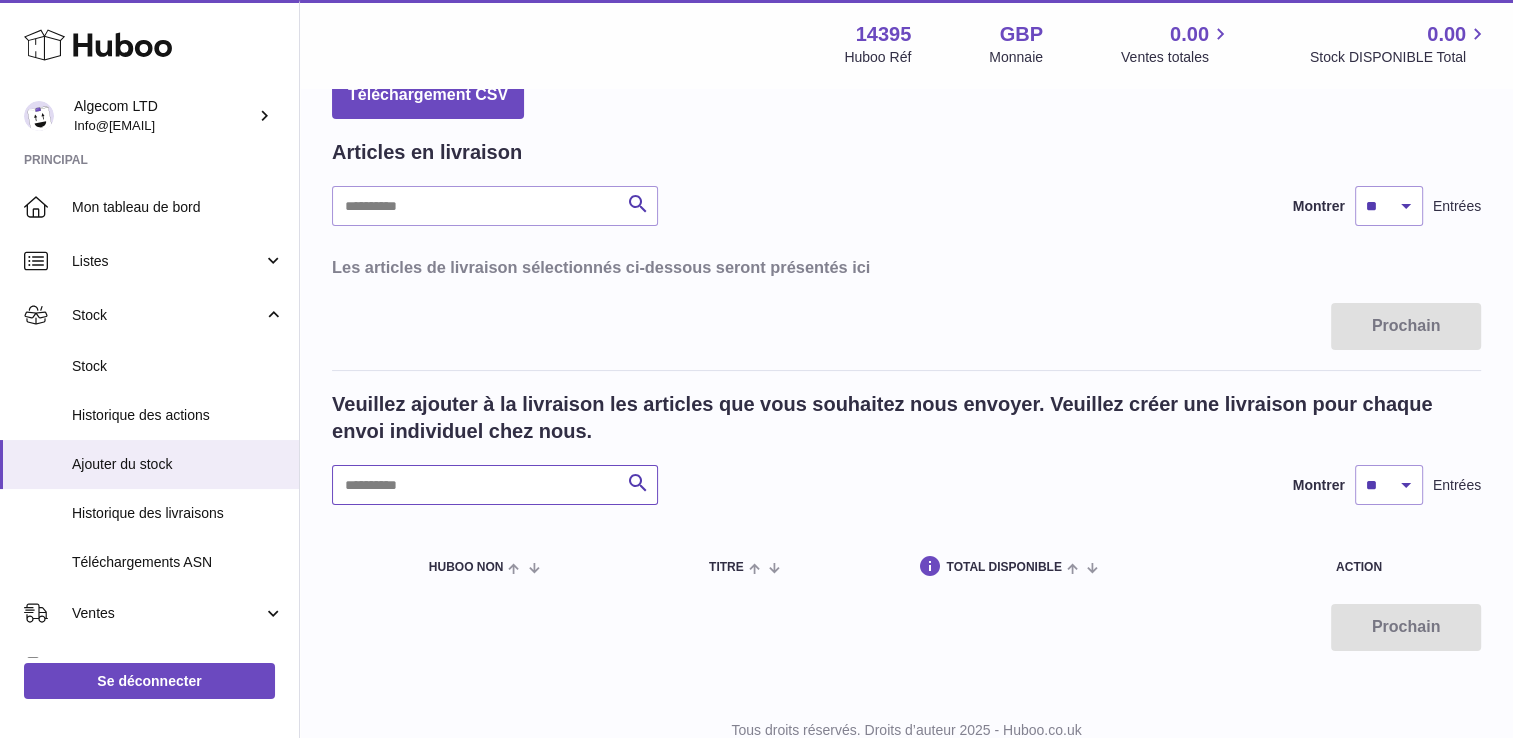 click at bounding box center (495, 485) 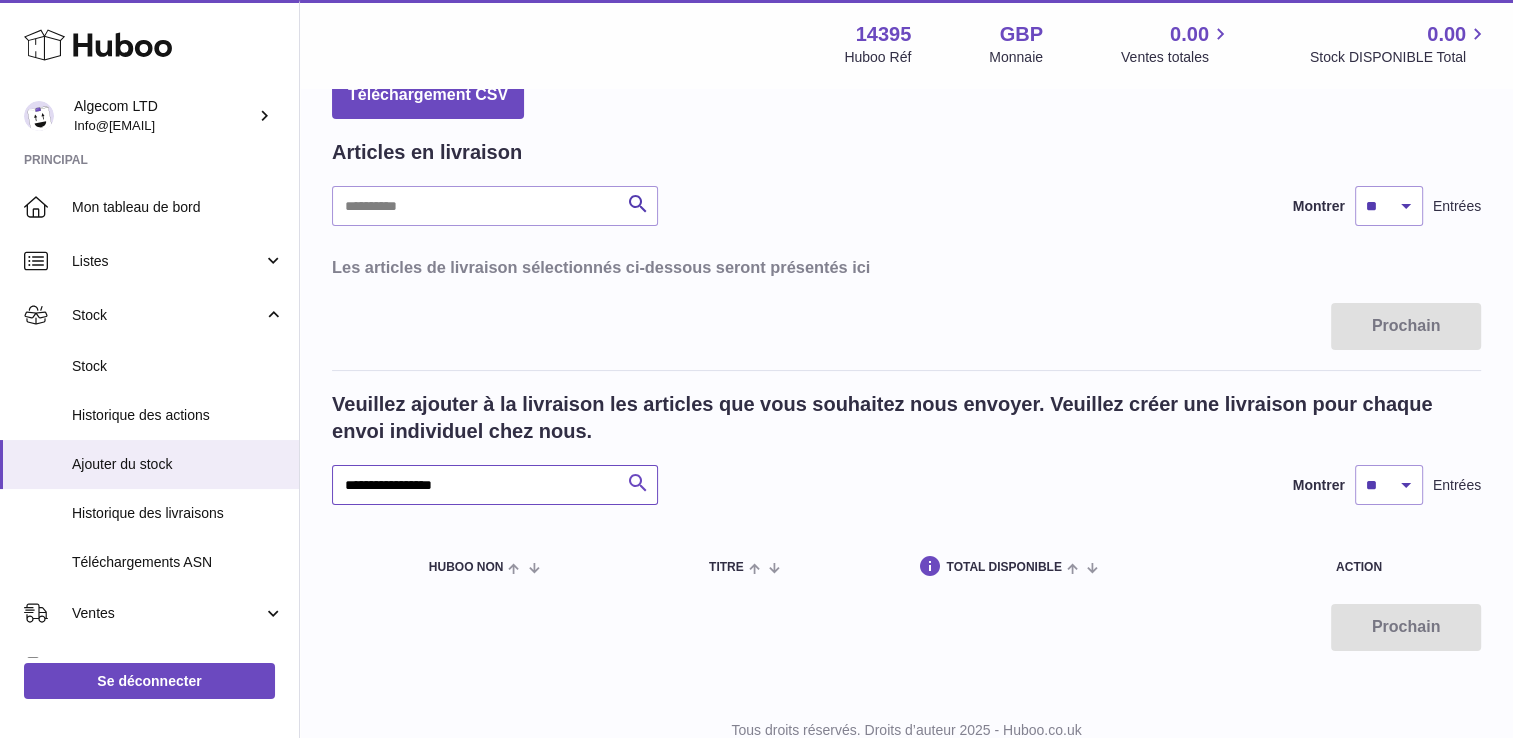 type on "**********" 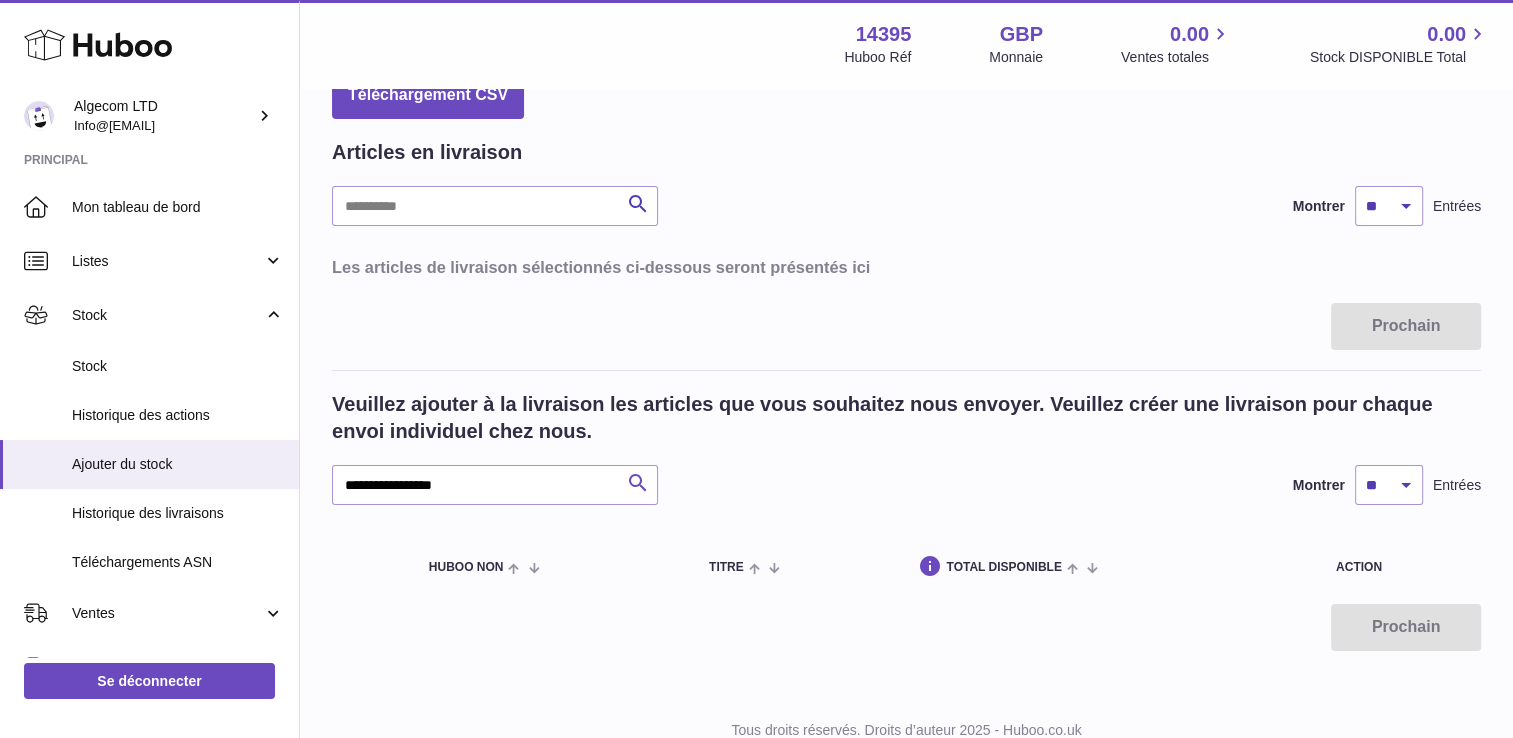 click at bounding box center (638, 483) 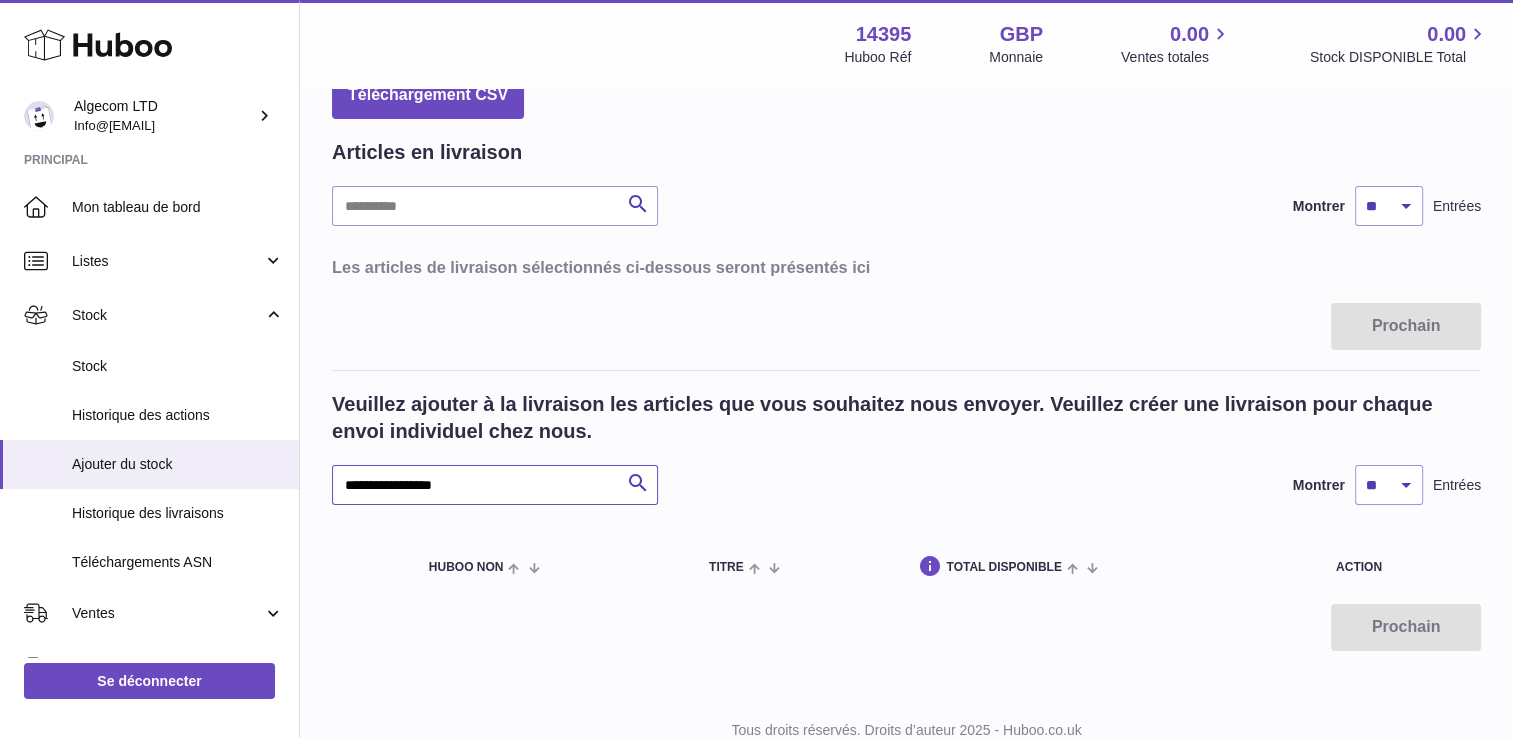 click on "**********" at bounding box center (495, 485) 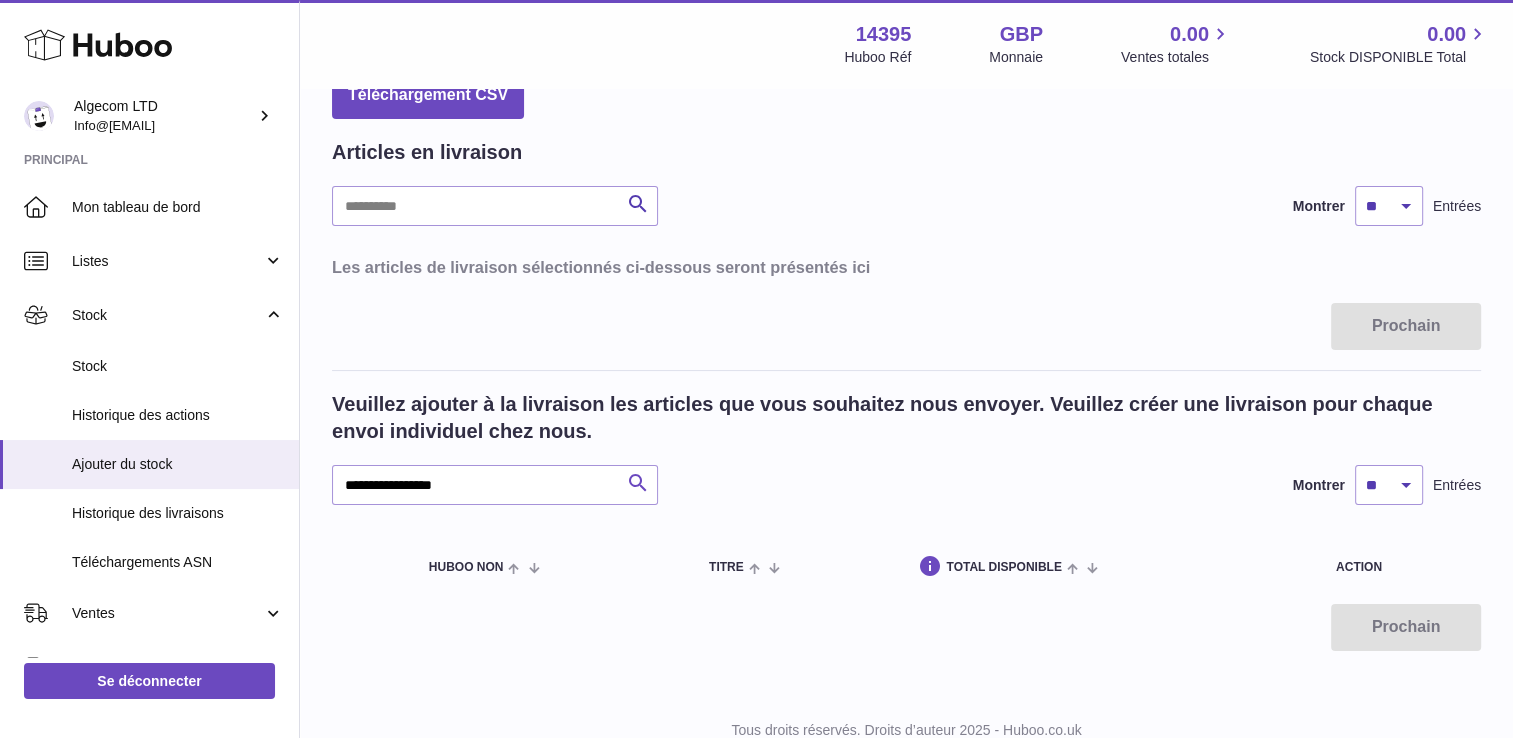 click at bounding box center (638, 483) 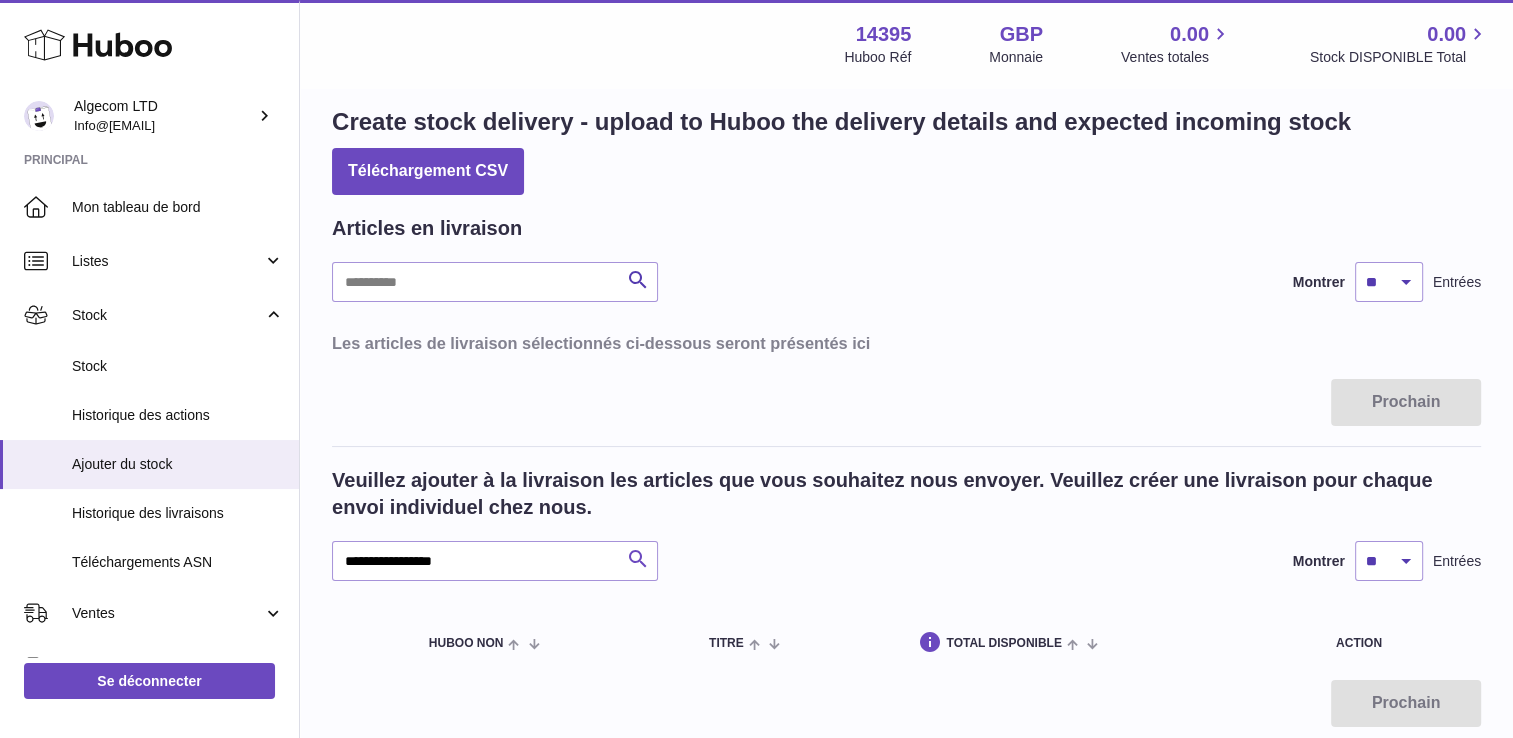 scroll, scrollTop: 0, scrollLeft: 0, axis: both 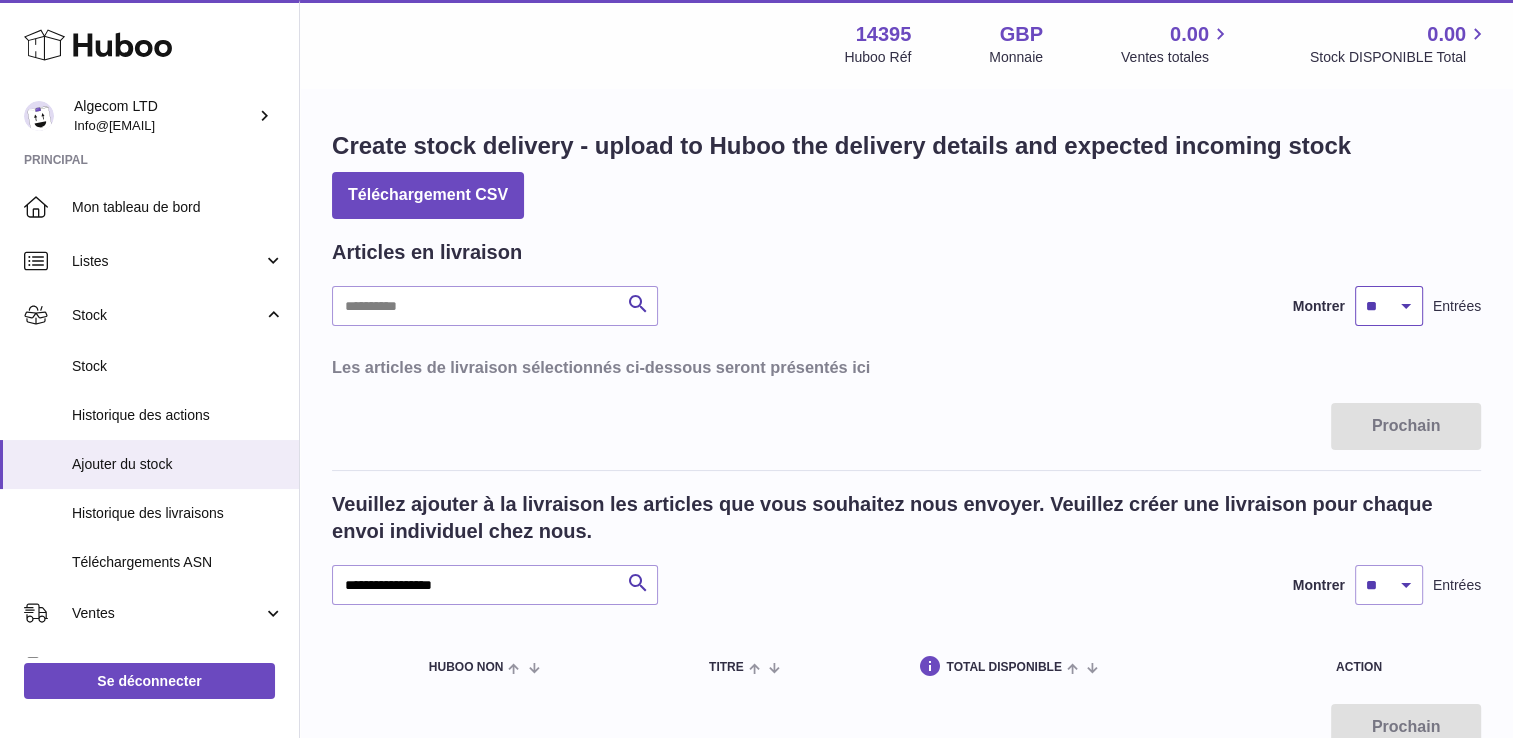 click on "** ** ** ***" at bounding box center (1389, 306) 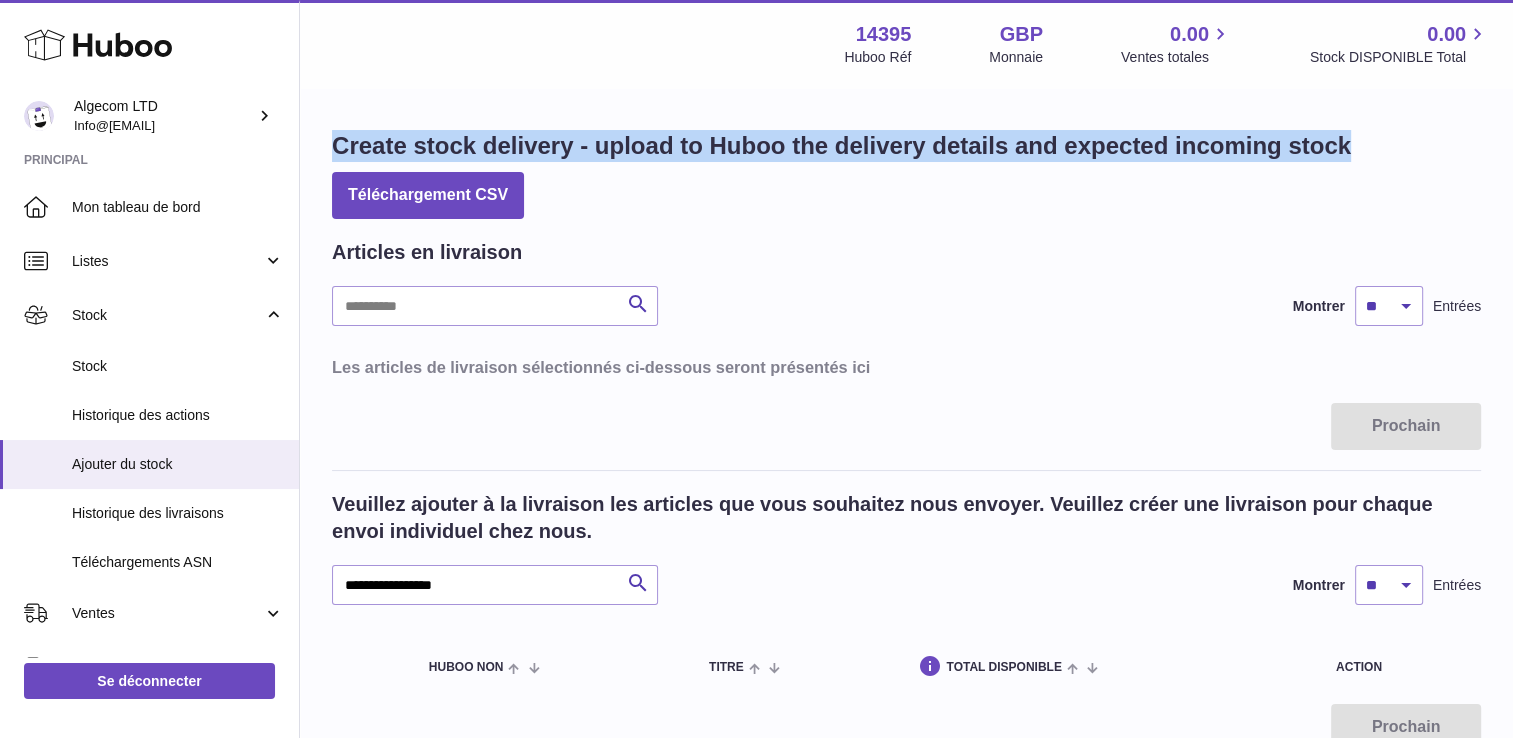 drag, startPoint x: 324, startPoint y: 142, endPoint x: 1436, endPoint y: 180, distance: 1112.649 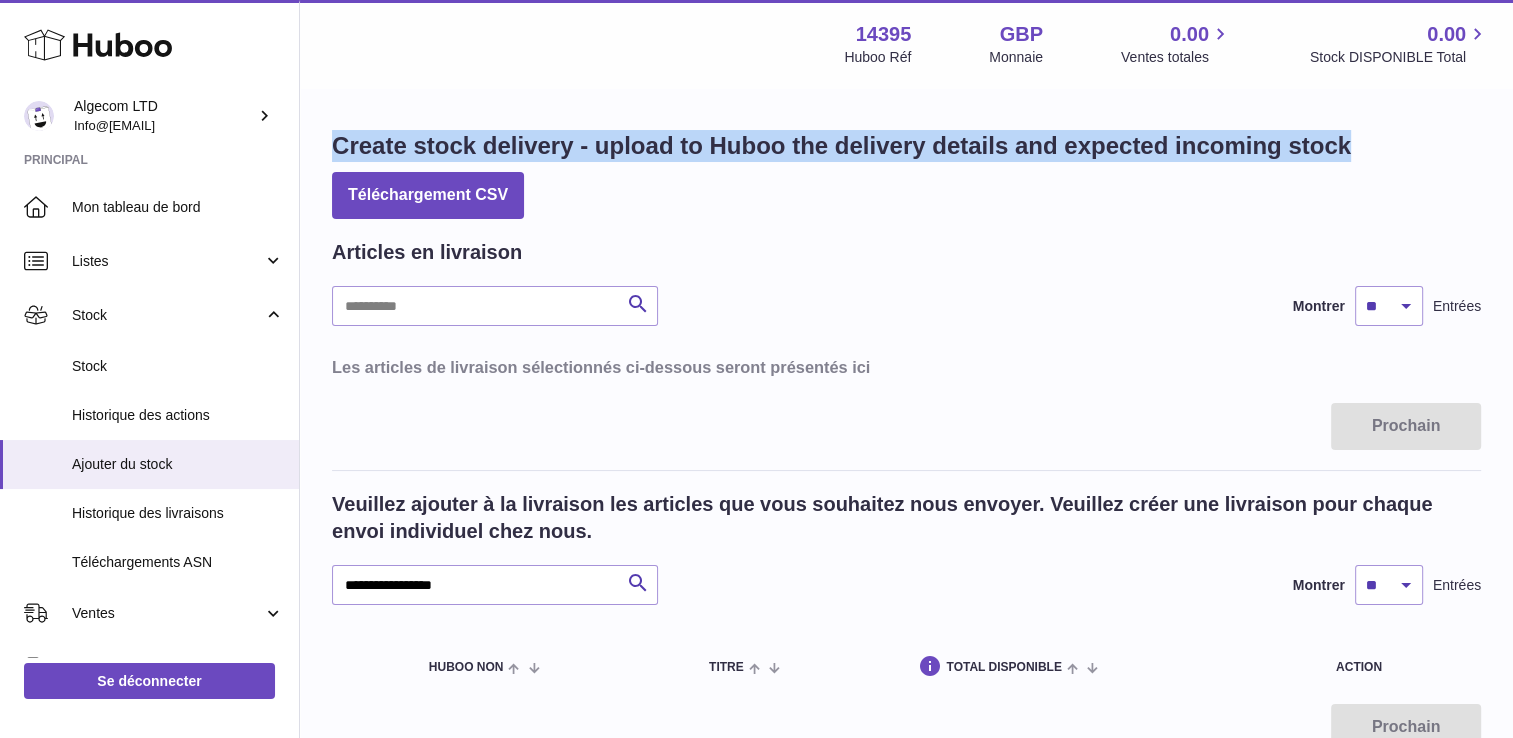 click on "**********" at bounding box center (906, 440) 